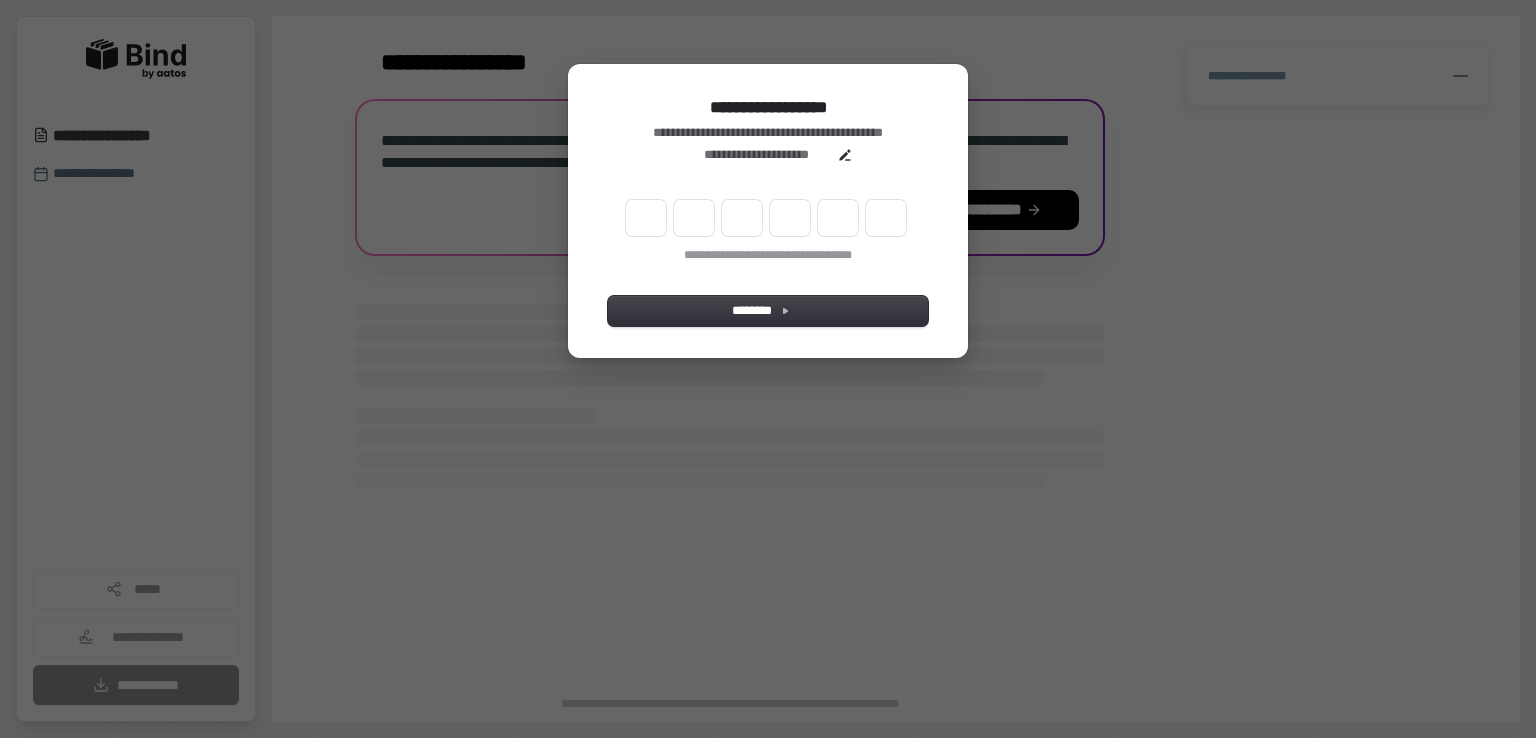 scroll, scrollTop: 0, scrollLeft: 0, axis: both 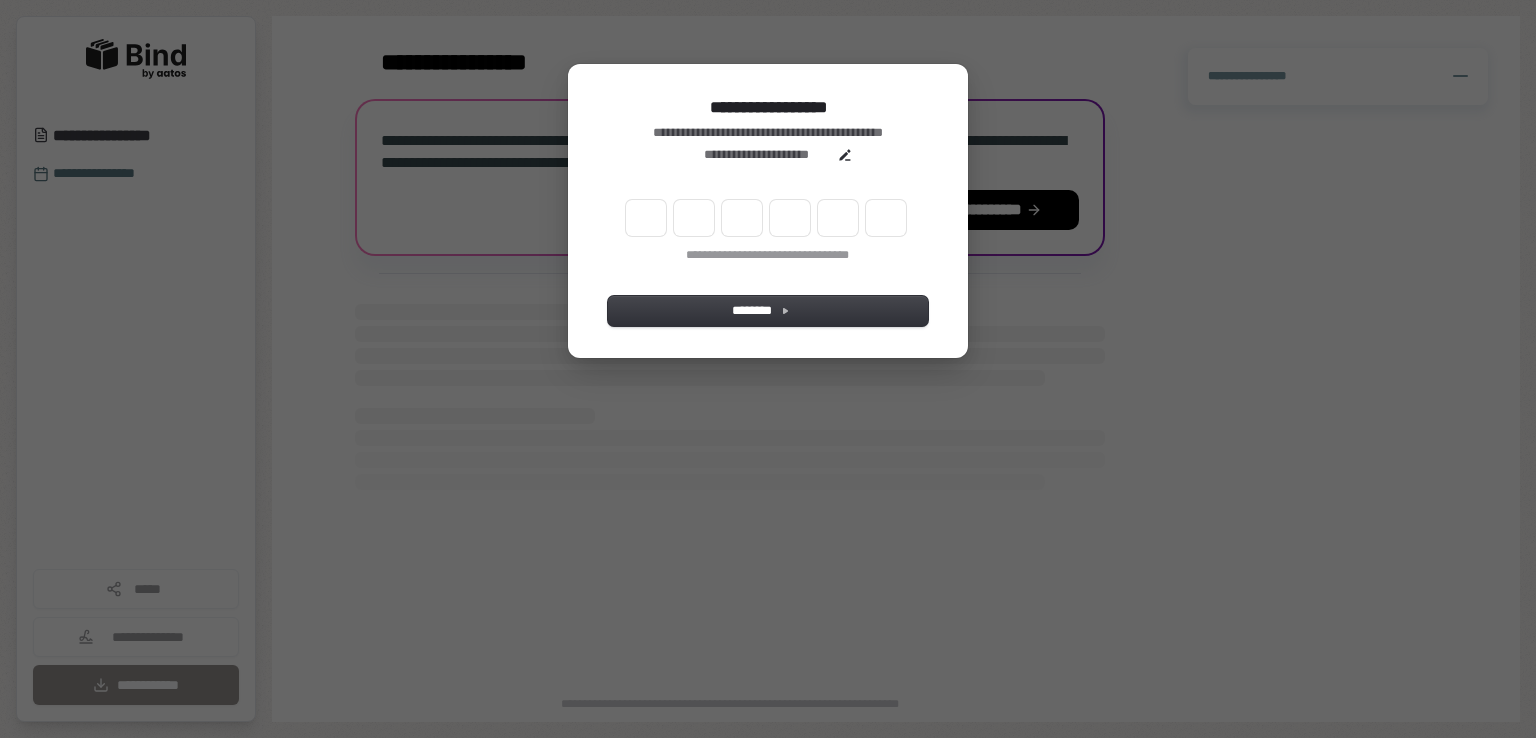 type on "******" 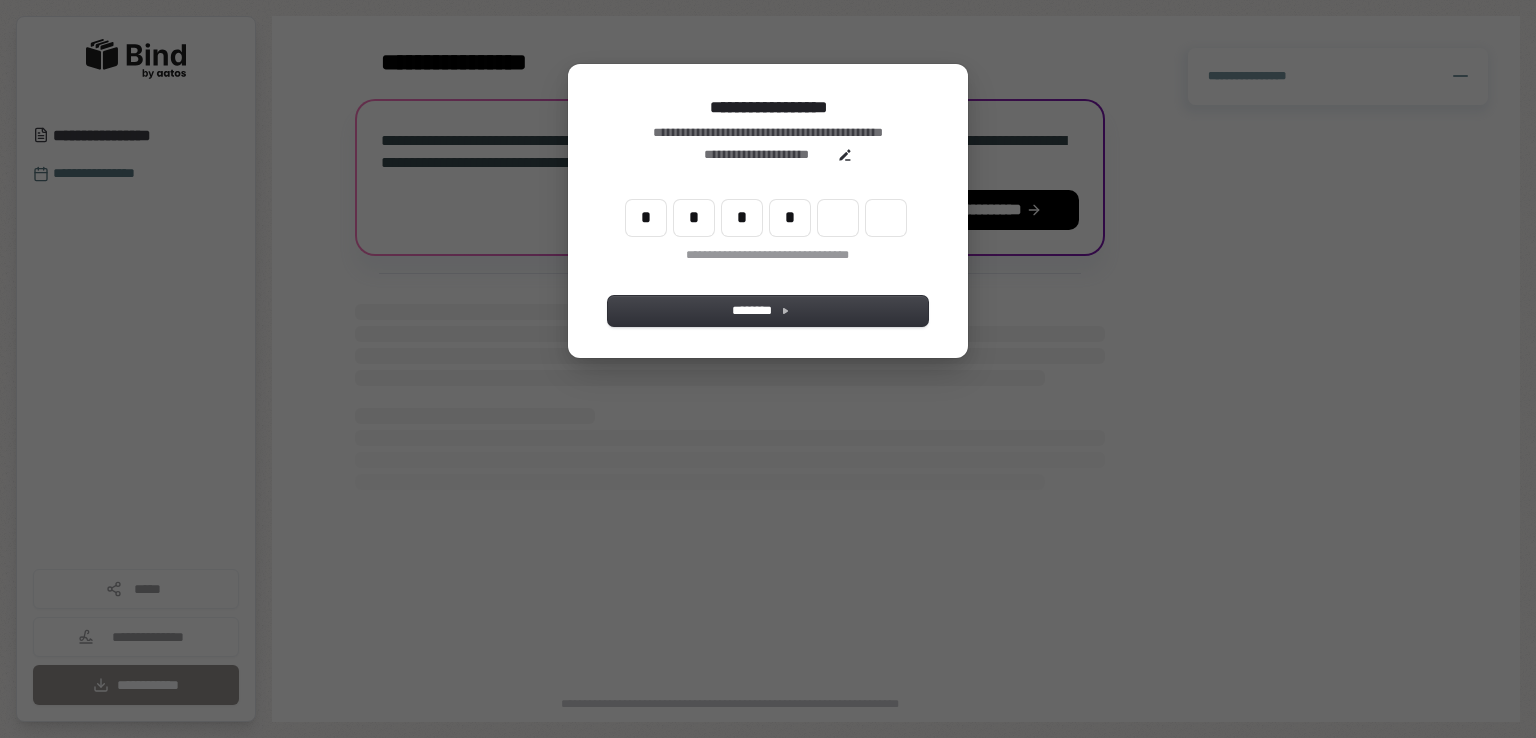 type on "*" 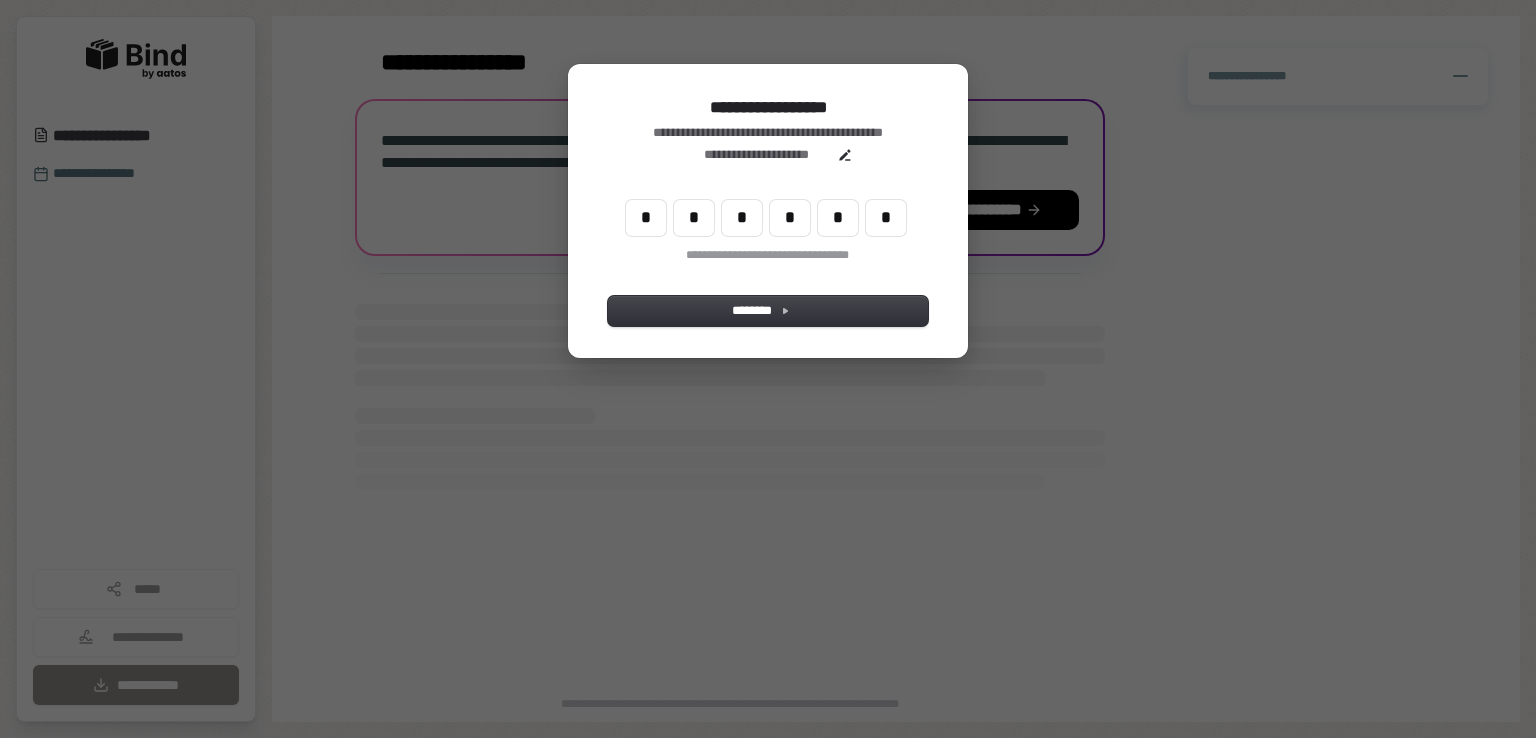 drag, startPoint x: 657, startPoint y: 198, endPoint x: 681, endPoint y: 280, distance: 85.44004 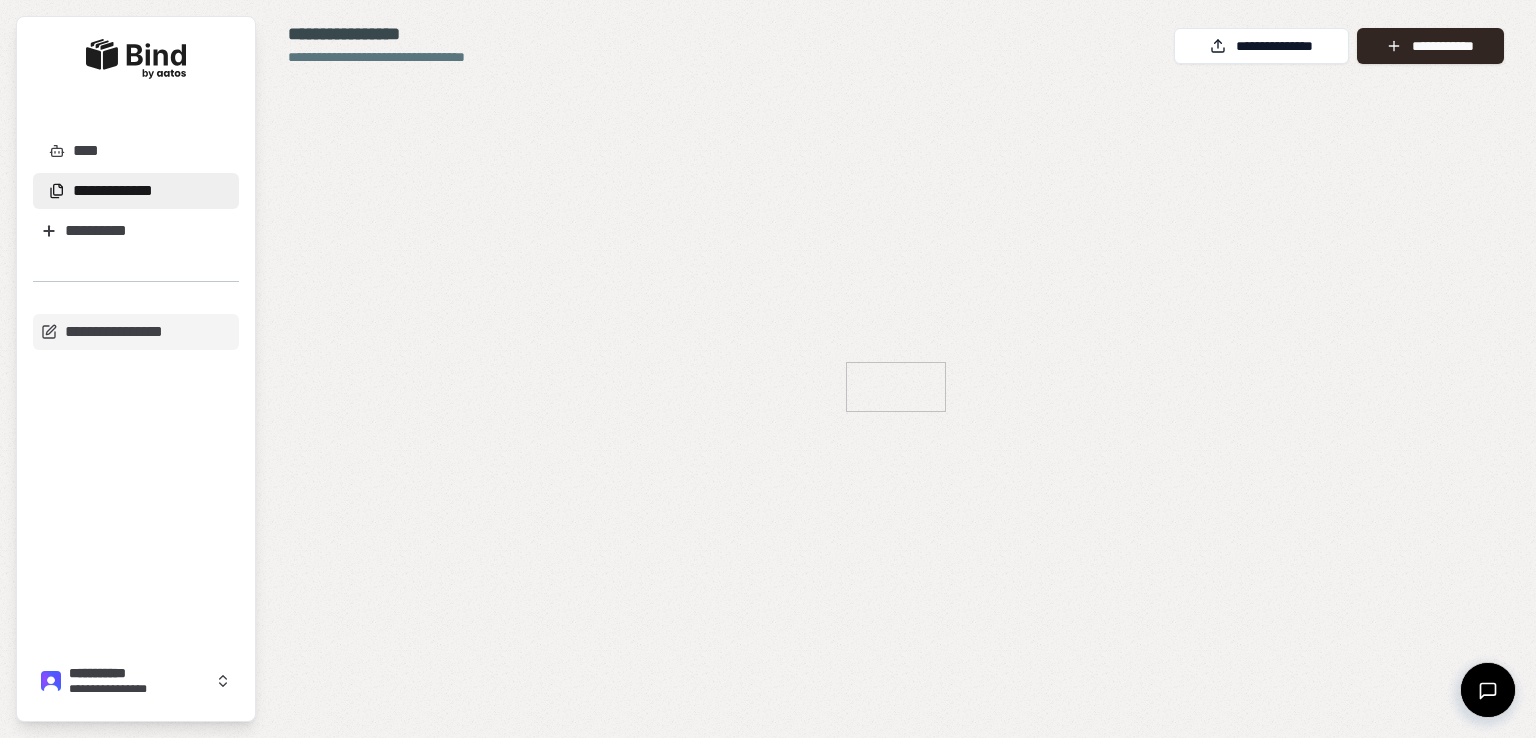 scroll, scrollTop: 0, scrollLeft: 0, axis: both 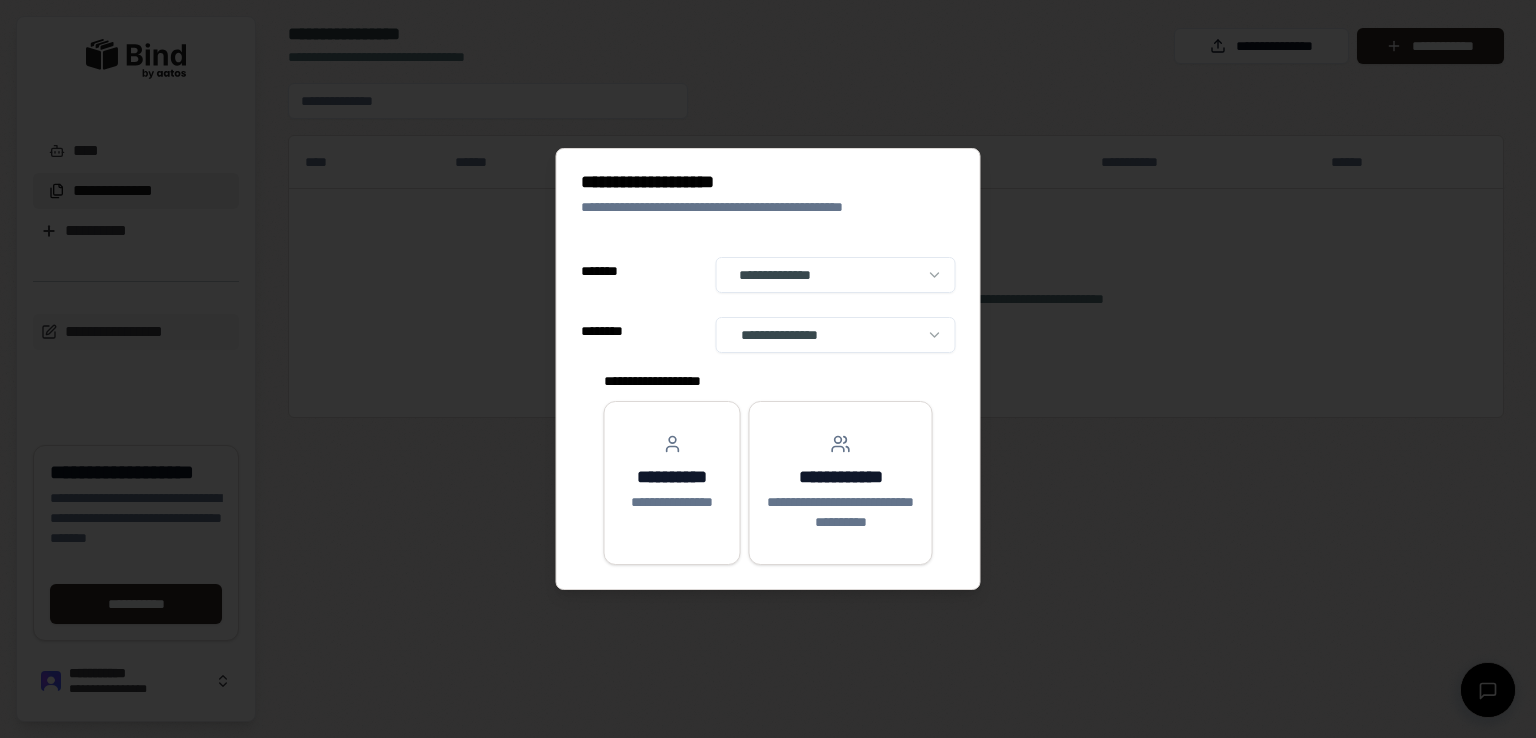 select on "**" 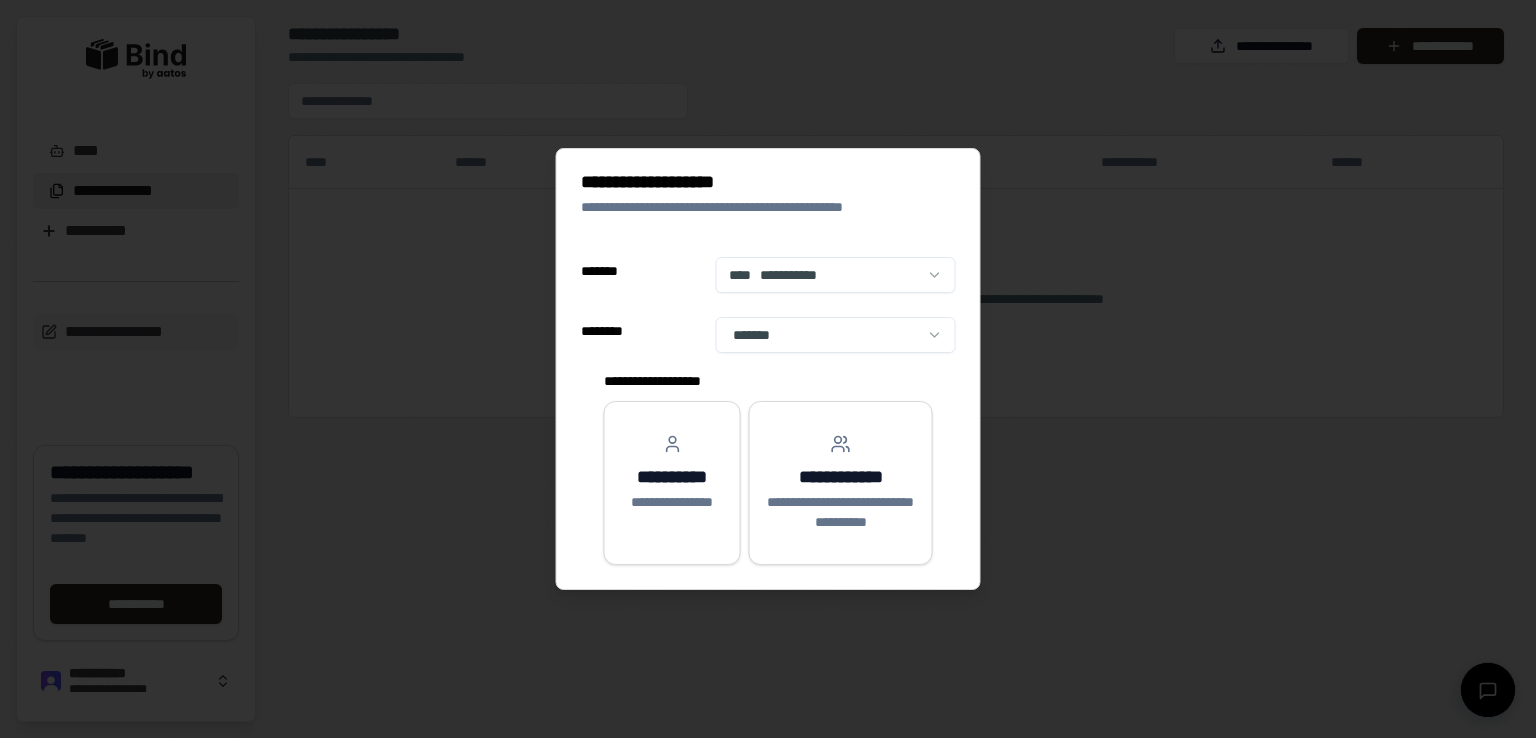 click on "**********" at bounding box center (768, 369) 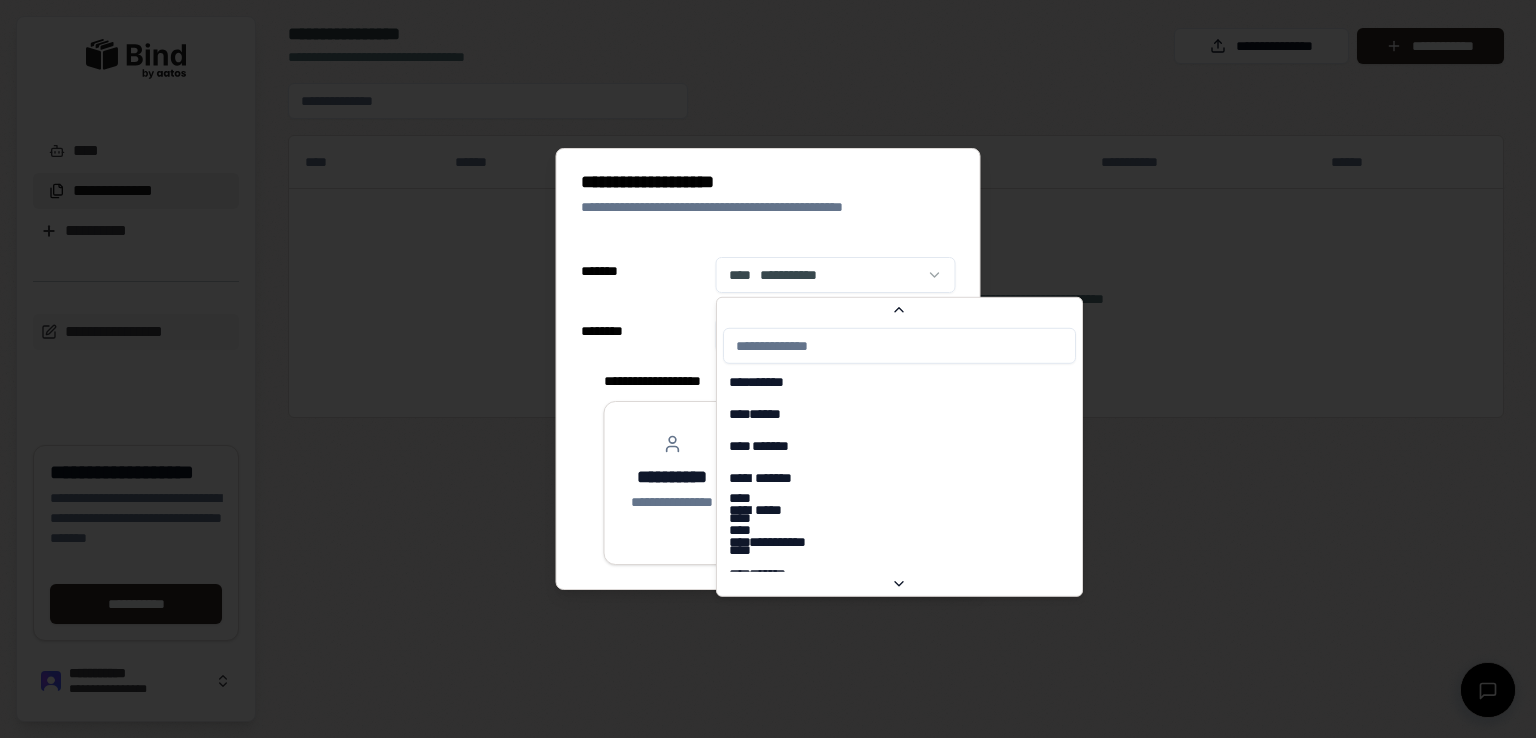scroll, scrollTop: 6769, scrollLeft: 0, axis: vertical 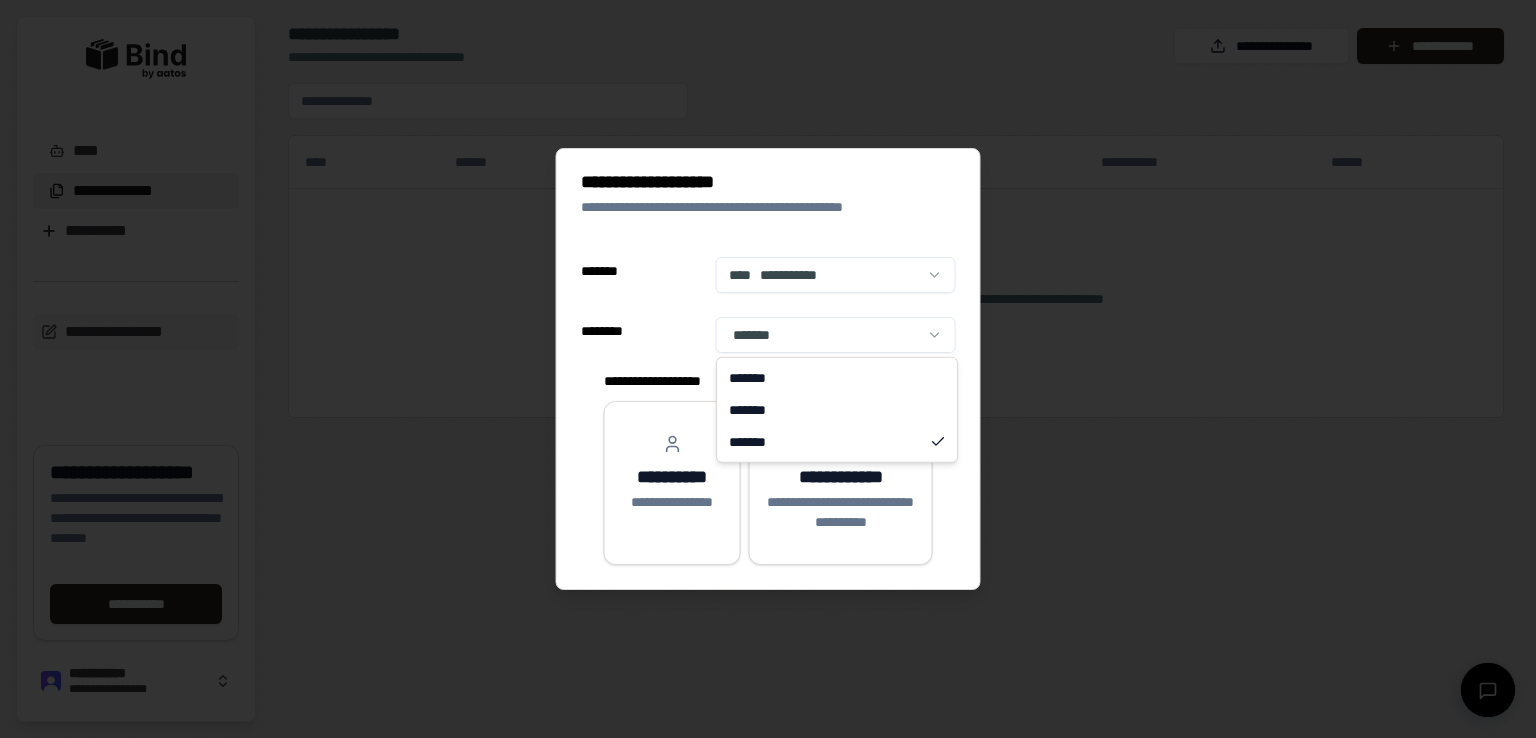 click on "**********" at bounding box center [768, 369] 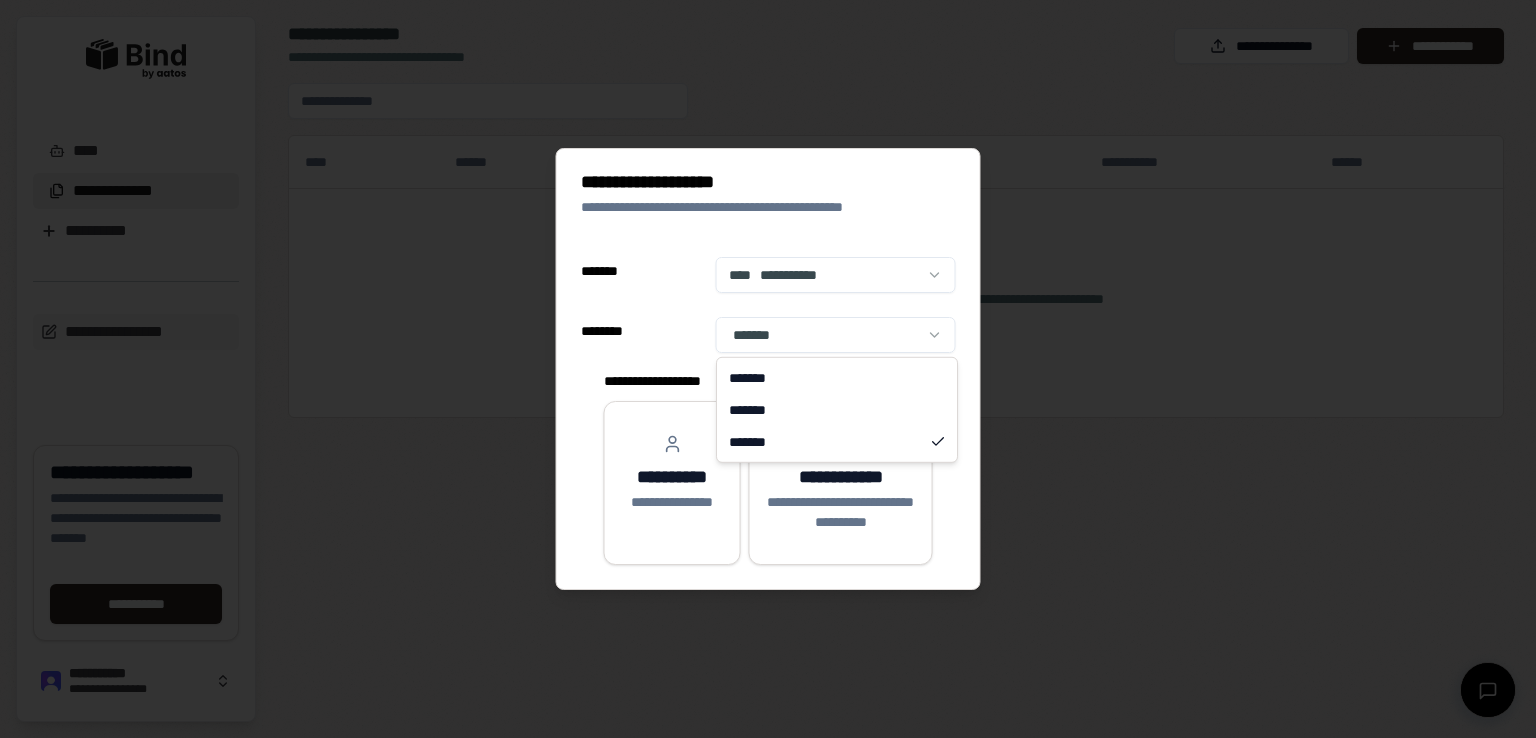 select on "*****" 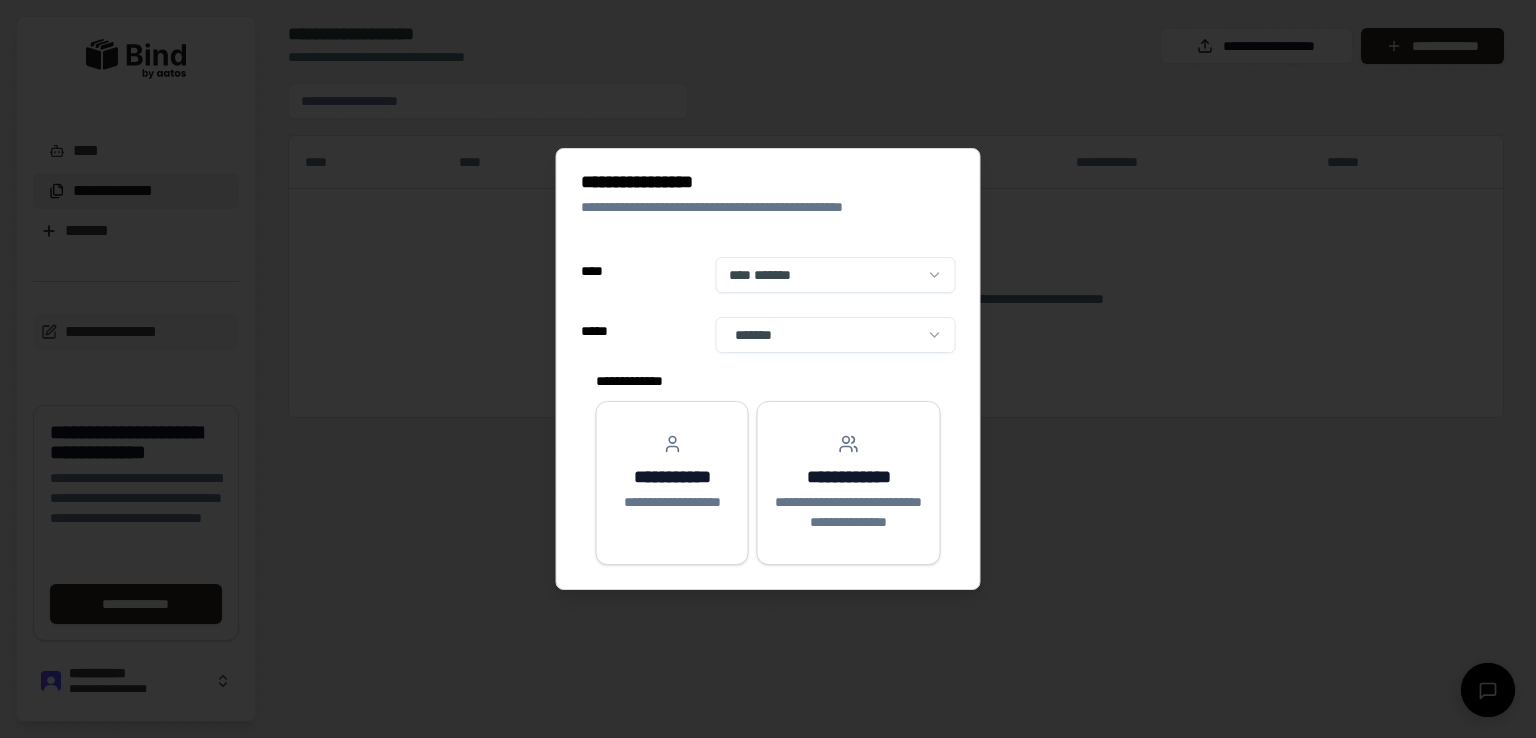 click on "**********" at bounding box center (768, 369) 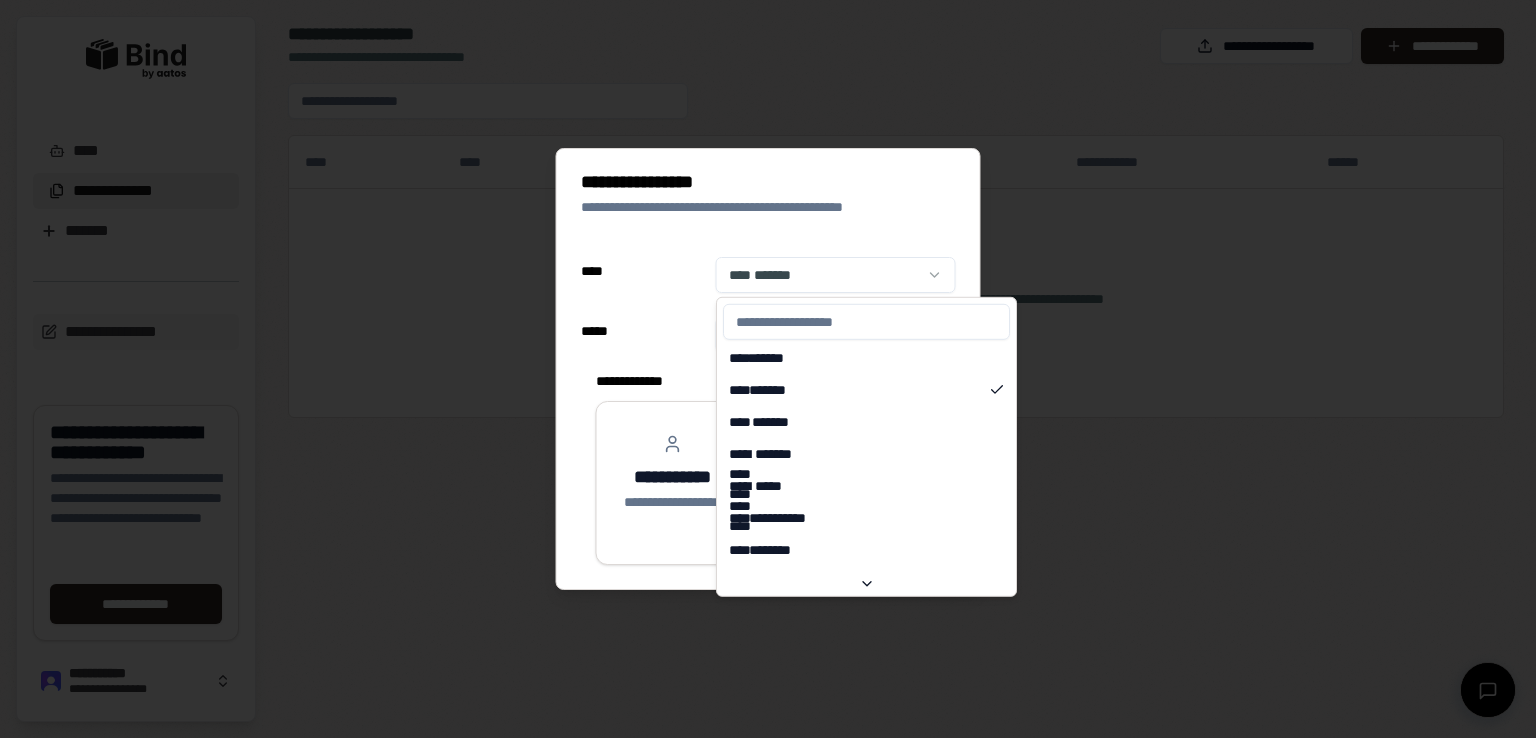 click on "**********" at bounding box center (768, 369) 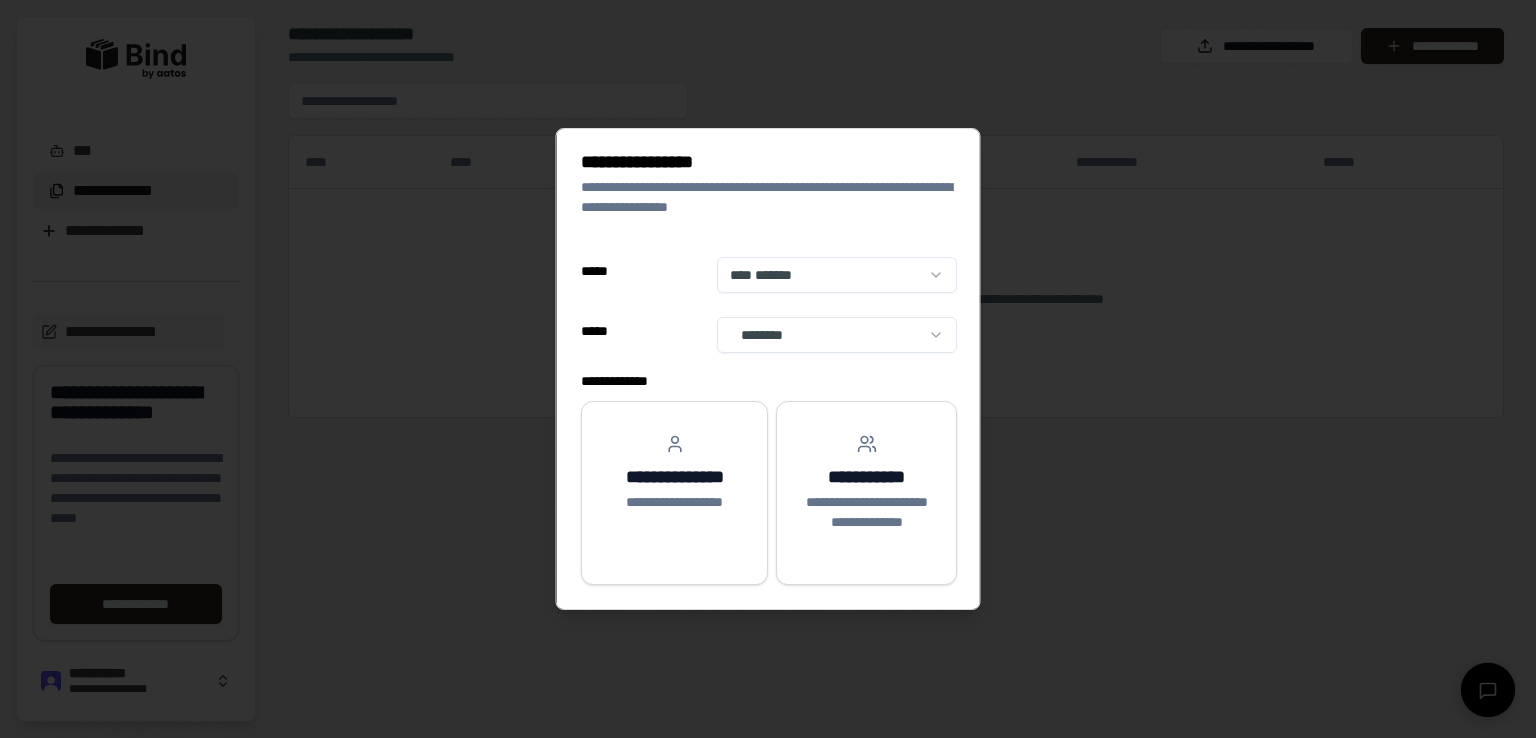 click on "**********" at bounding box center (768, 369) 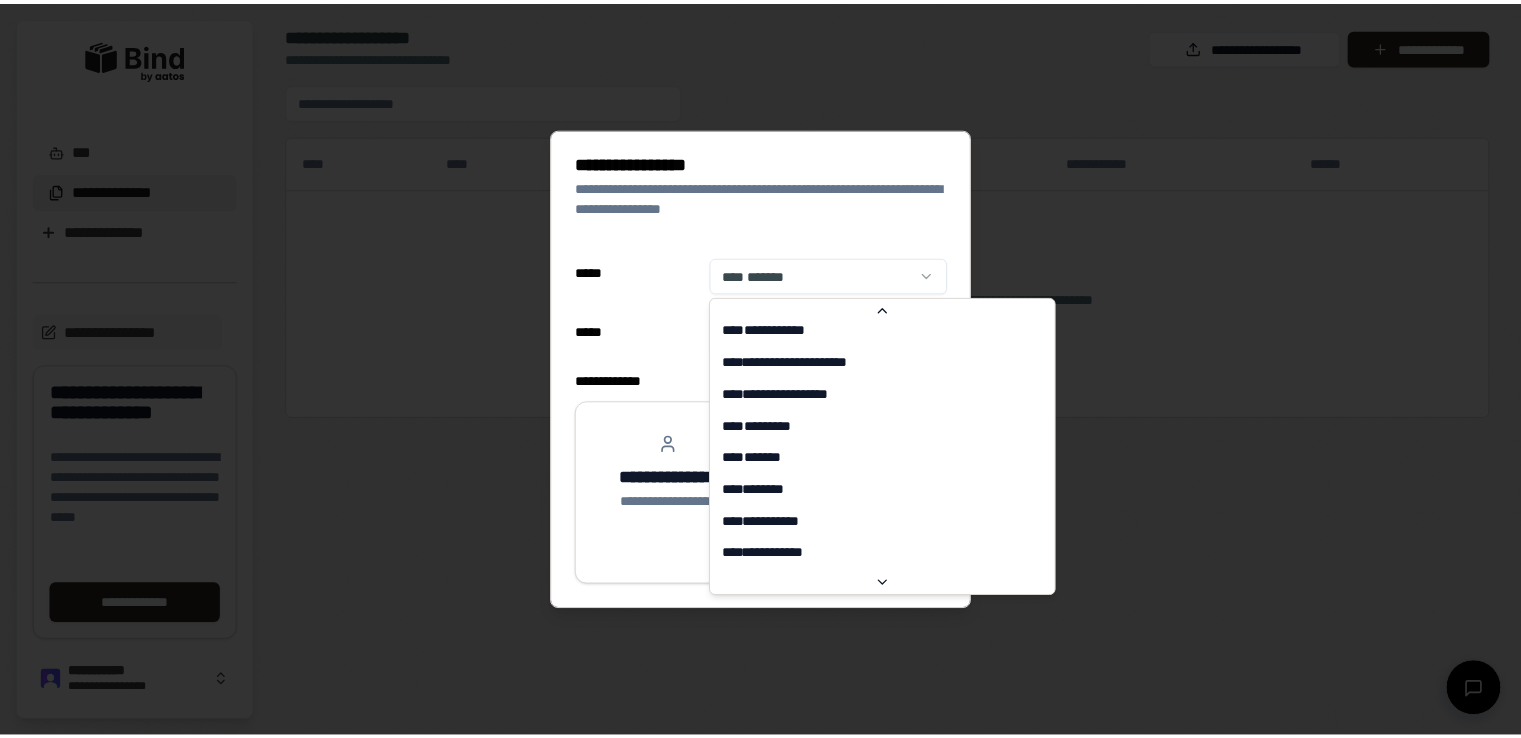 scroll, scrollTop: 6300, scrollLeft: 0, axis: vertical 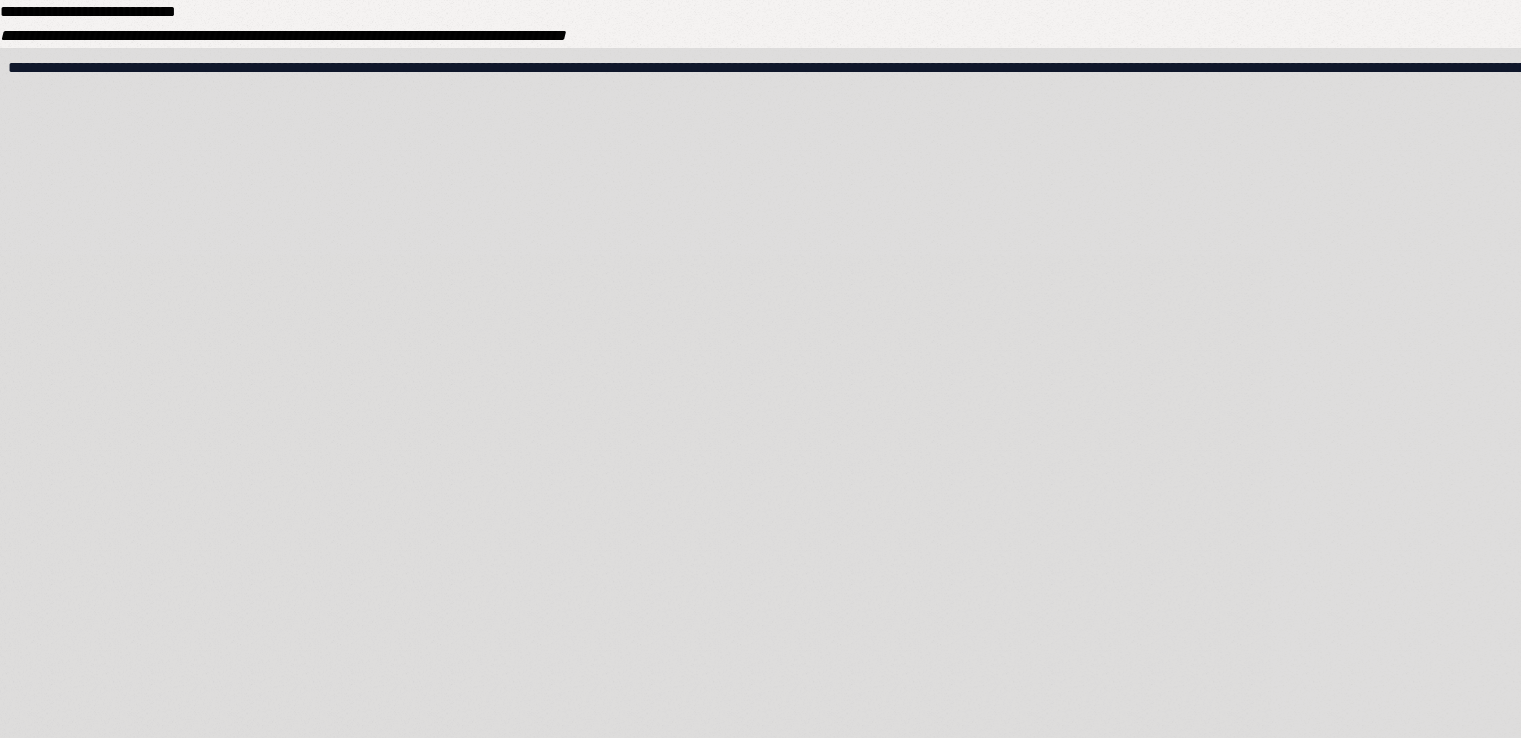 click on "**********" at bounding box center (760, 668) 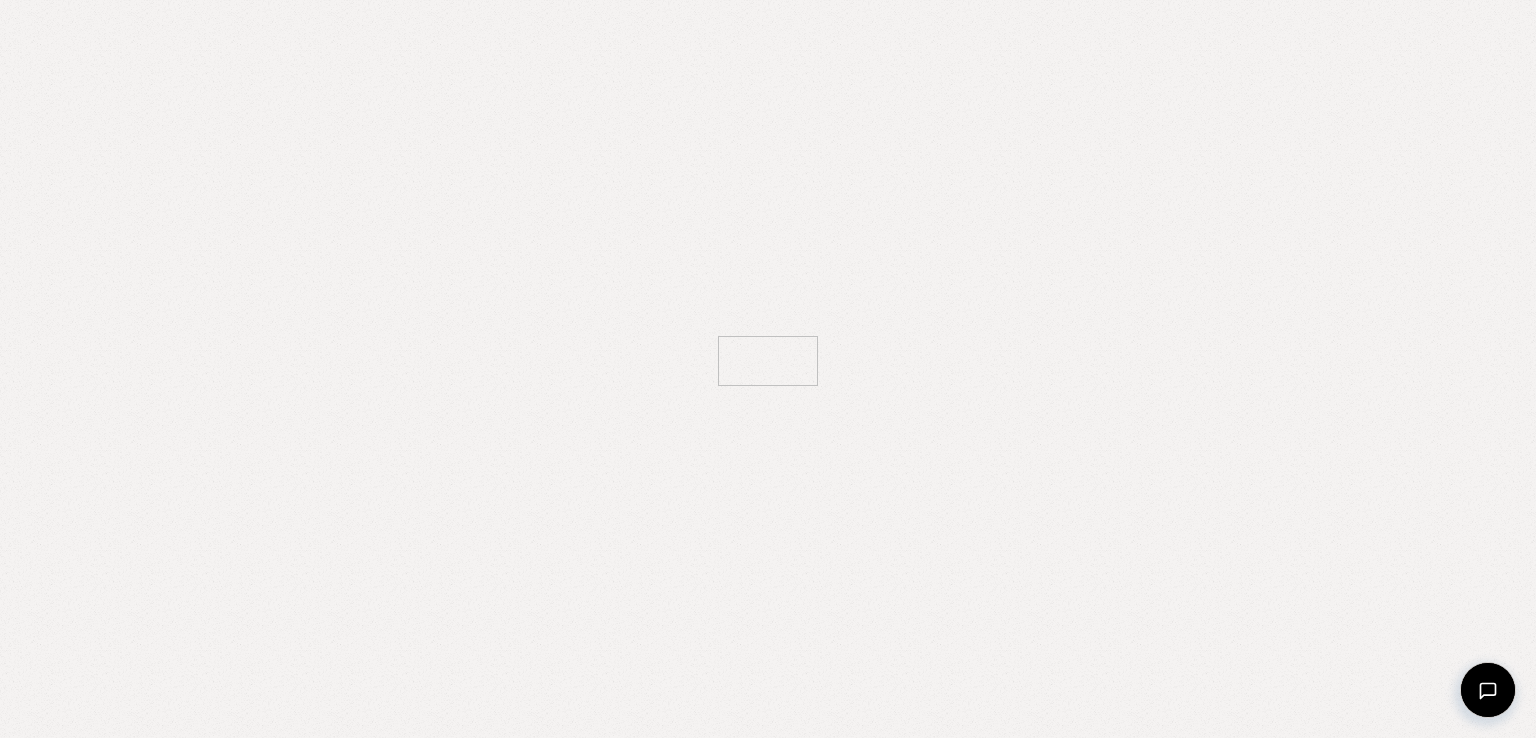 scroll, scrollTop: 0, scrollLeft: 0, axis: both 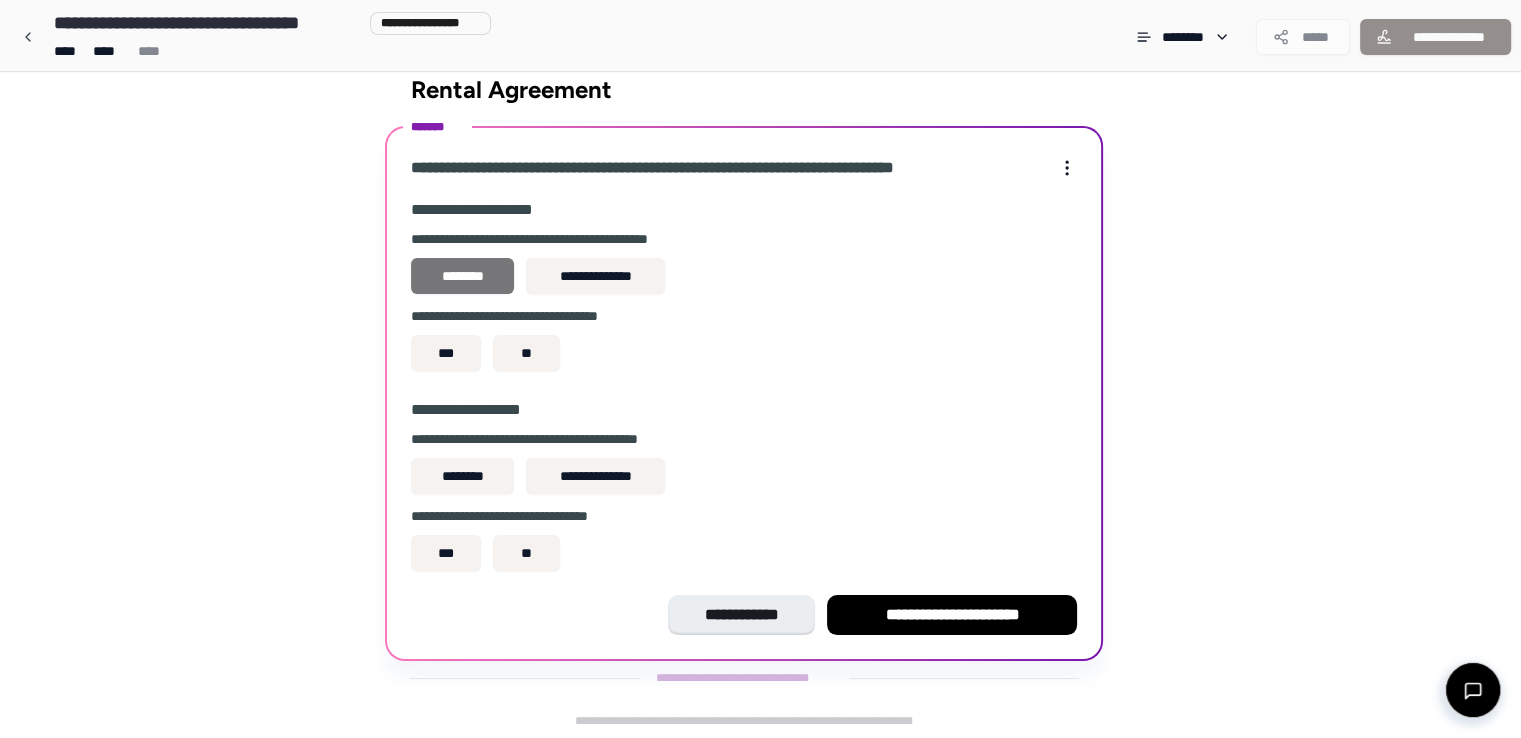 click on "********" at bounding box center (462, 276) 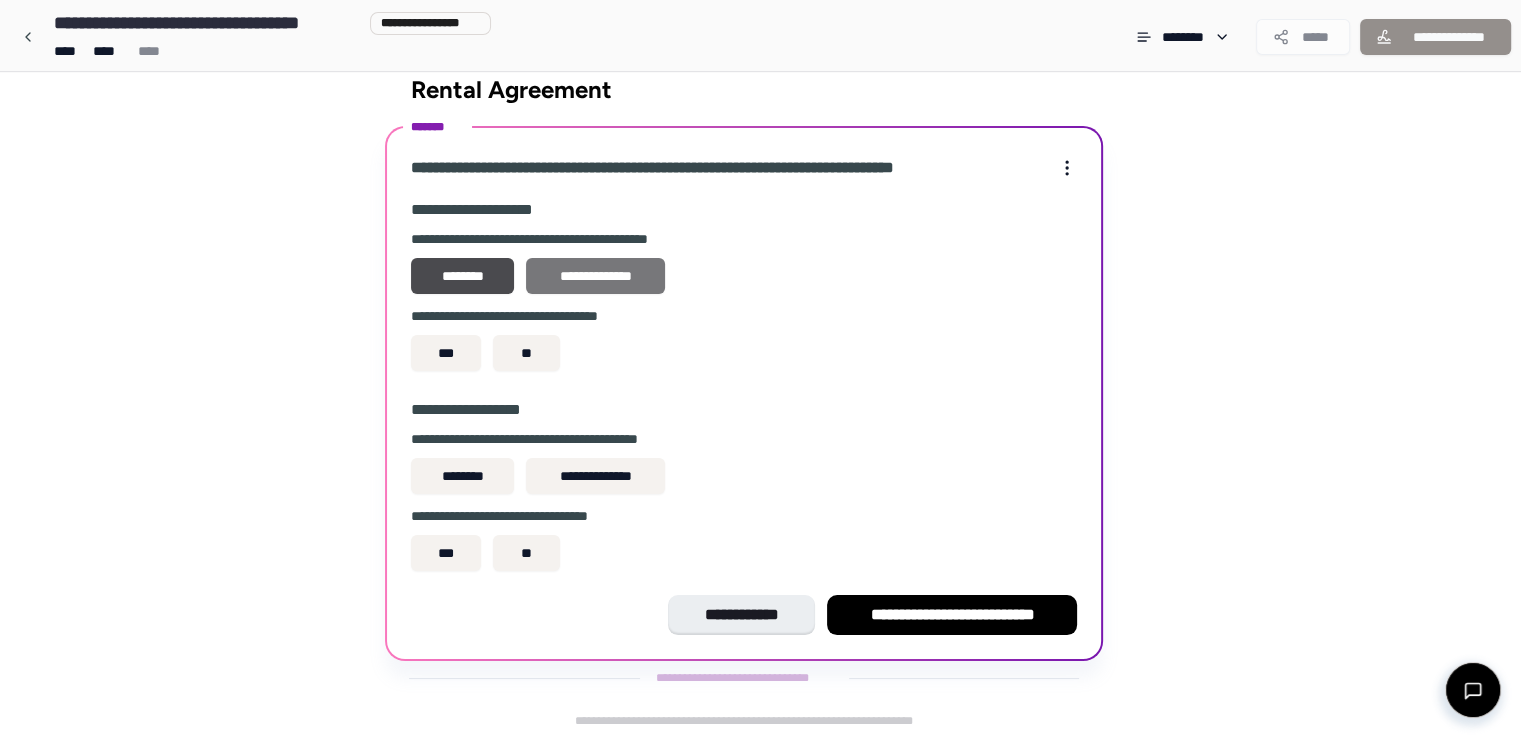 click on "**********" at bounding box center (595, 276) 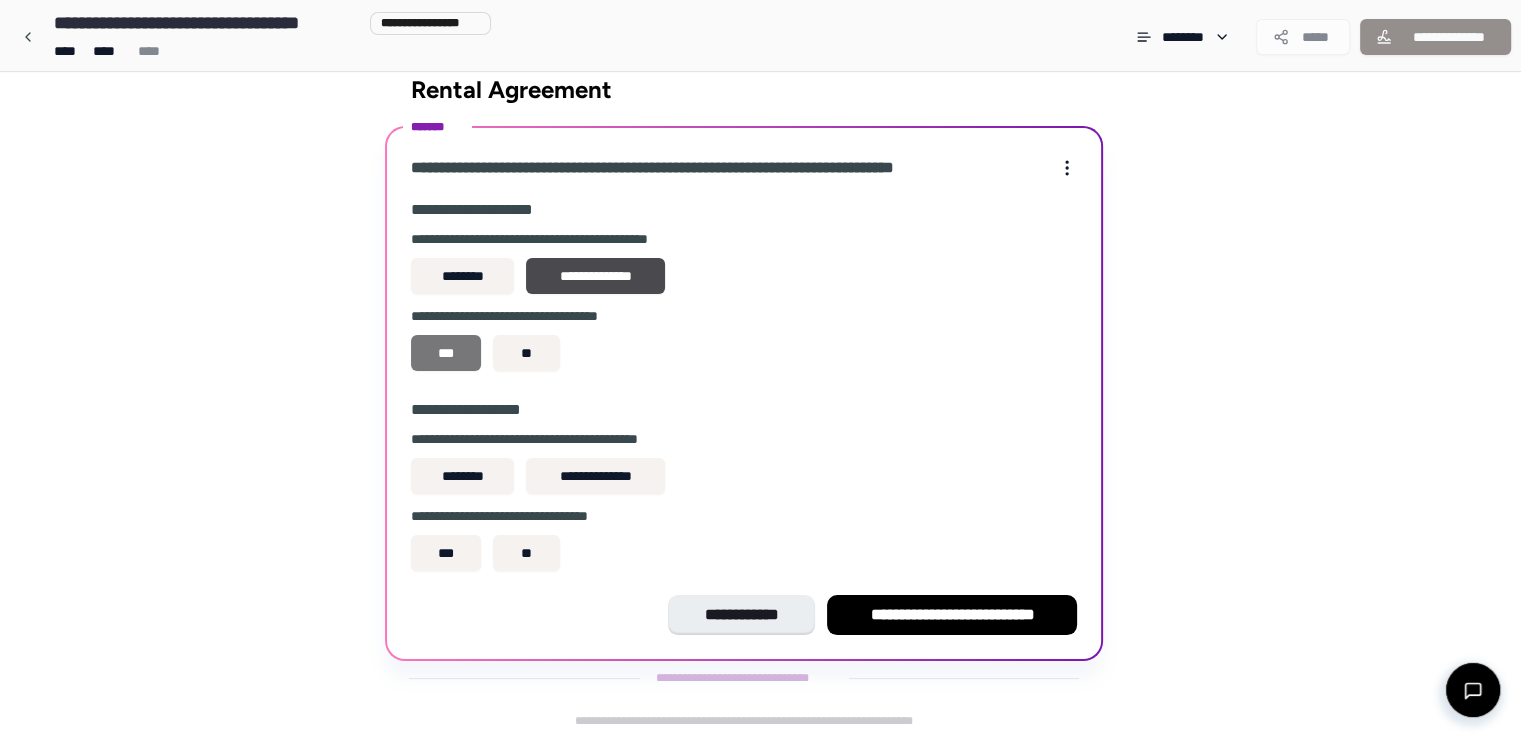 click on "***" at bounding box center (446, 353) 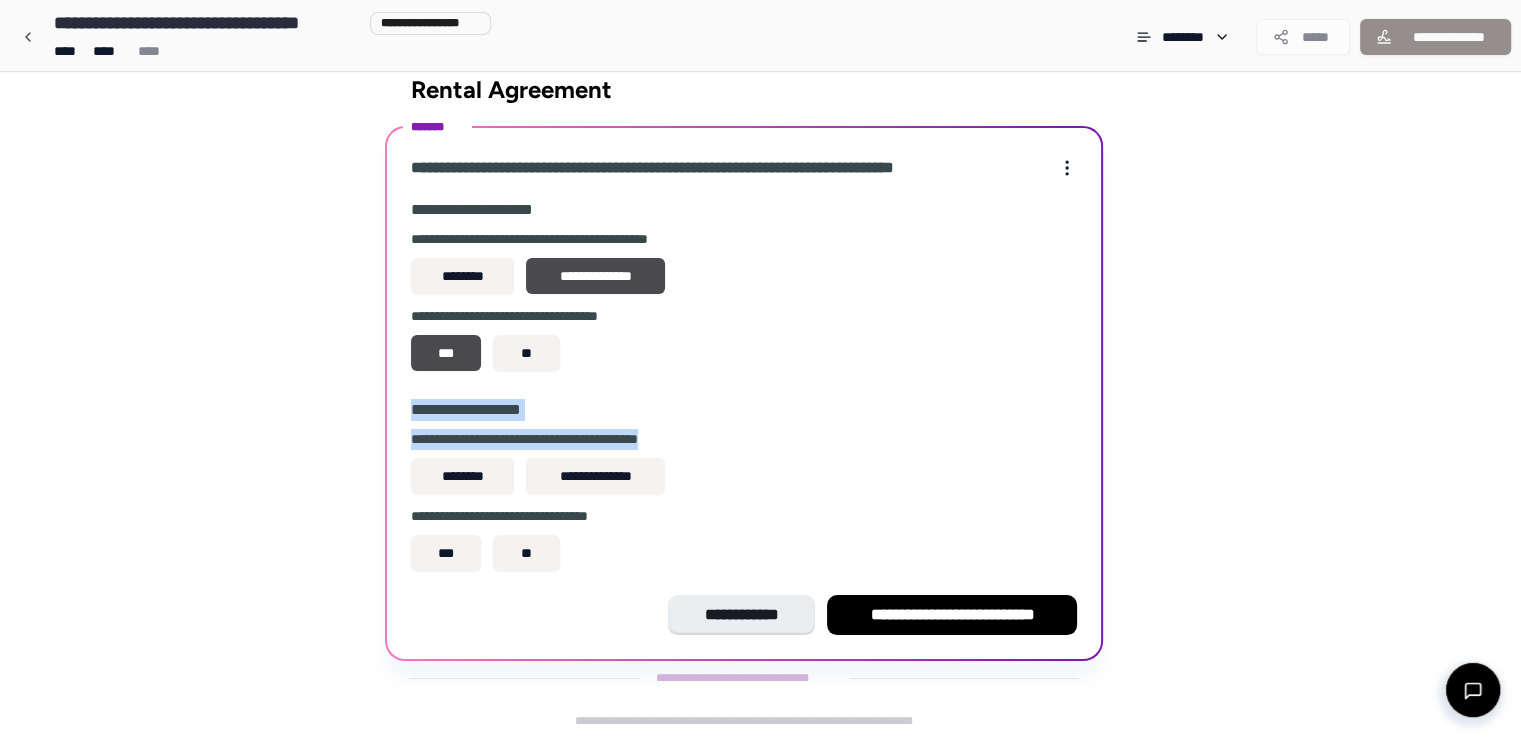drag, startPoint x: 432, startPoint y: 404, endPoint x: 695, endPoint y: 428, distance: 264.09277 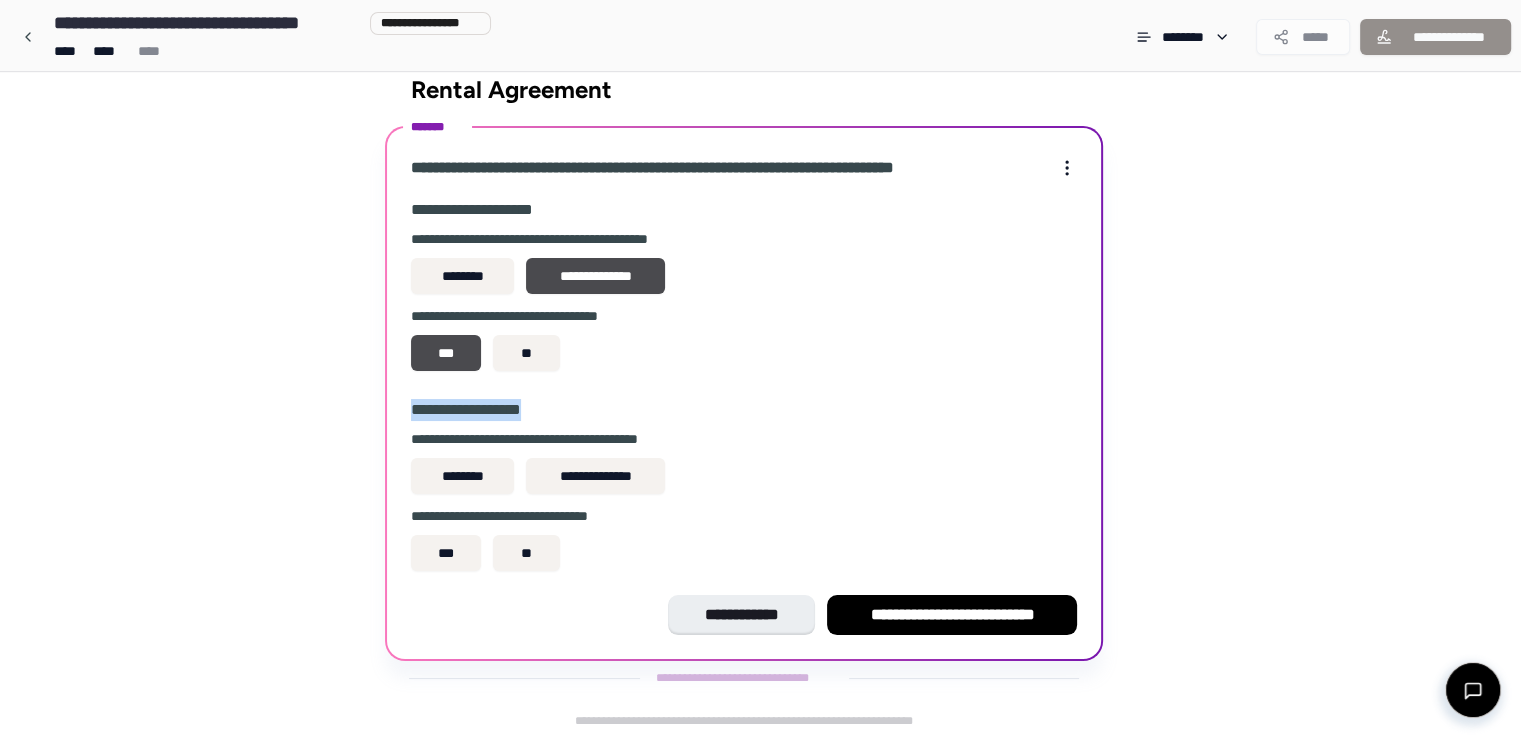 drag, startPoint x: 1071, startPoint y: 668, endPoint x: 1057, endPoint y: 664, distance: 14.56022 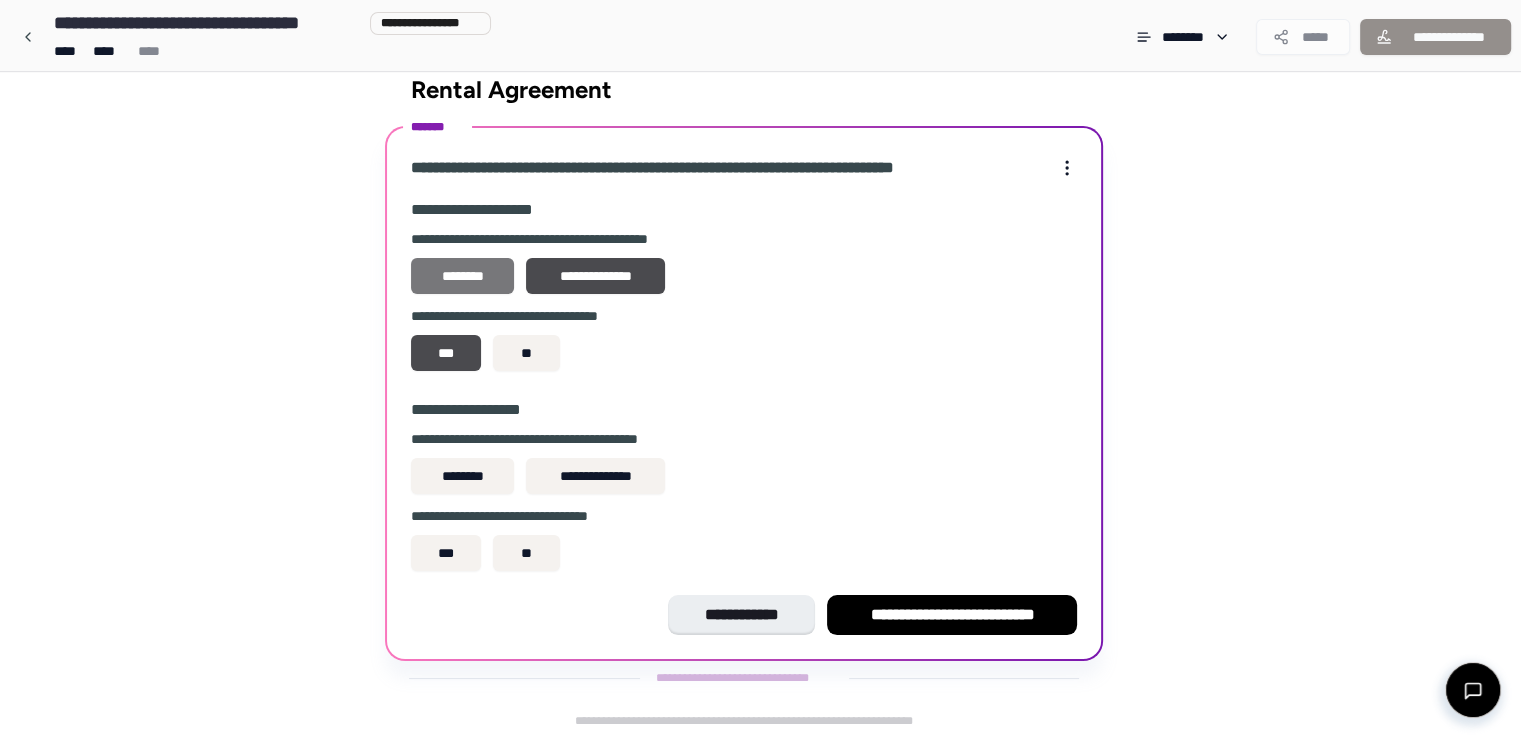 click on "********" at bounding box center (462, 276) 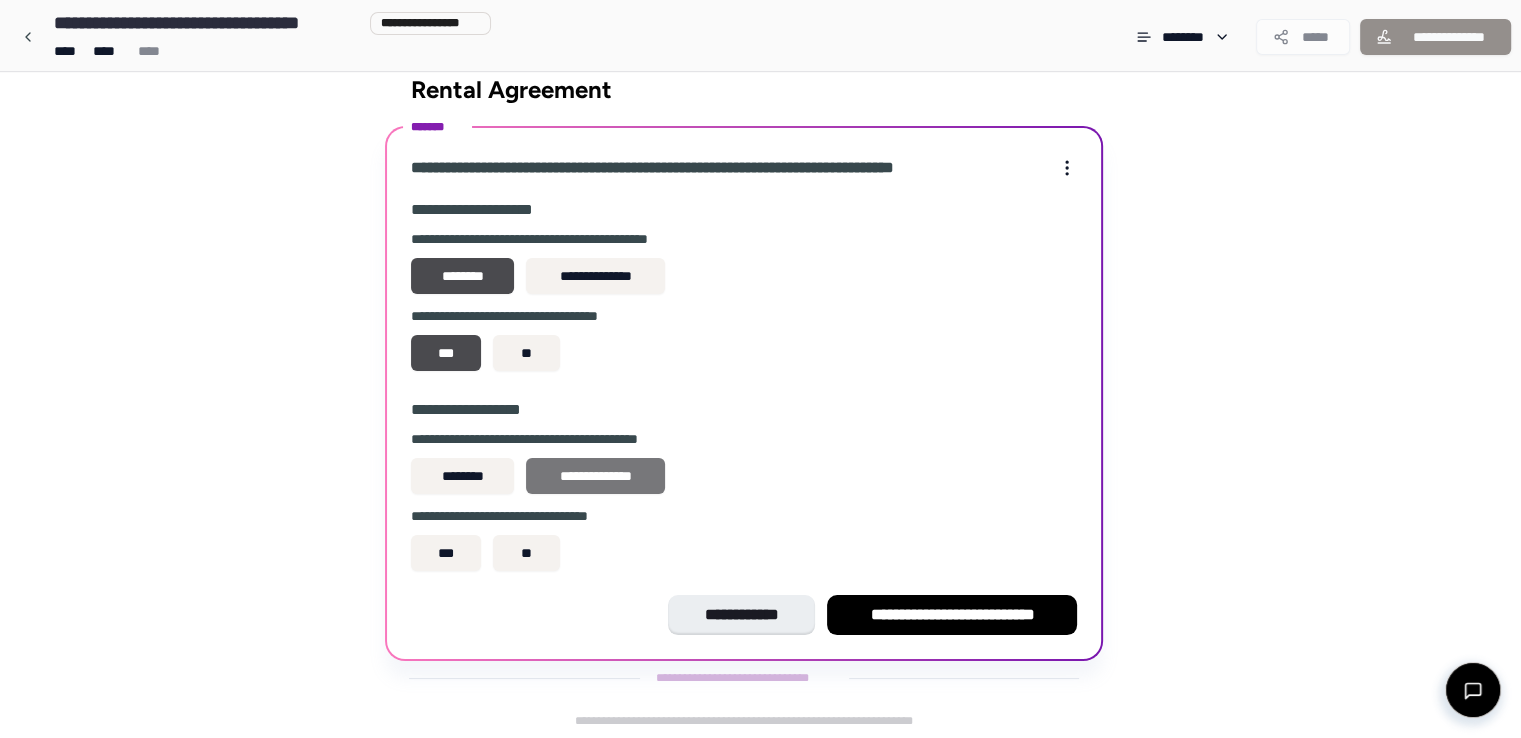 click on "**********" at bounding box center [595, 476] 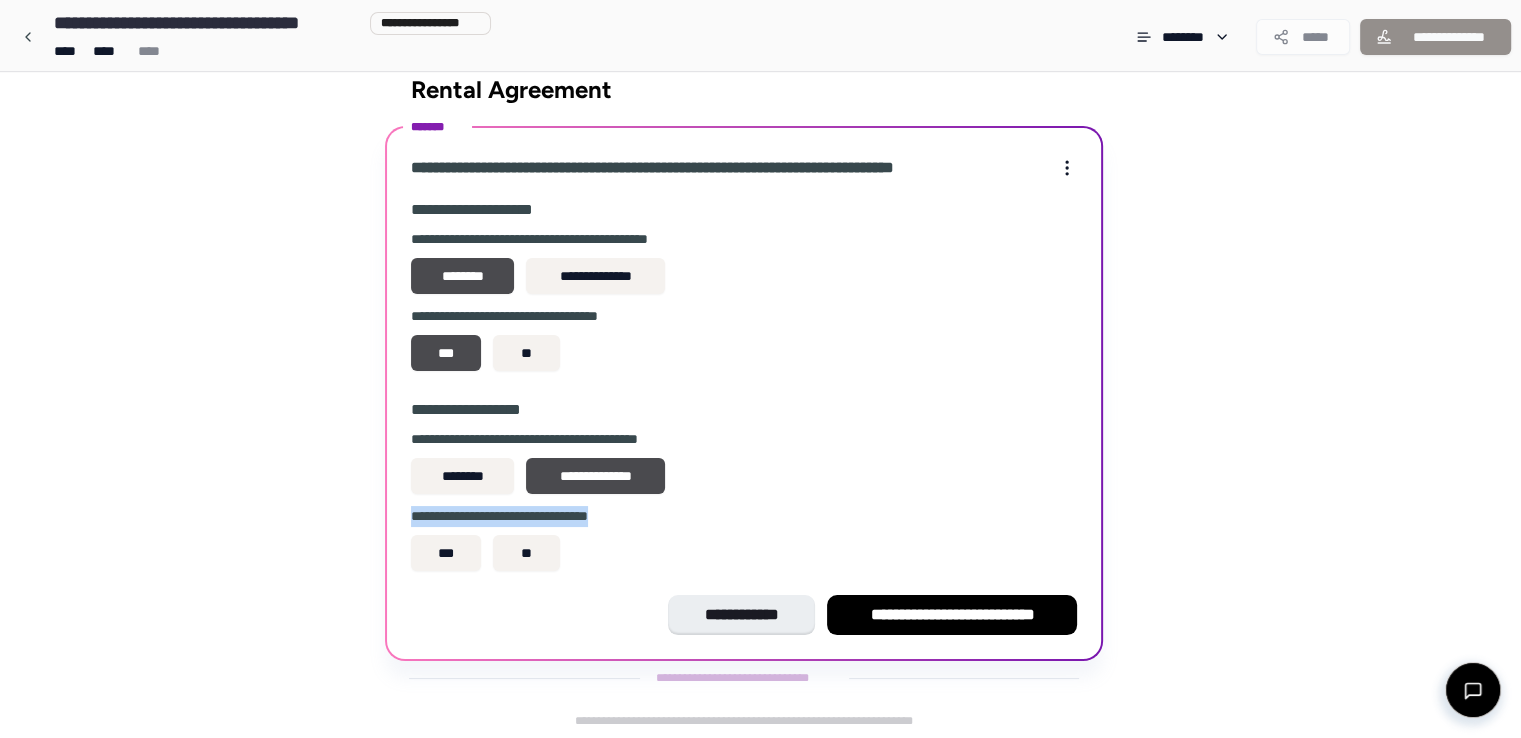 drag, startPoint x: 414, startPoint y: 513, endPoint x: 657, endPoint y: 518, distance: 243.05144 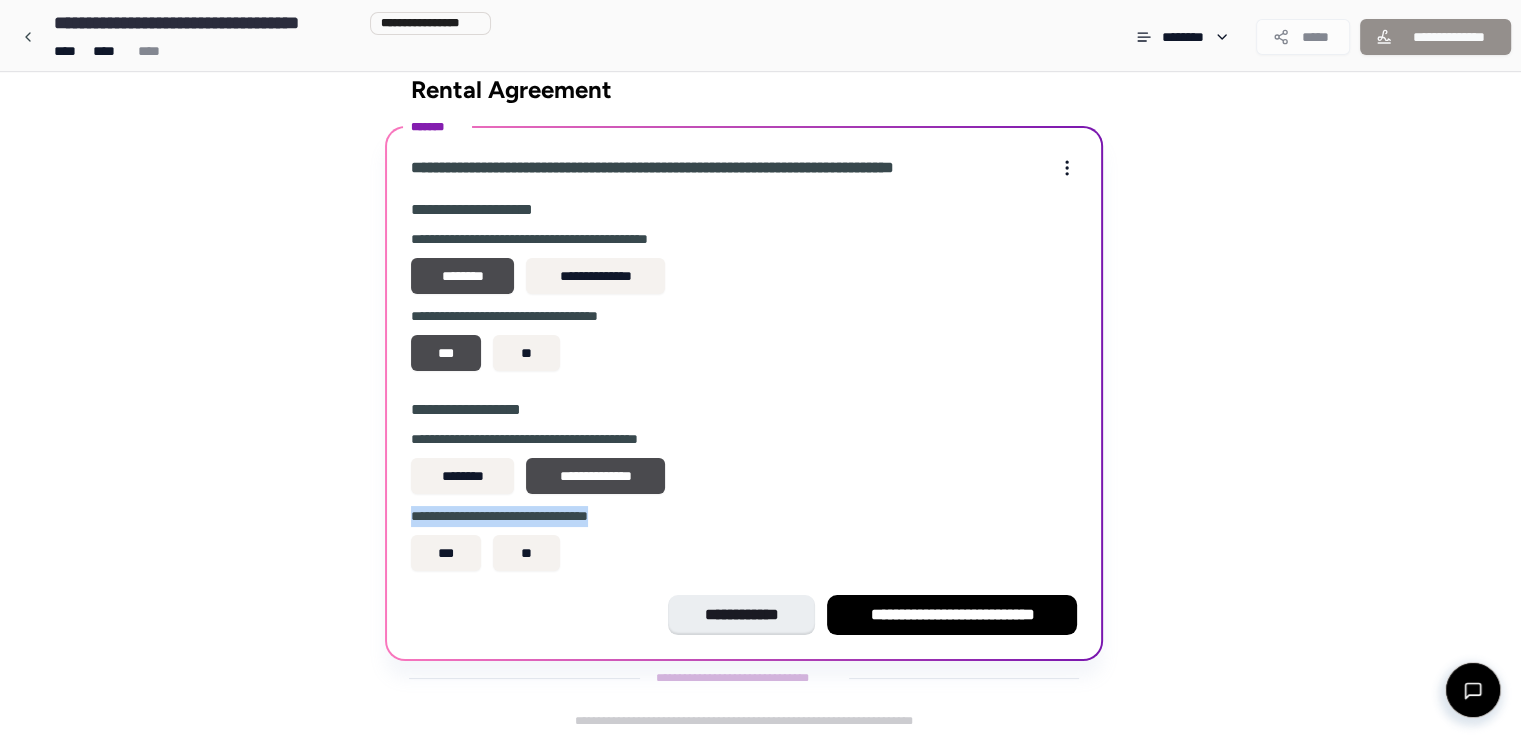 copy on "**********" 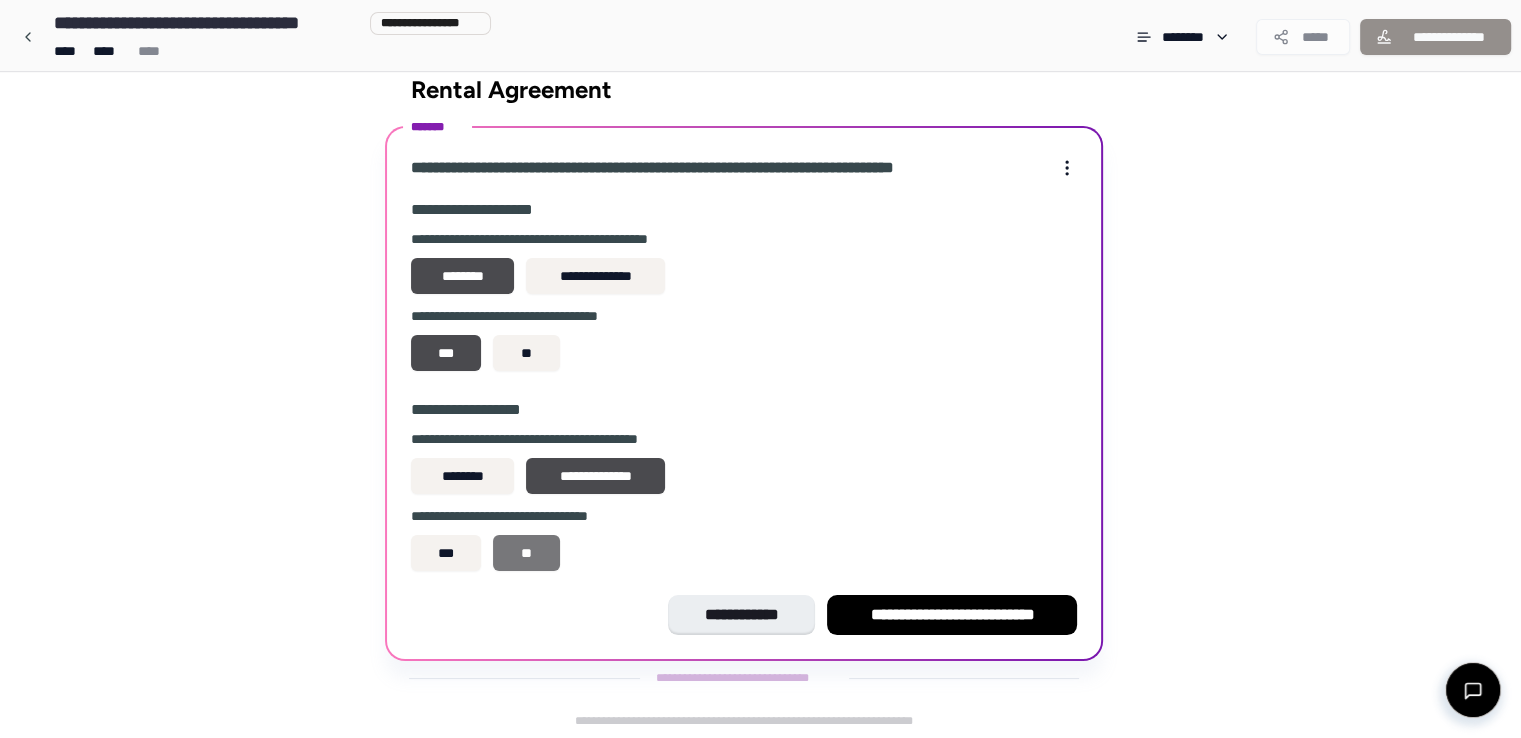 click on "**" at bounding box center (526, 553) 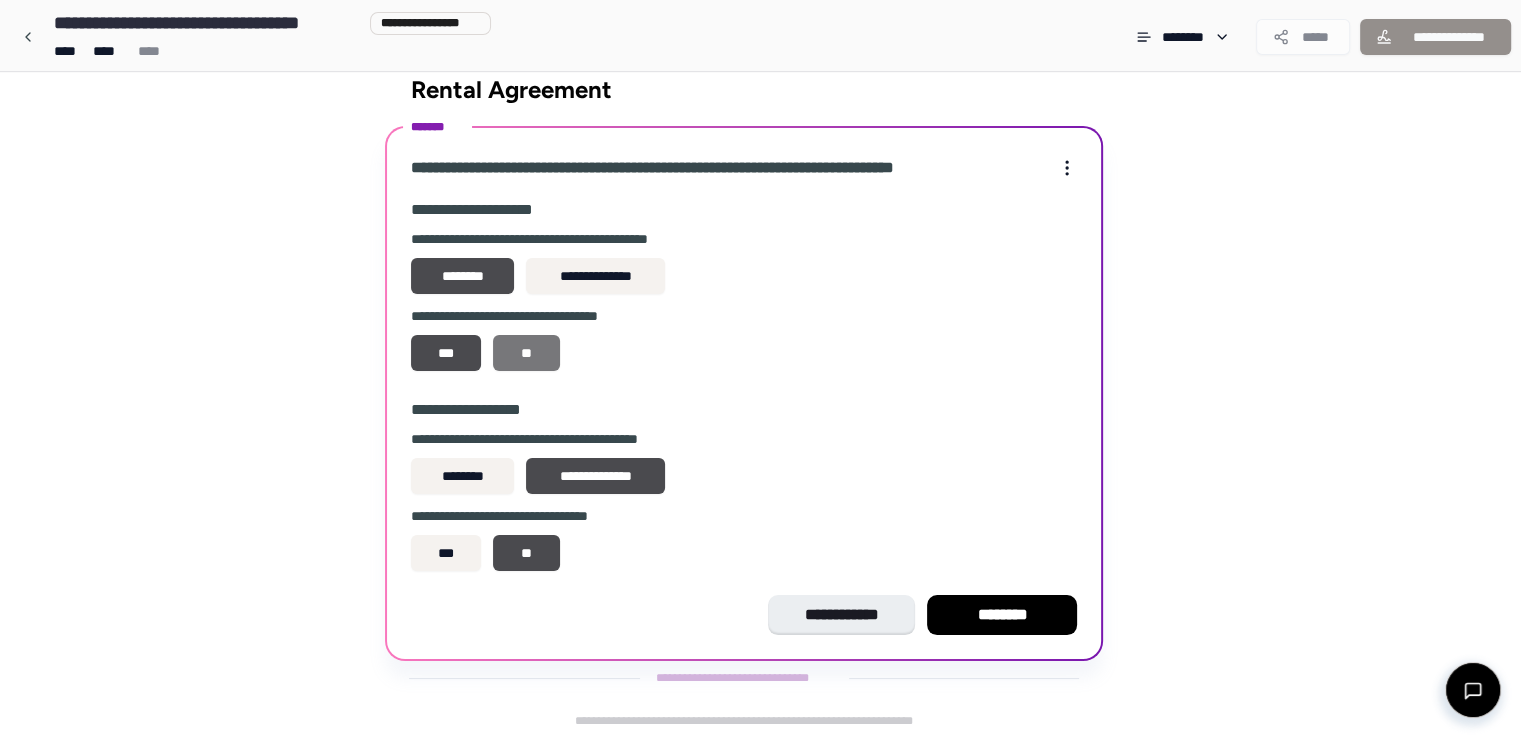 click on "**" at bounding box center [526, 353] 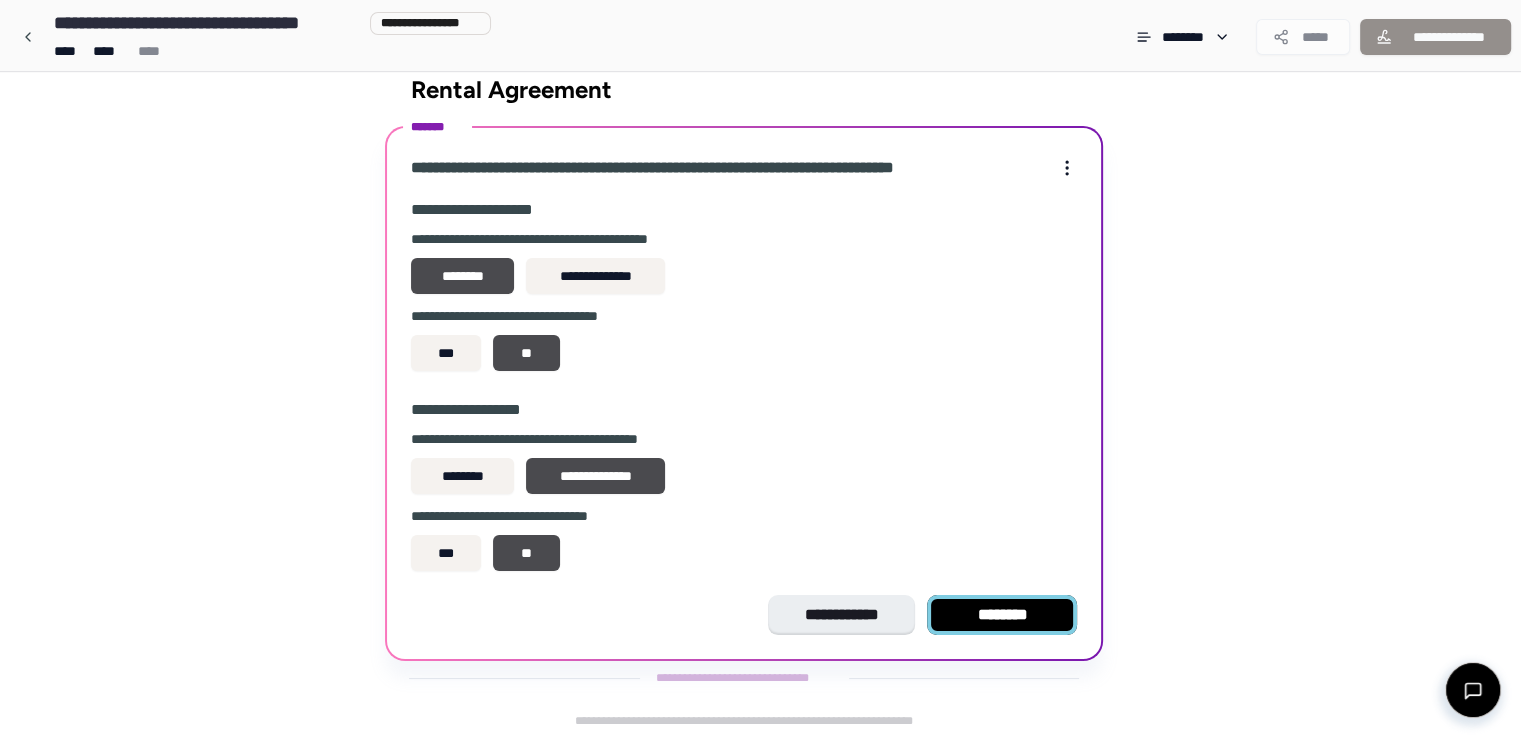 click on "********" at bounding box center [1002, 615] 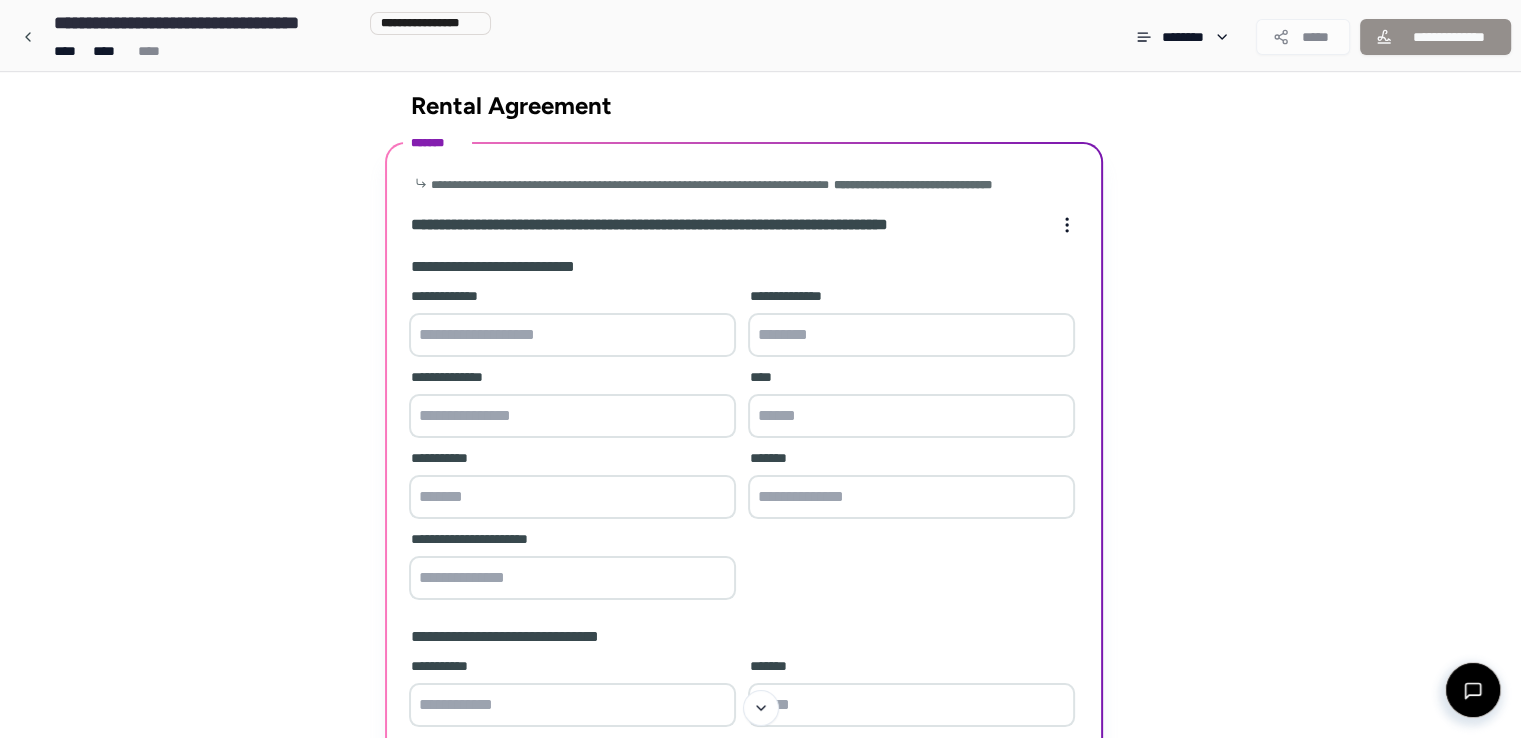 scroll, scrollTop: 0, scrollLeft: 0, axis: both 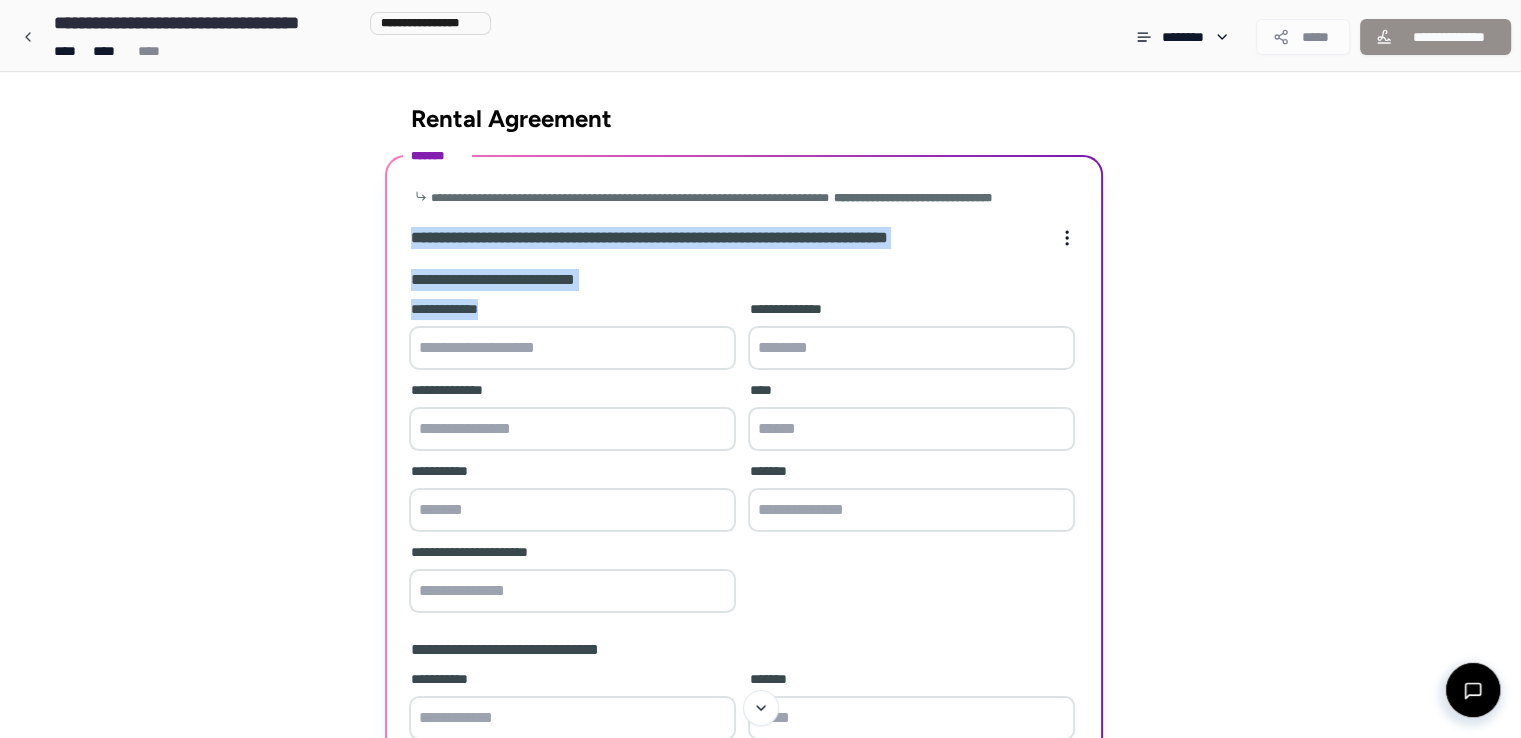 drag, startPoint x: 520, startPoint y: 253, endPoint x: 588, endPoint y: 294, distance: 79.40403 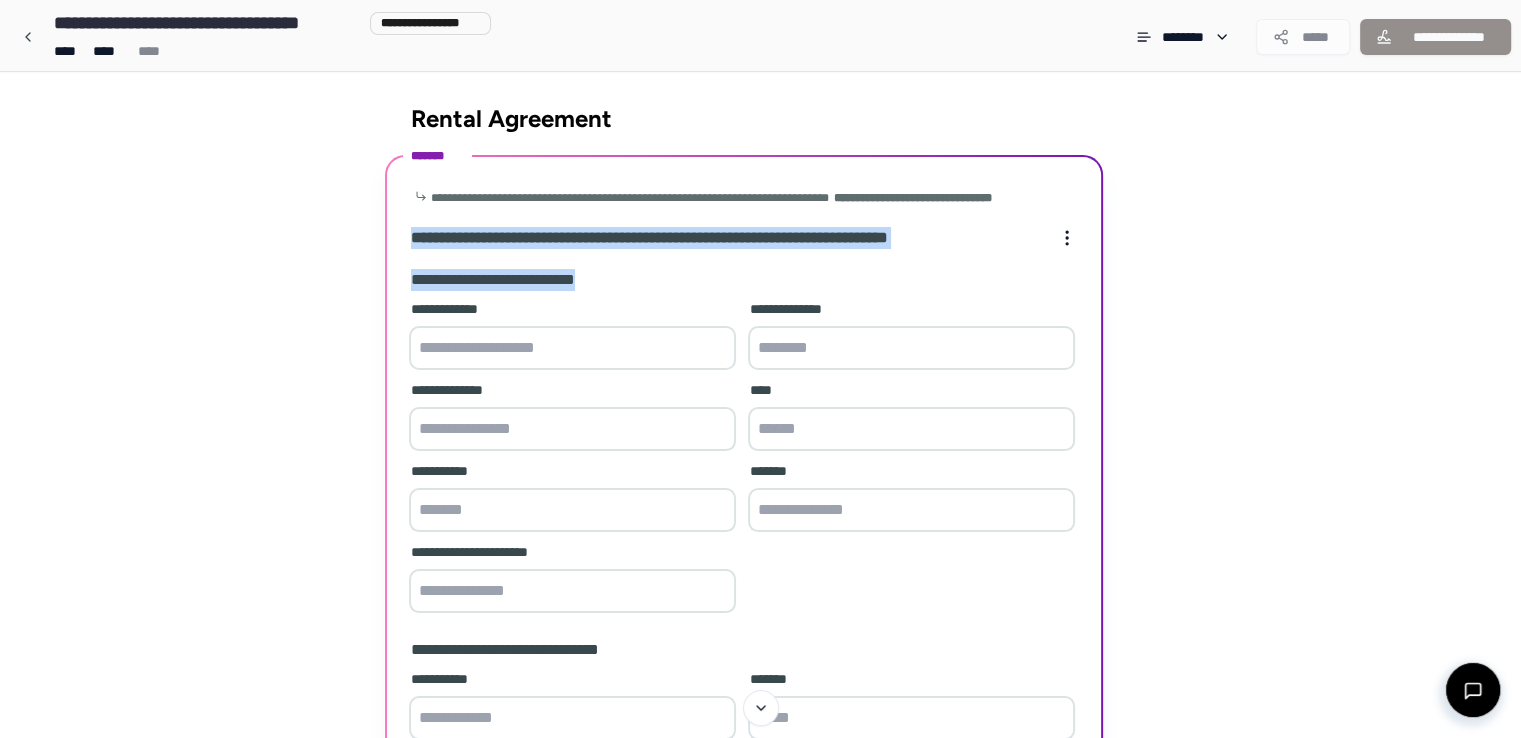click at bounding box center (572, 348) 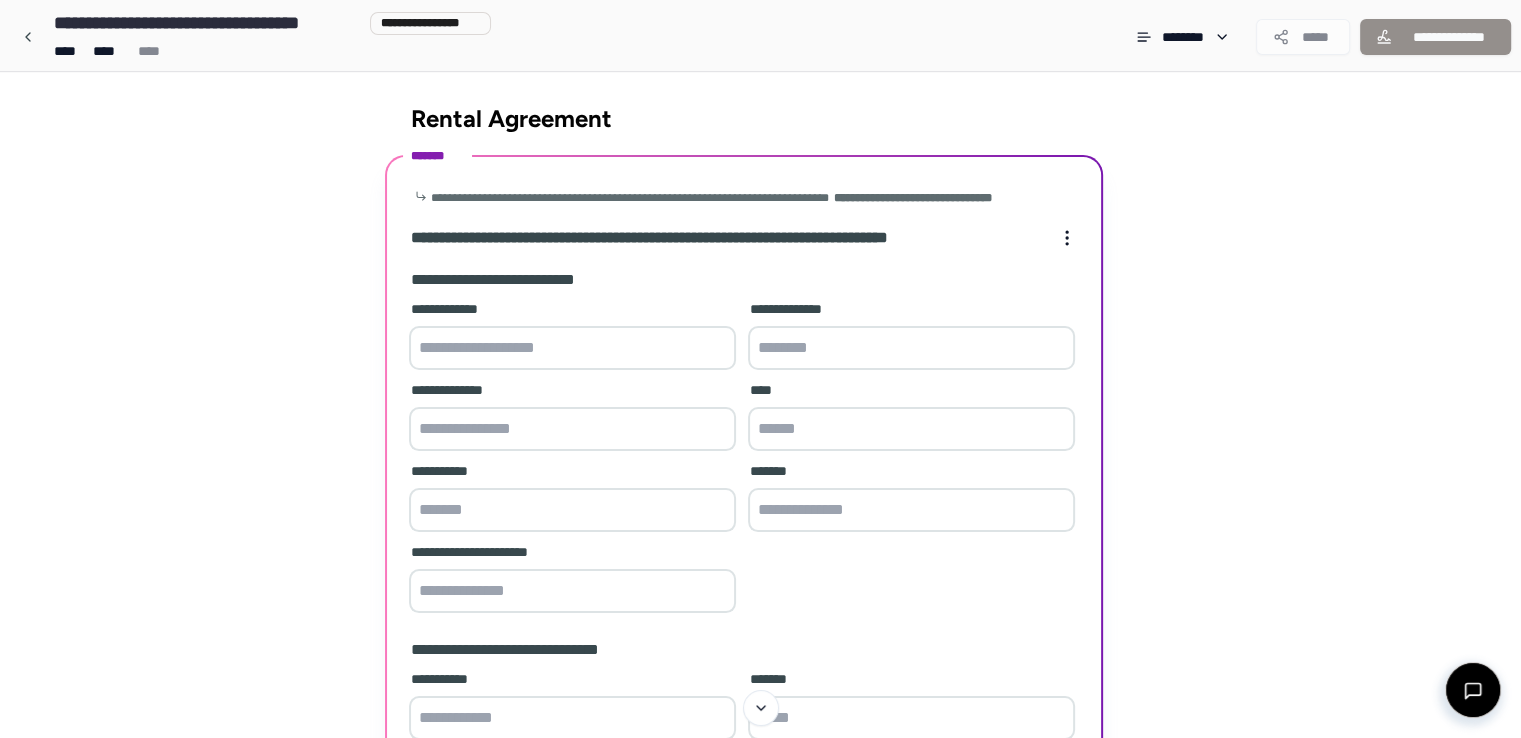 paste on "**********" 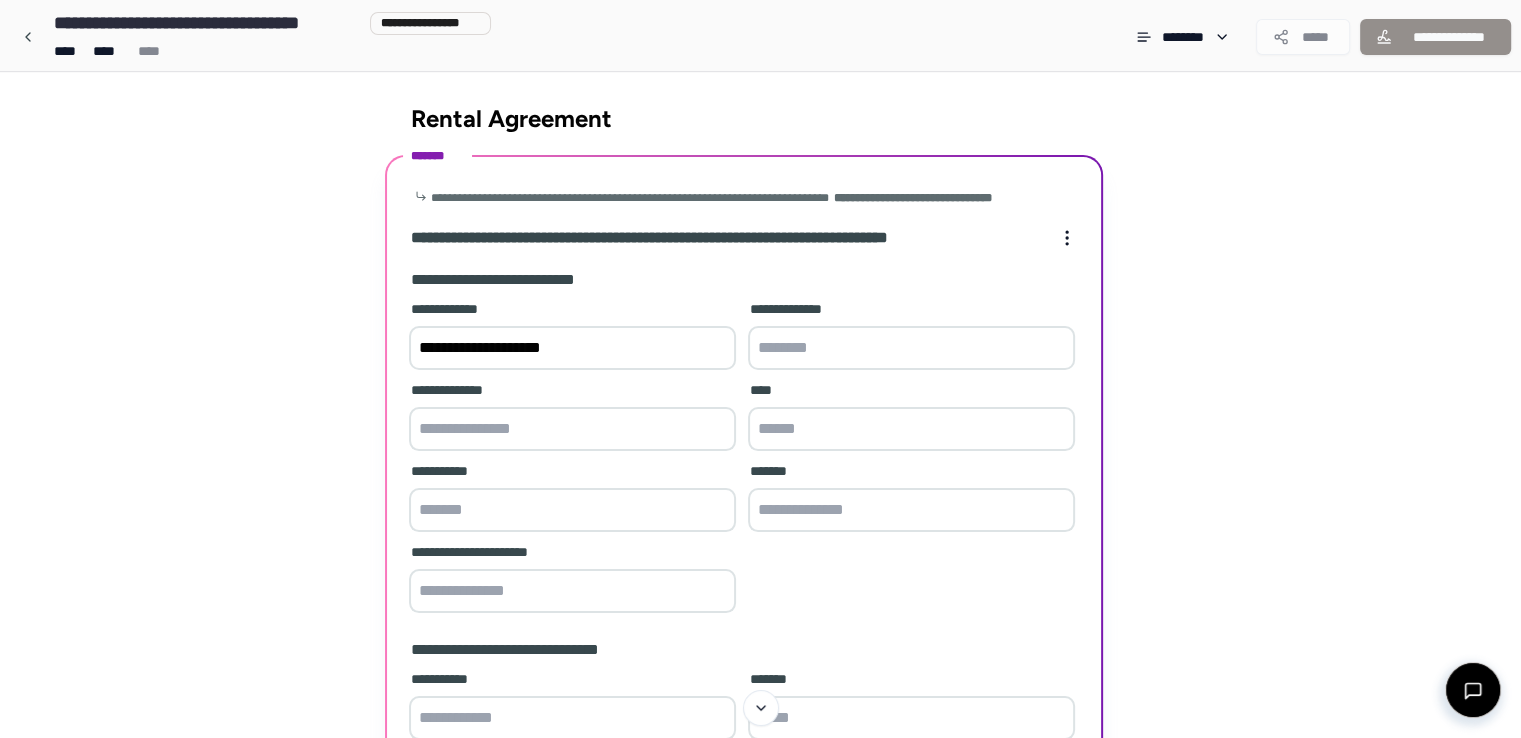 type on "**********" 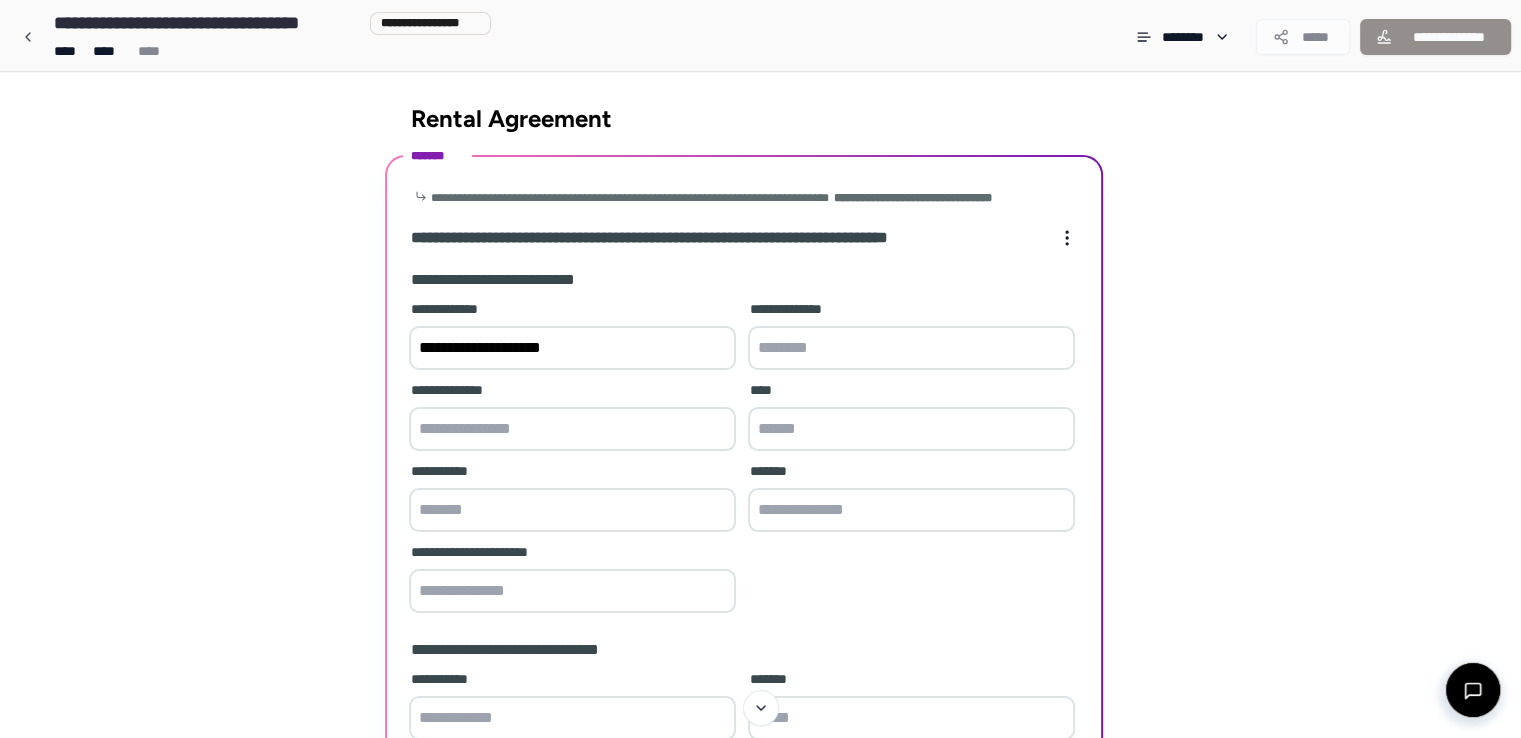 click at bounding box center (911, 348) 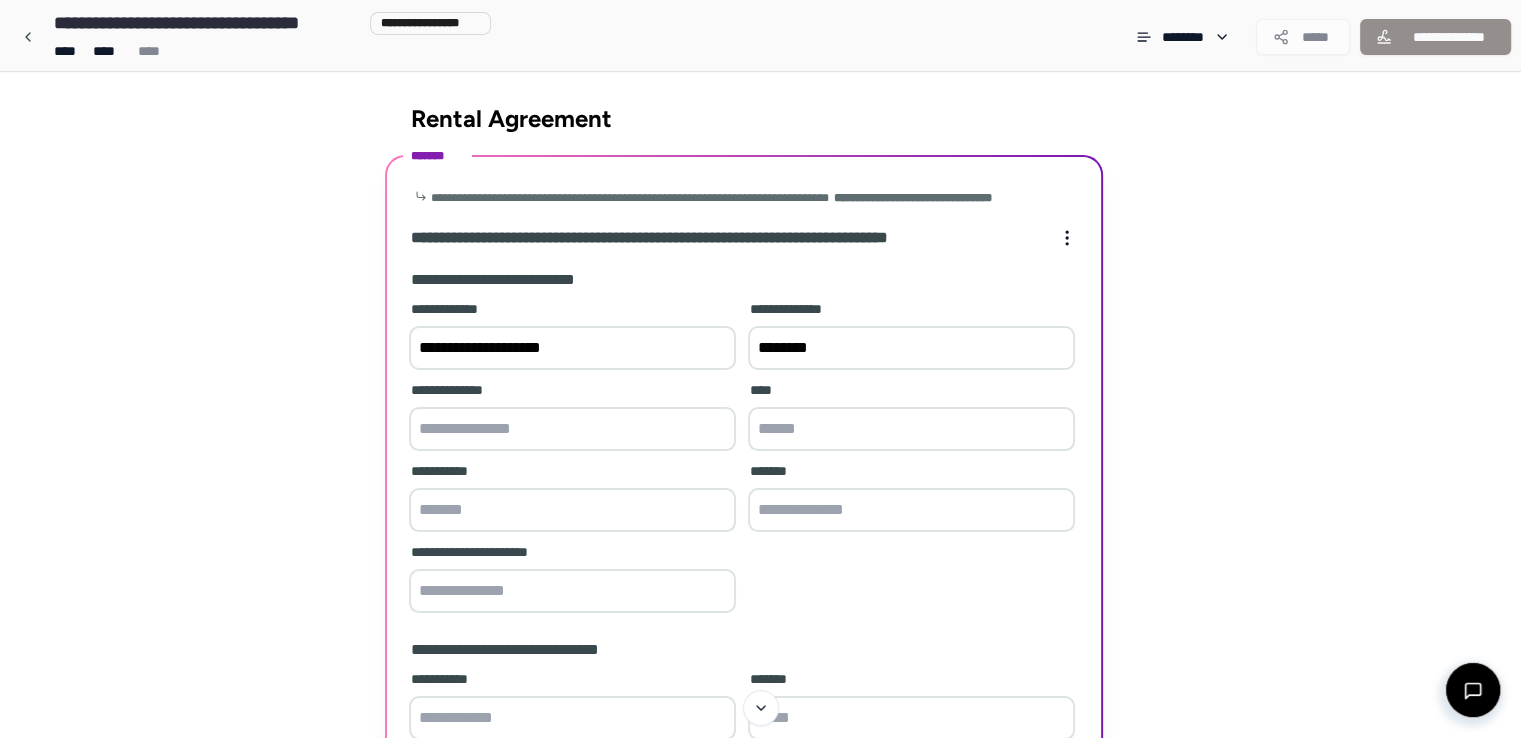 type on "********" 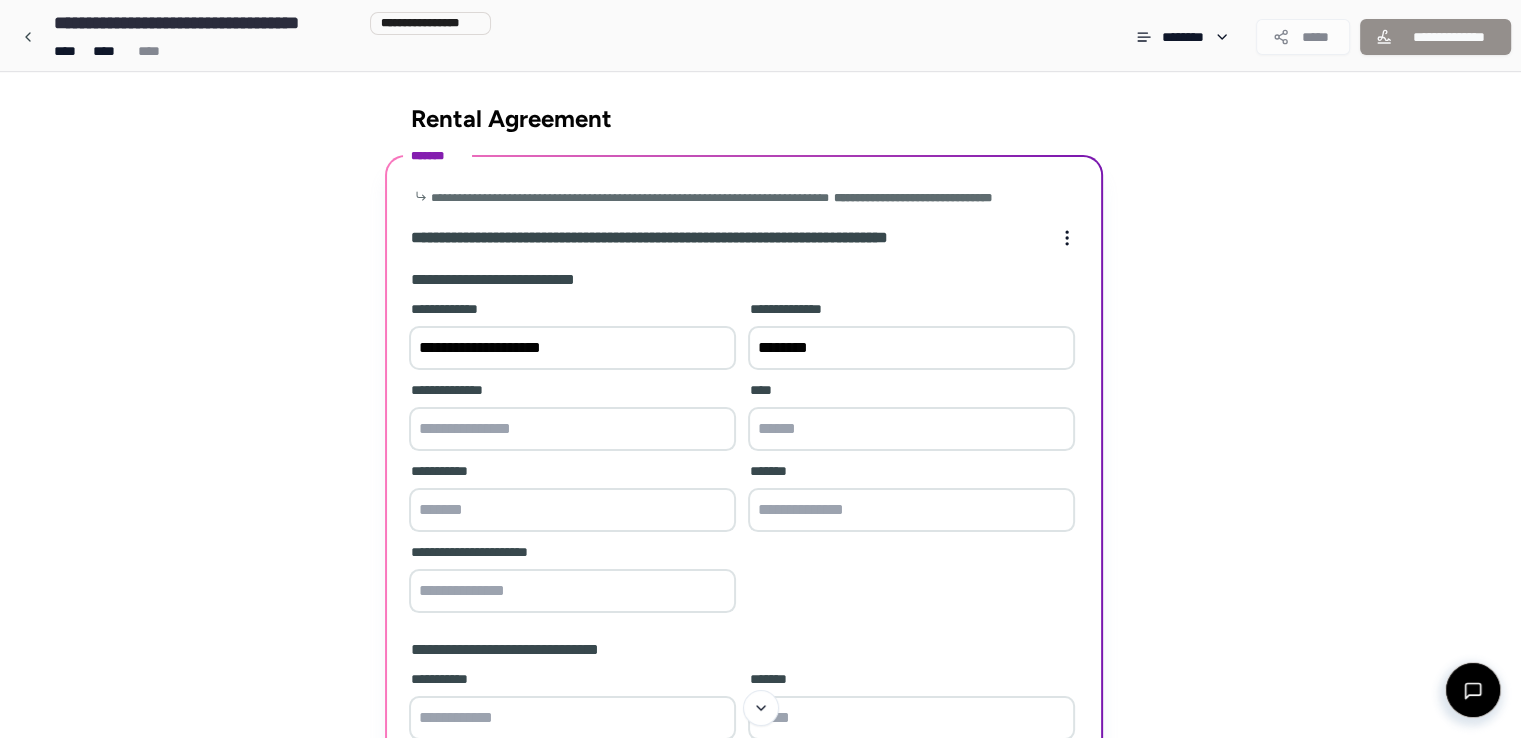click at bounding box center (572, 429) 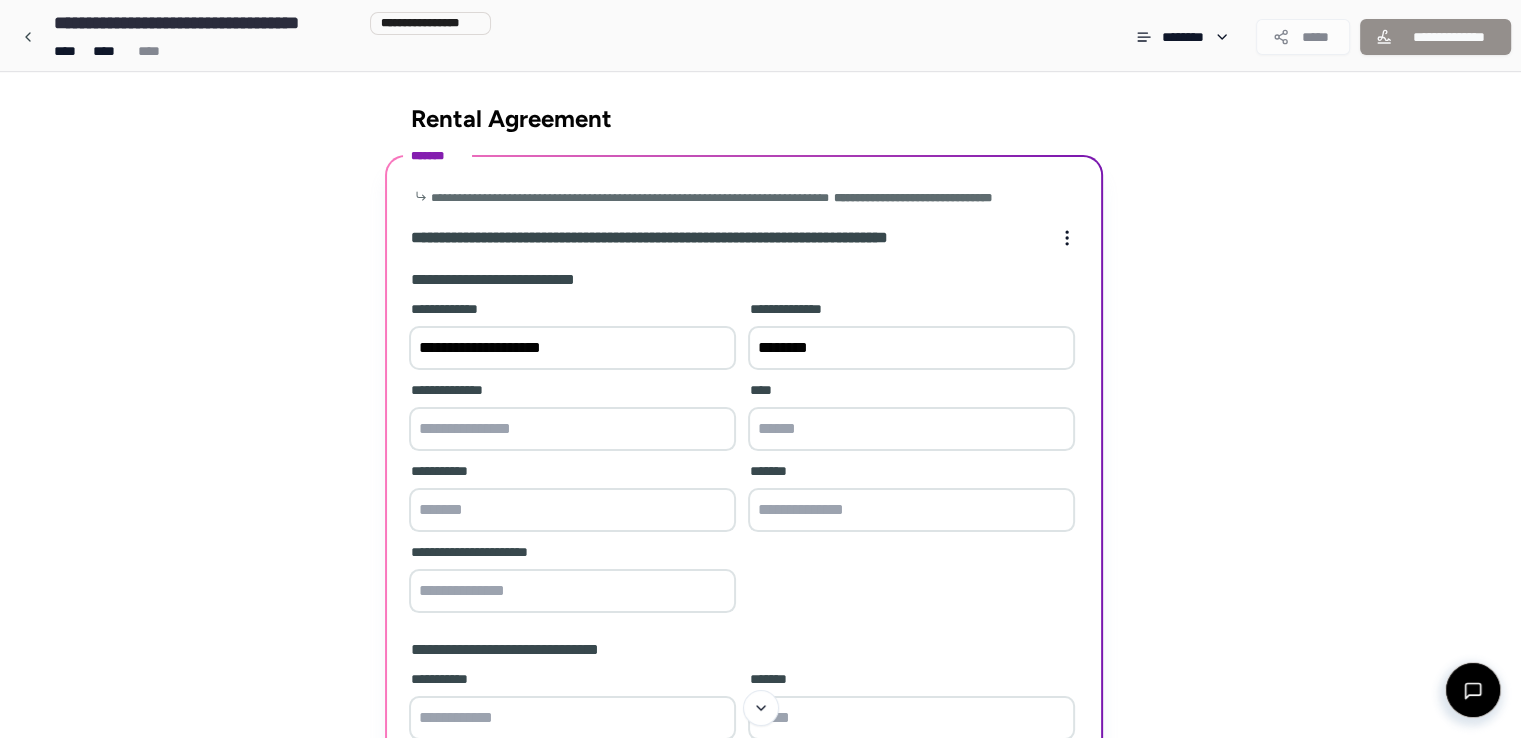 paste on "**********" 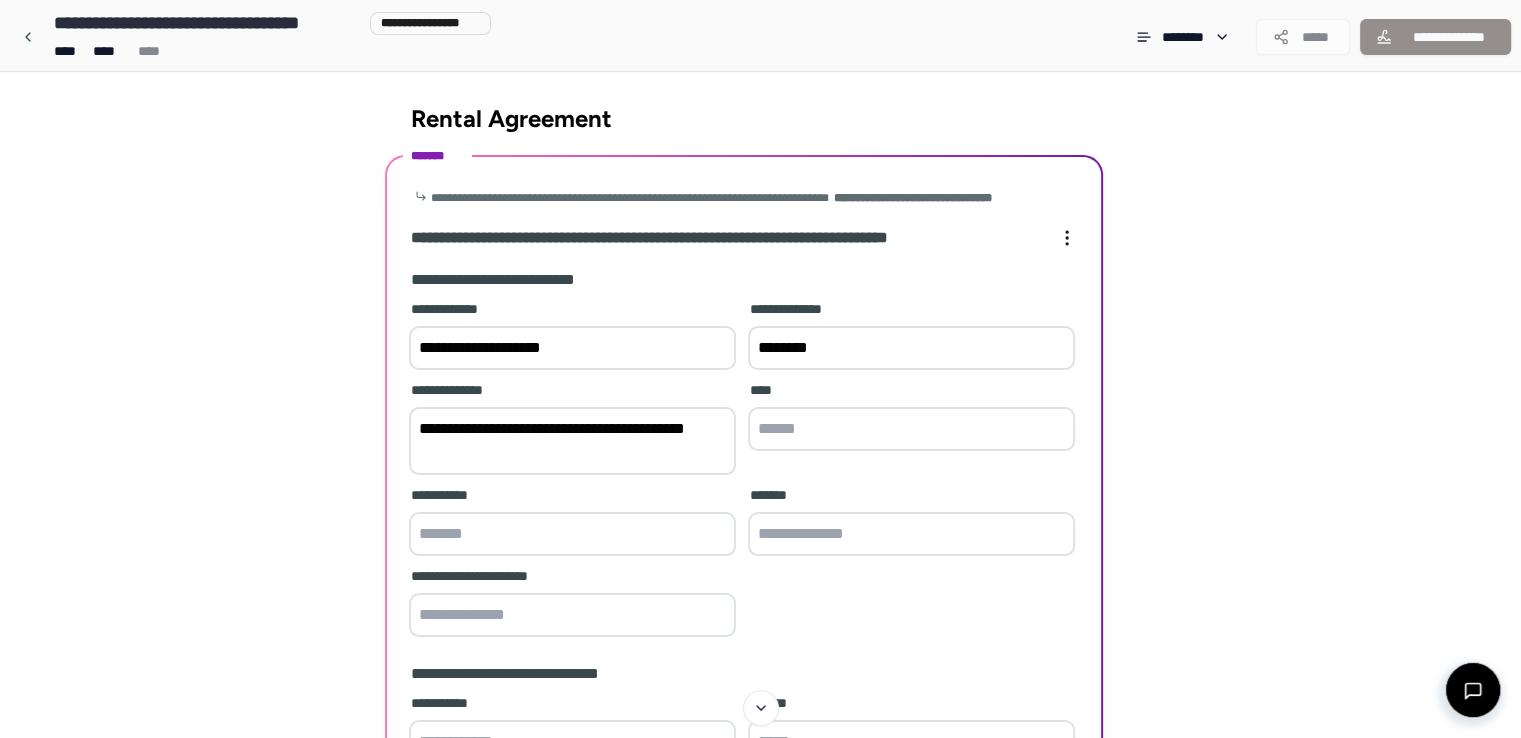 type on "**********" 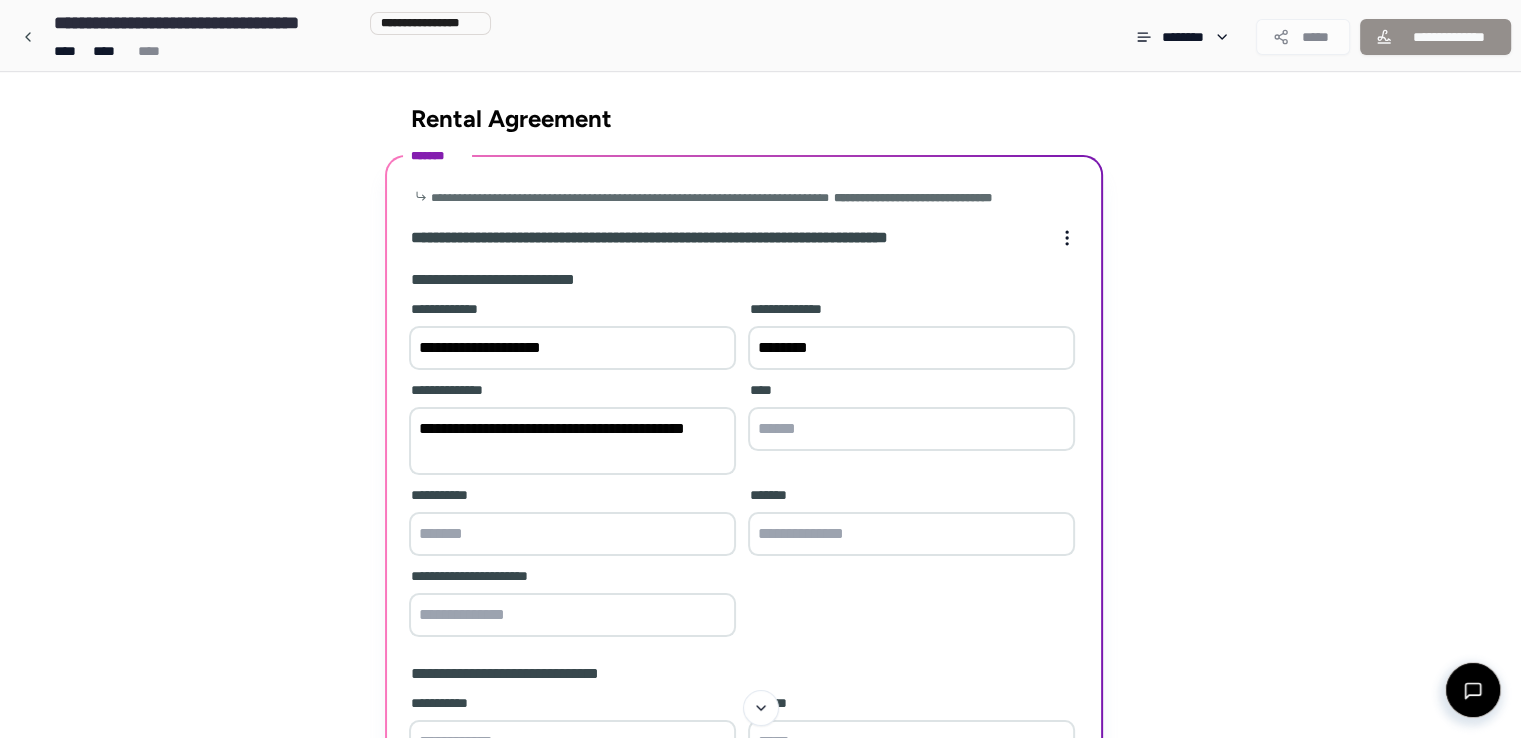 paste on "**********" 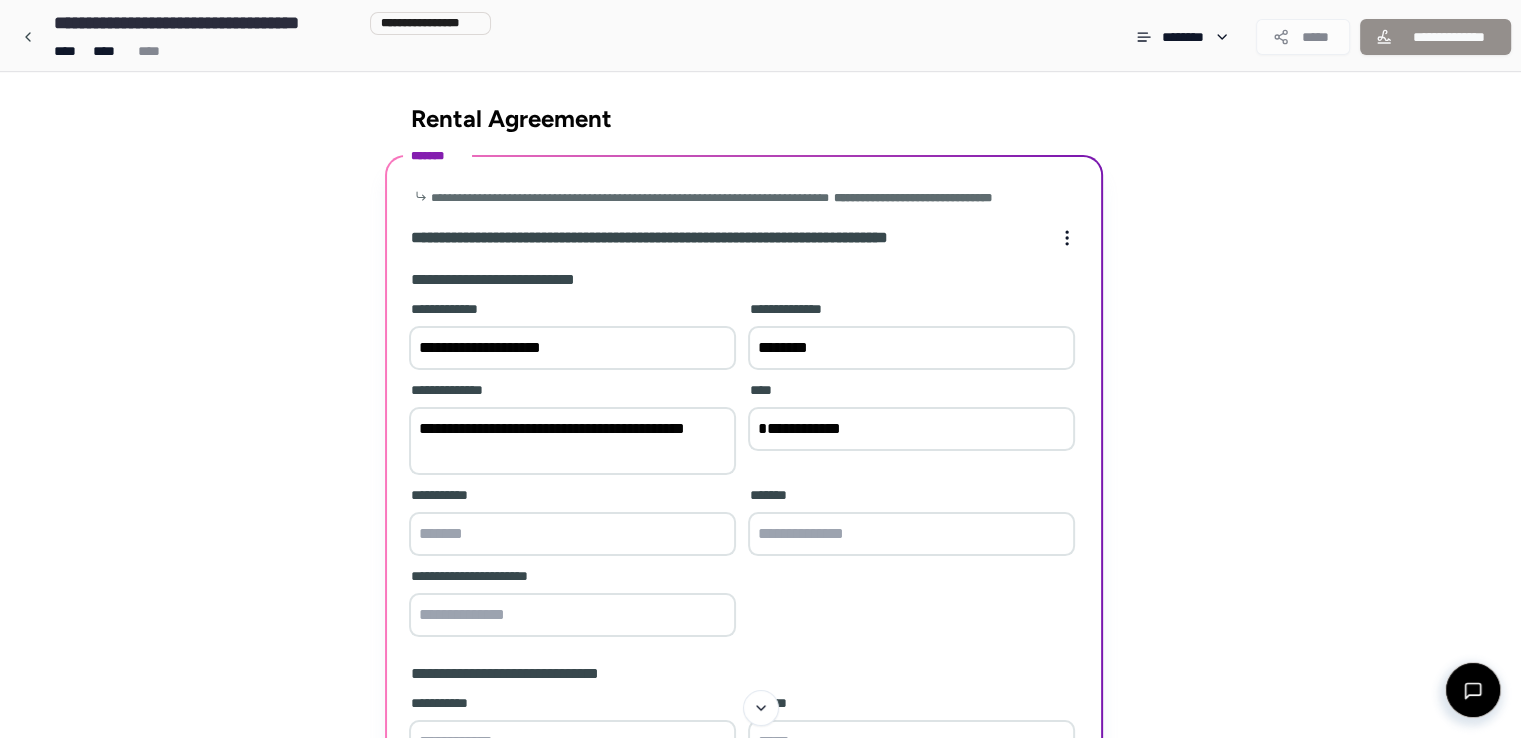 drag, startPoint x: 852, startPoint y: 433, endPoint x: 769, endPoint y: 425, distance: 83.38465 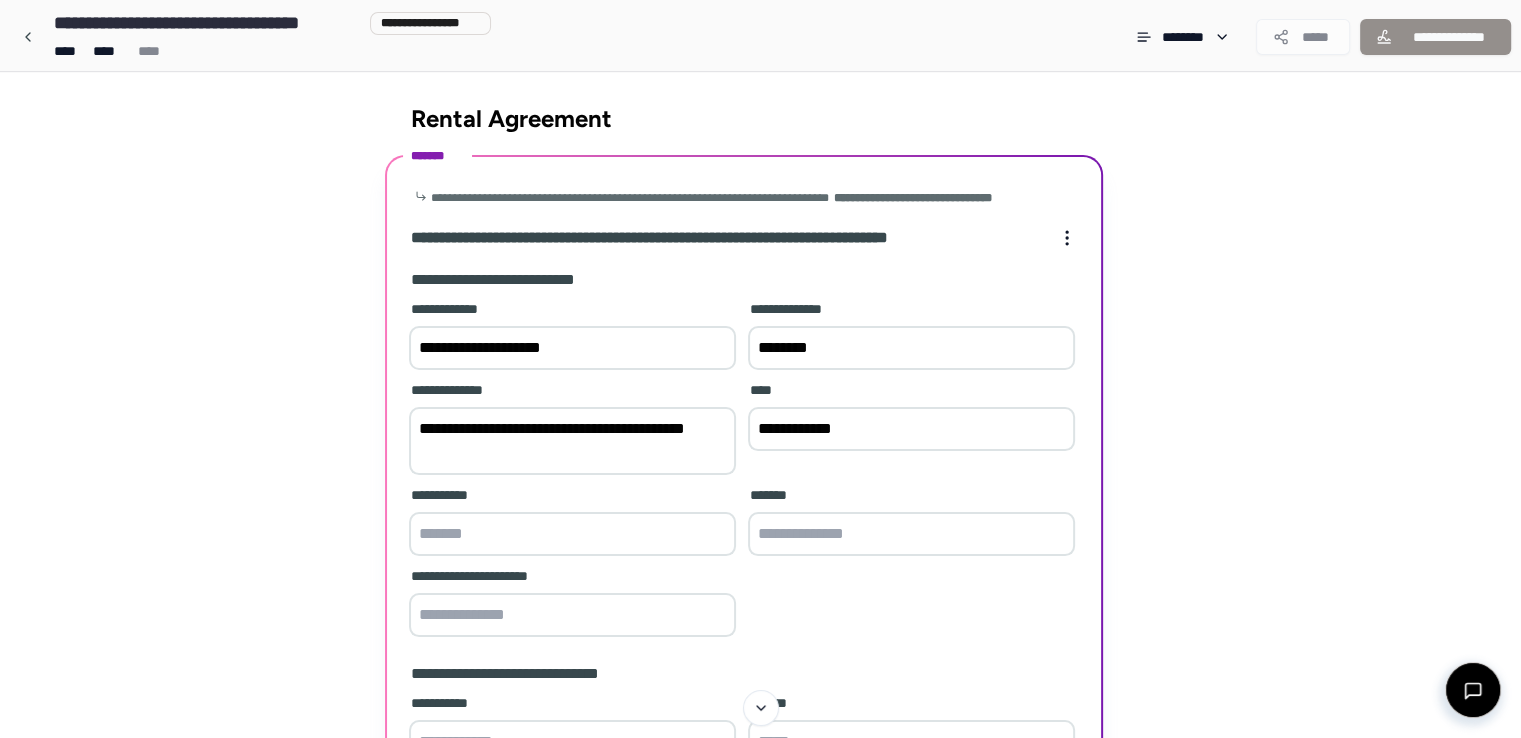 drag, startPoint x: 488, startPoint y: 458, endPoint x: 353, endPoint y: 457, distance: 135.00371 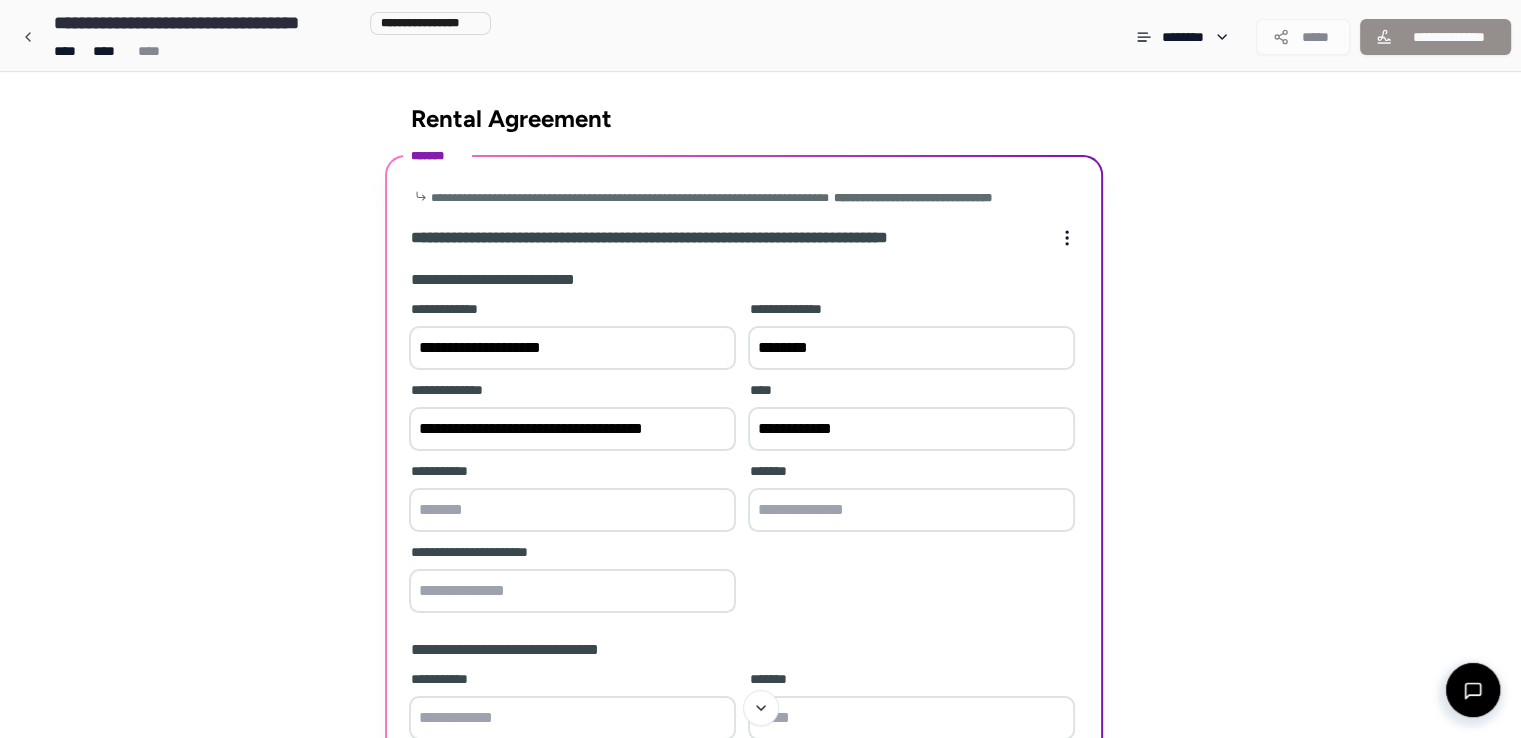 type on "**********" 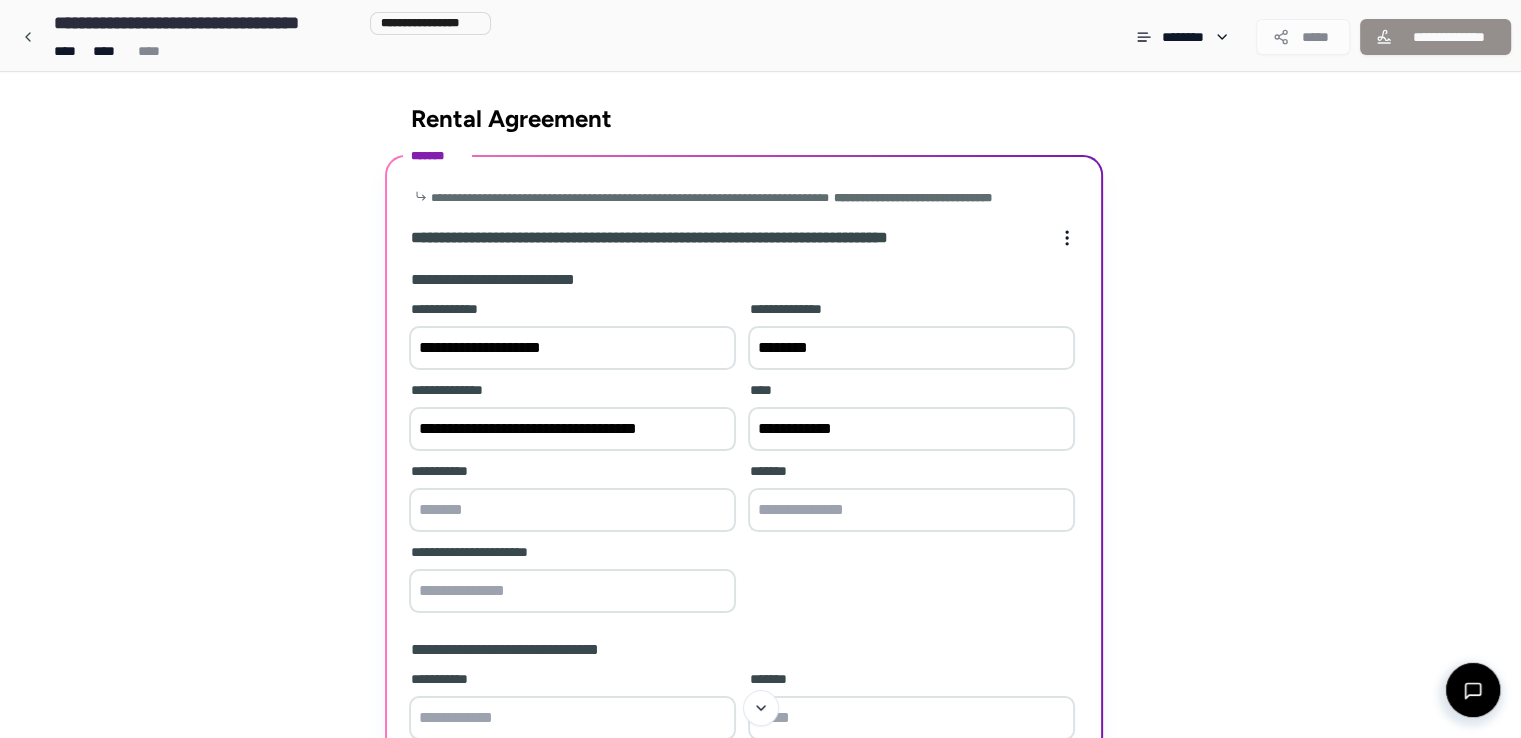click at bounding box center (911, 510) 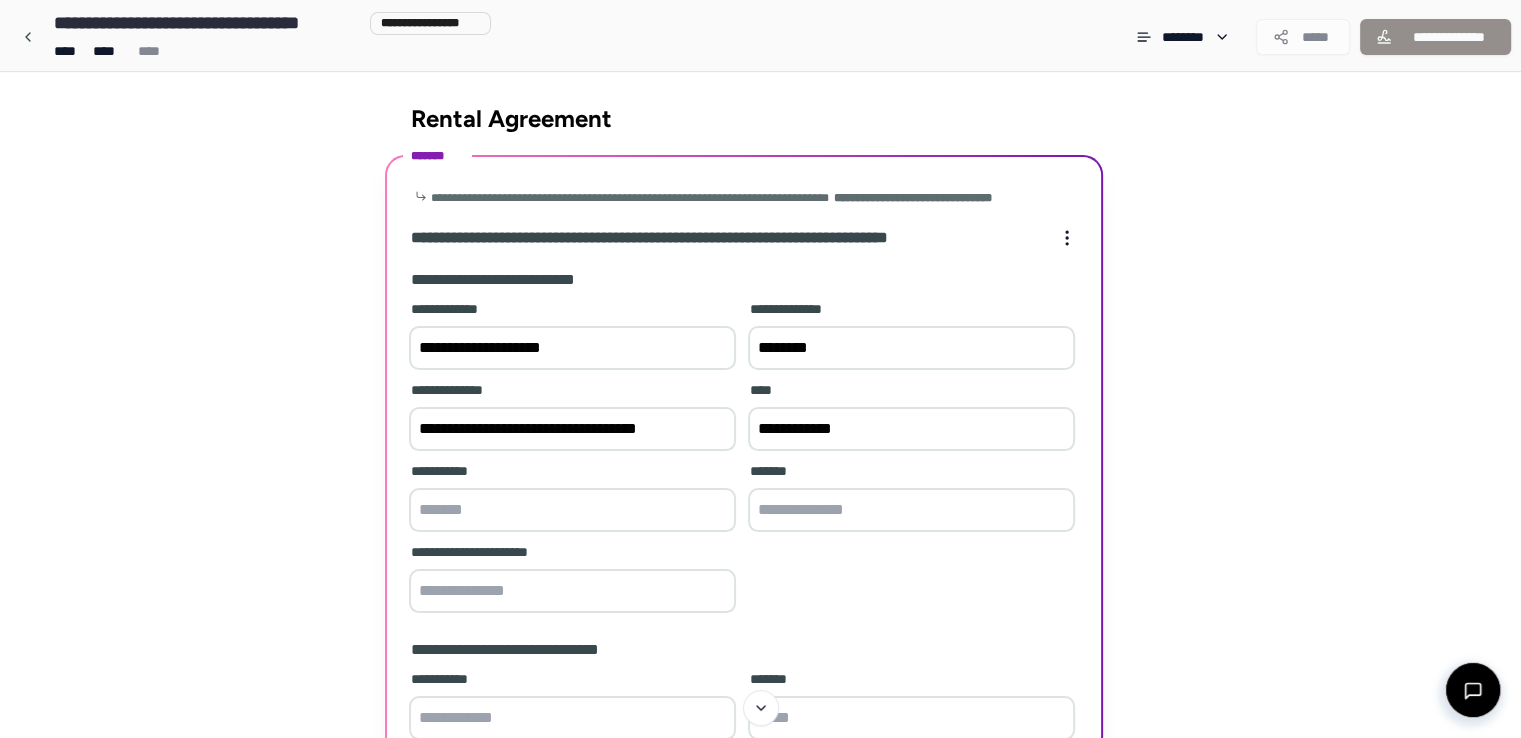 paste on "*******" 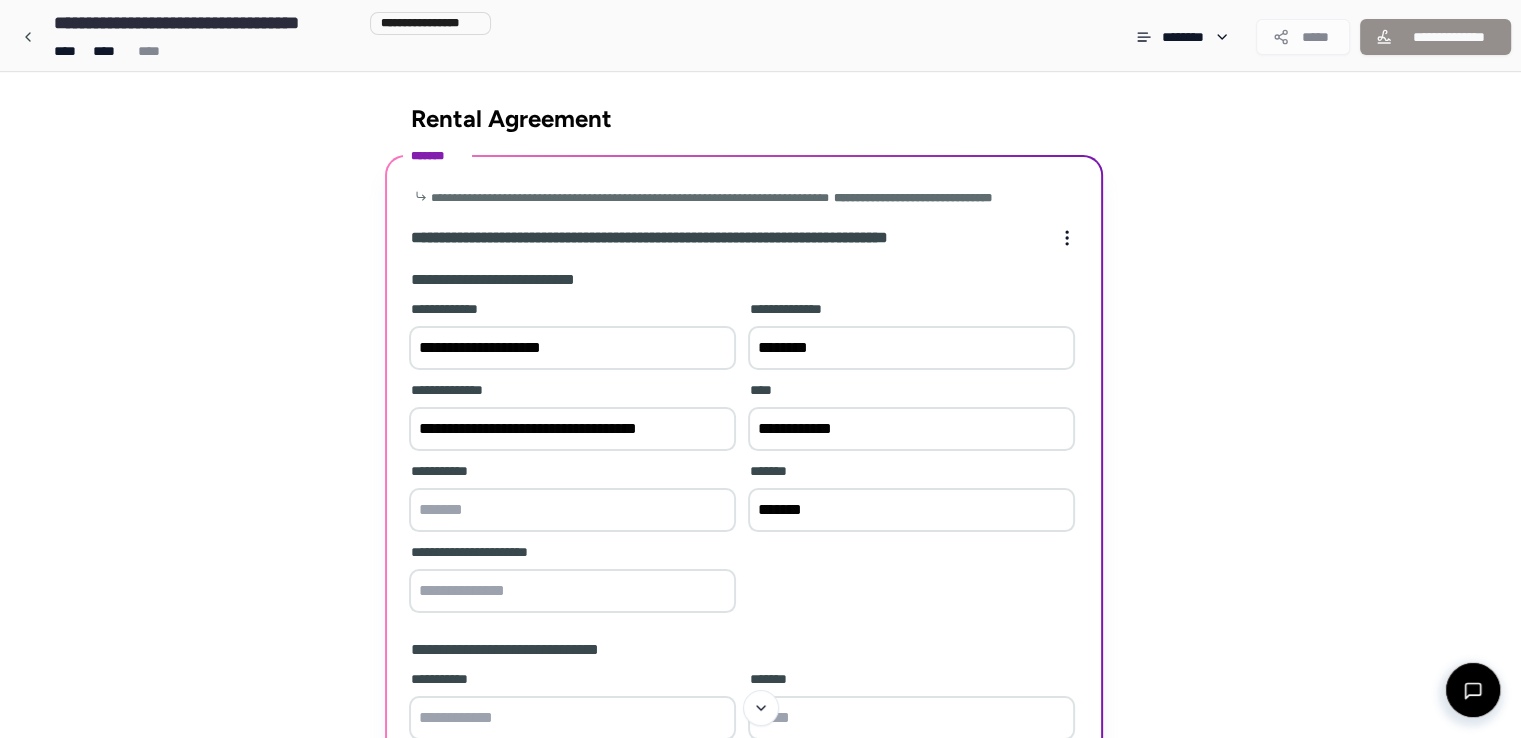 type on "*******" 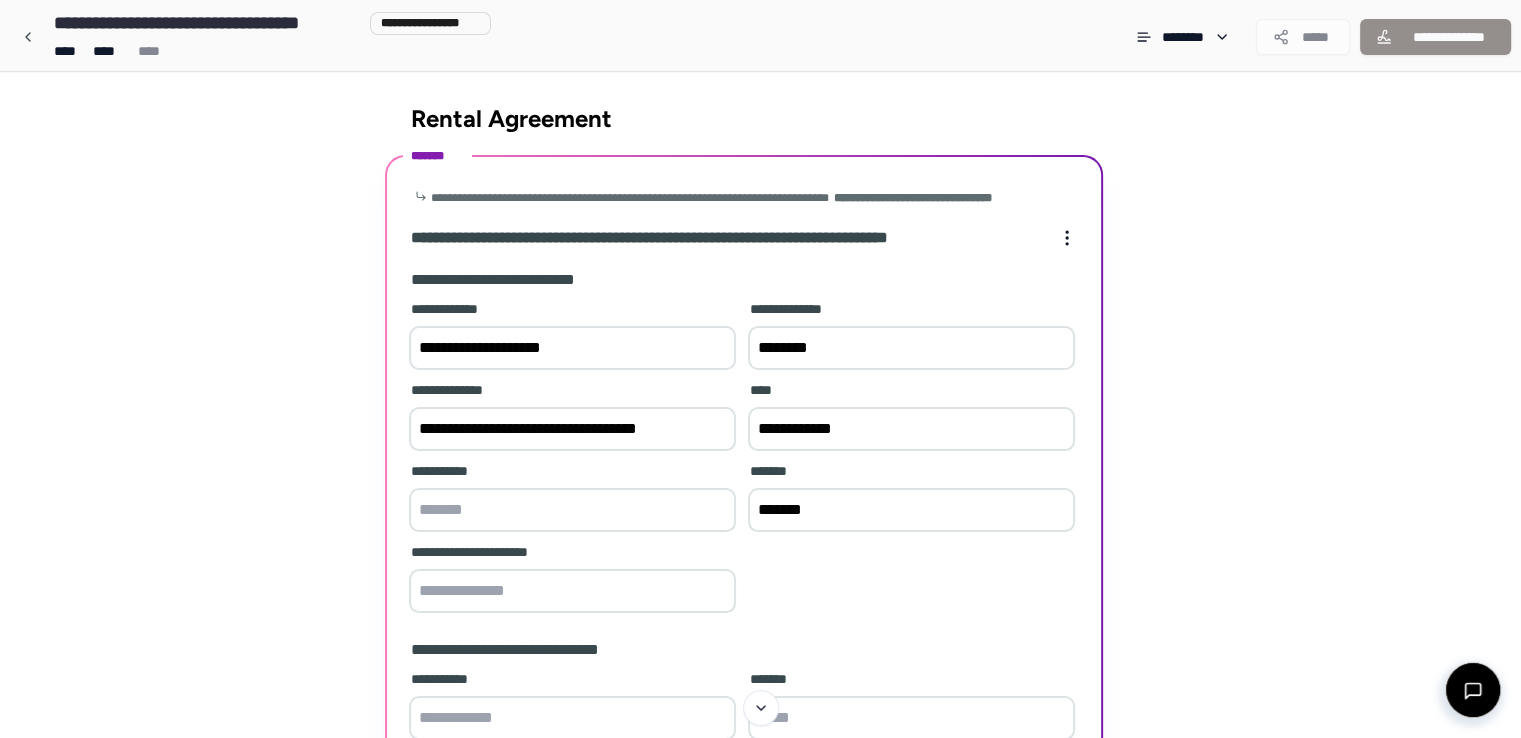 drag, startPoint x: 580, startPoint y: 427, endPoint x: 712, endPoint y: 432, distance: 132.09467 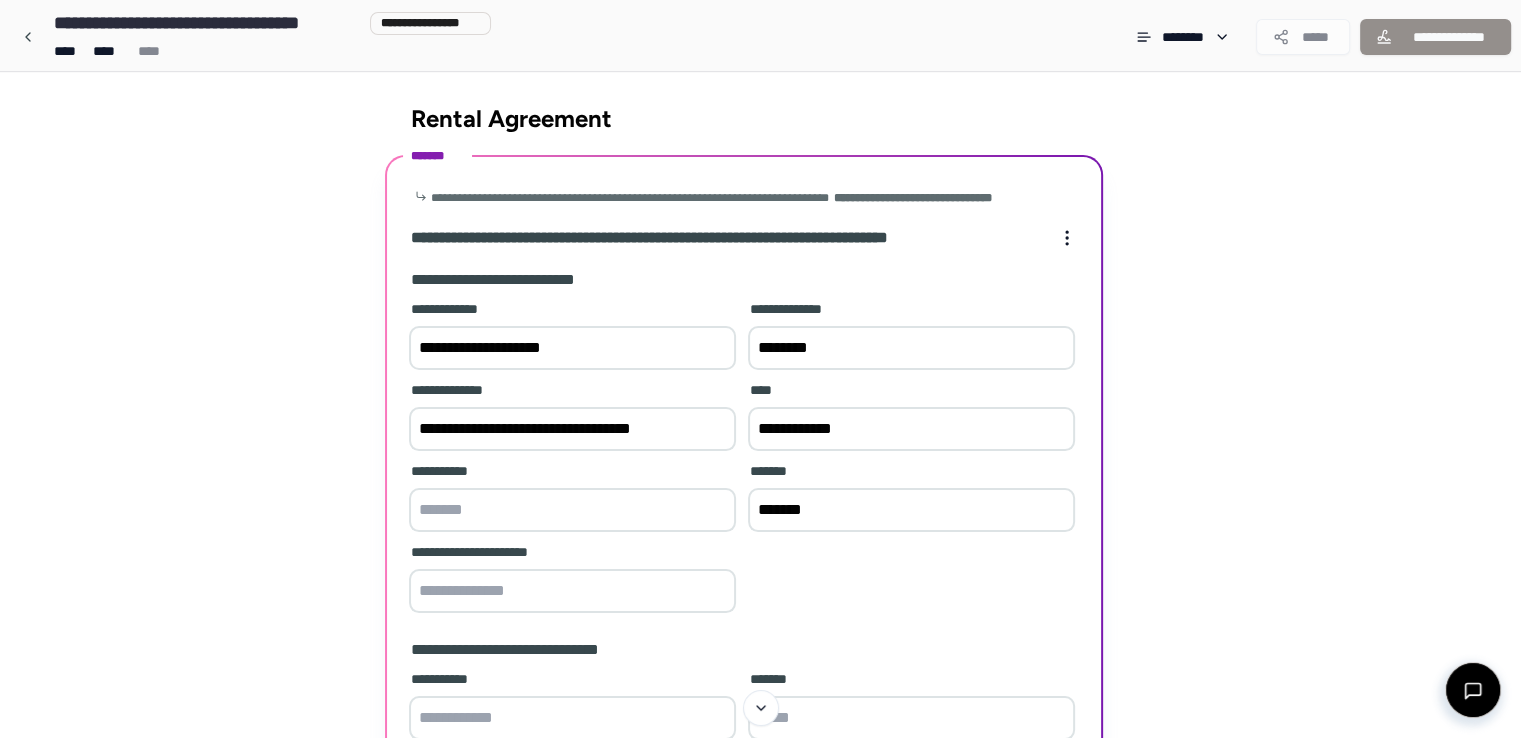 type on "**********" 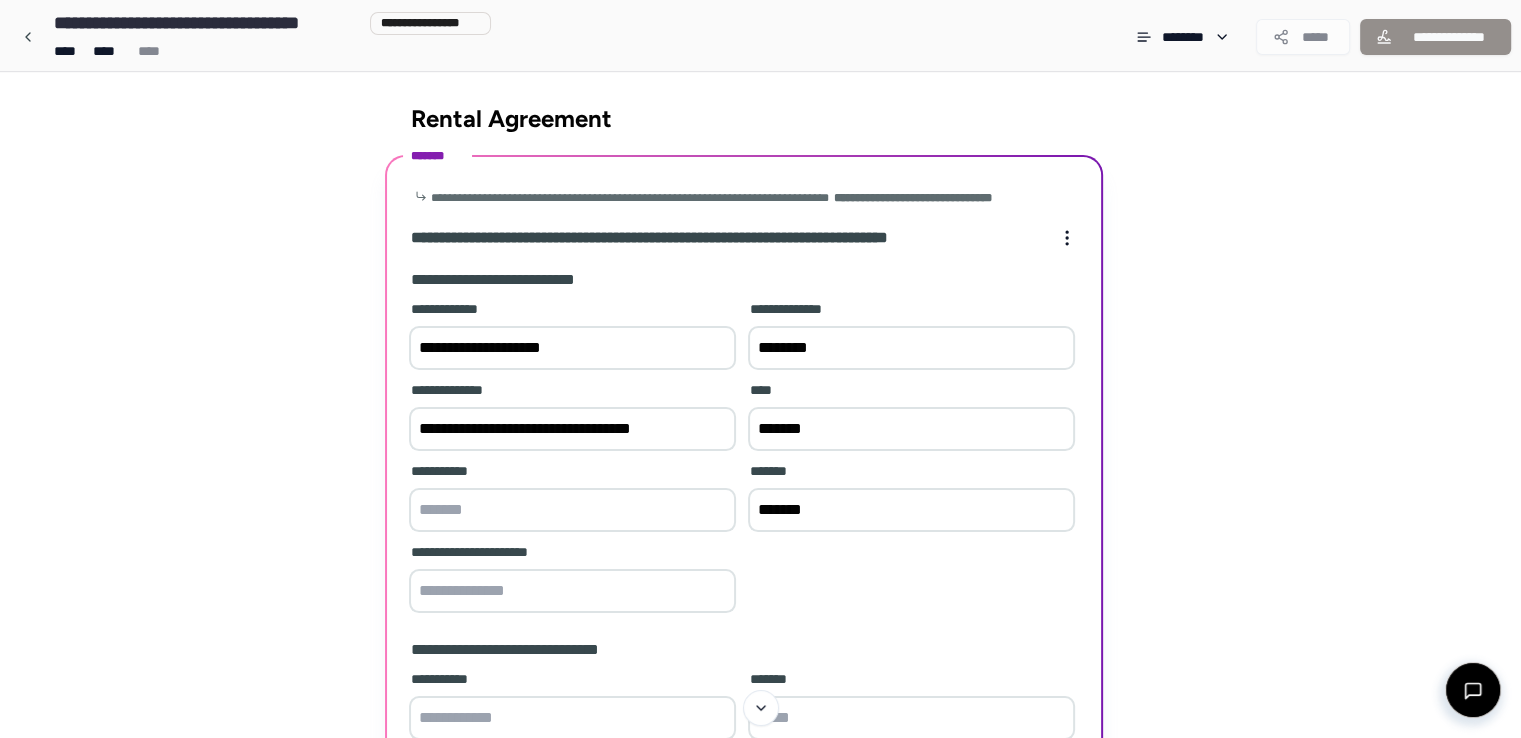 type on "*******" 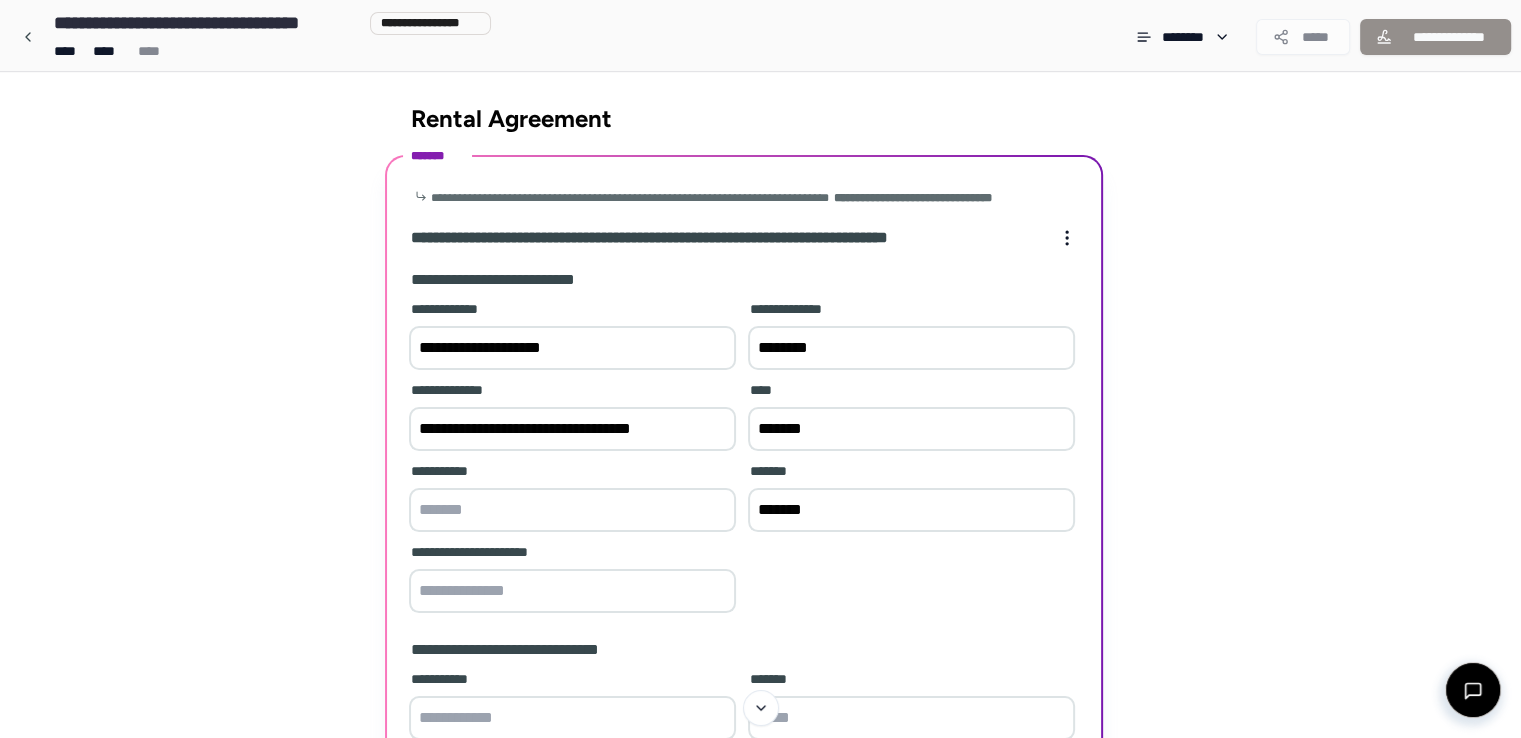 drag, startPoint x: 679, startPoint y: 428, endPoint x: 681, endPoint y: 453, distance: 25.079872 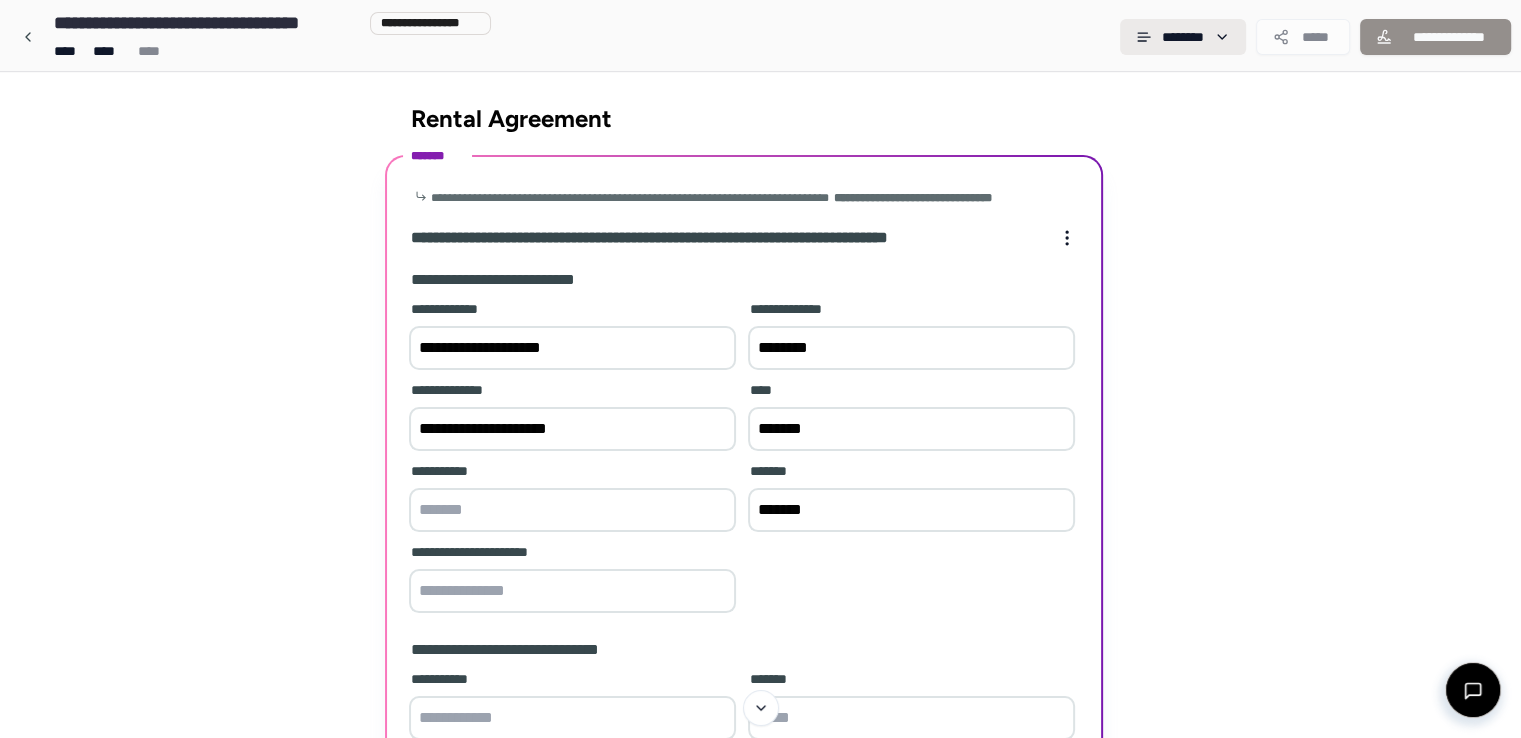 type on "**********" 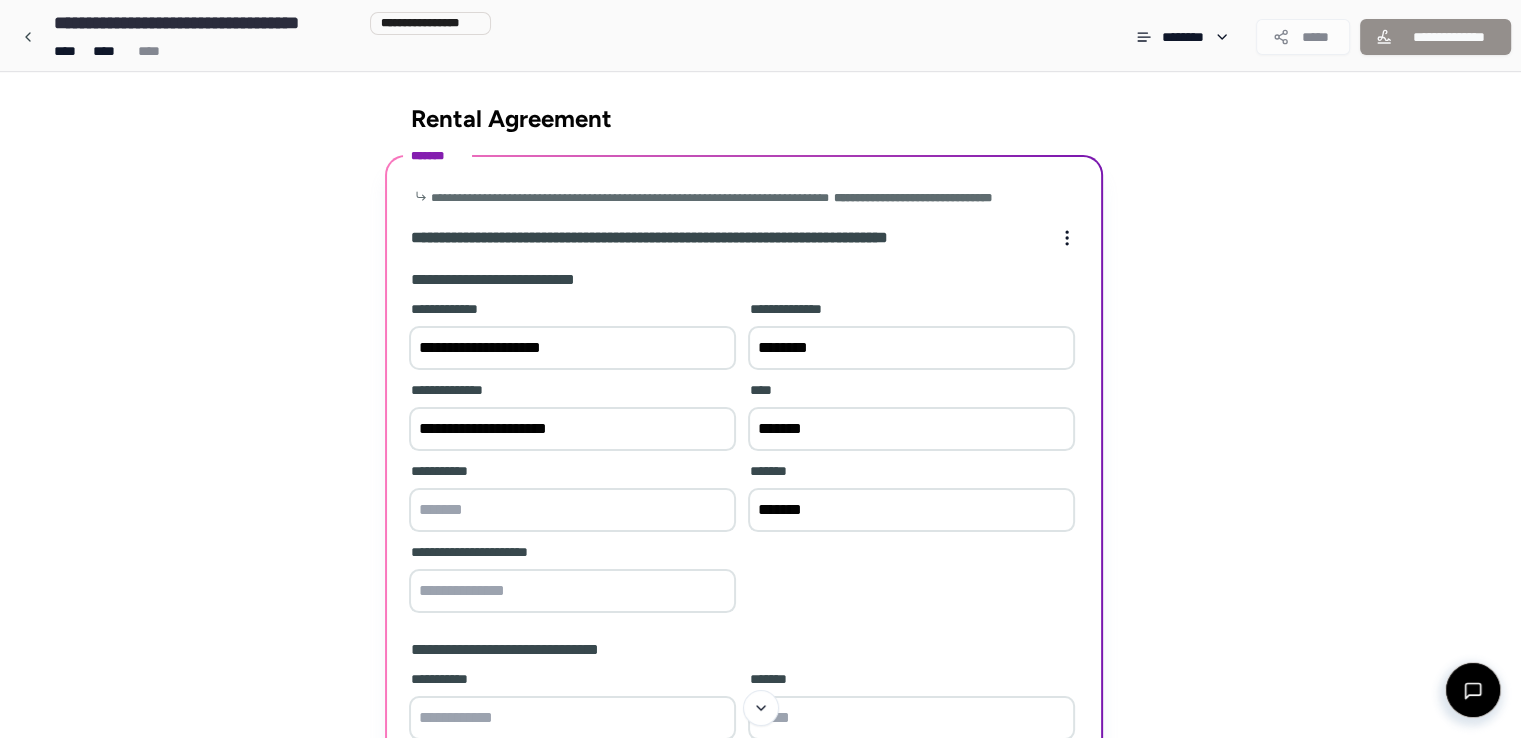 click on "*******" at bounding box center (911, 429) 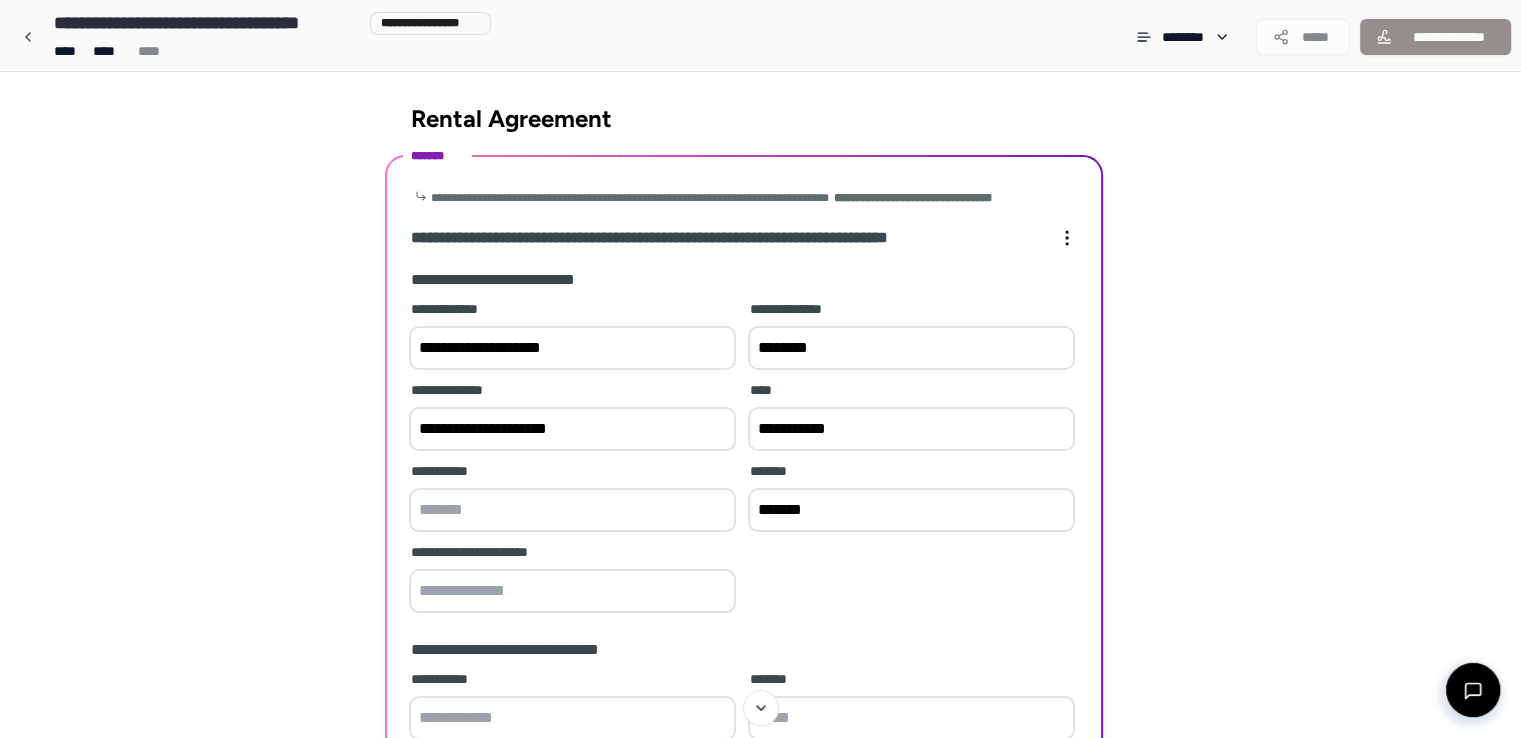 type on "**********" 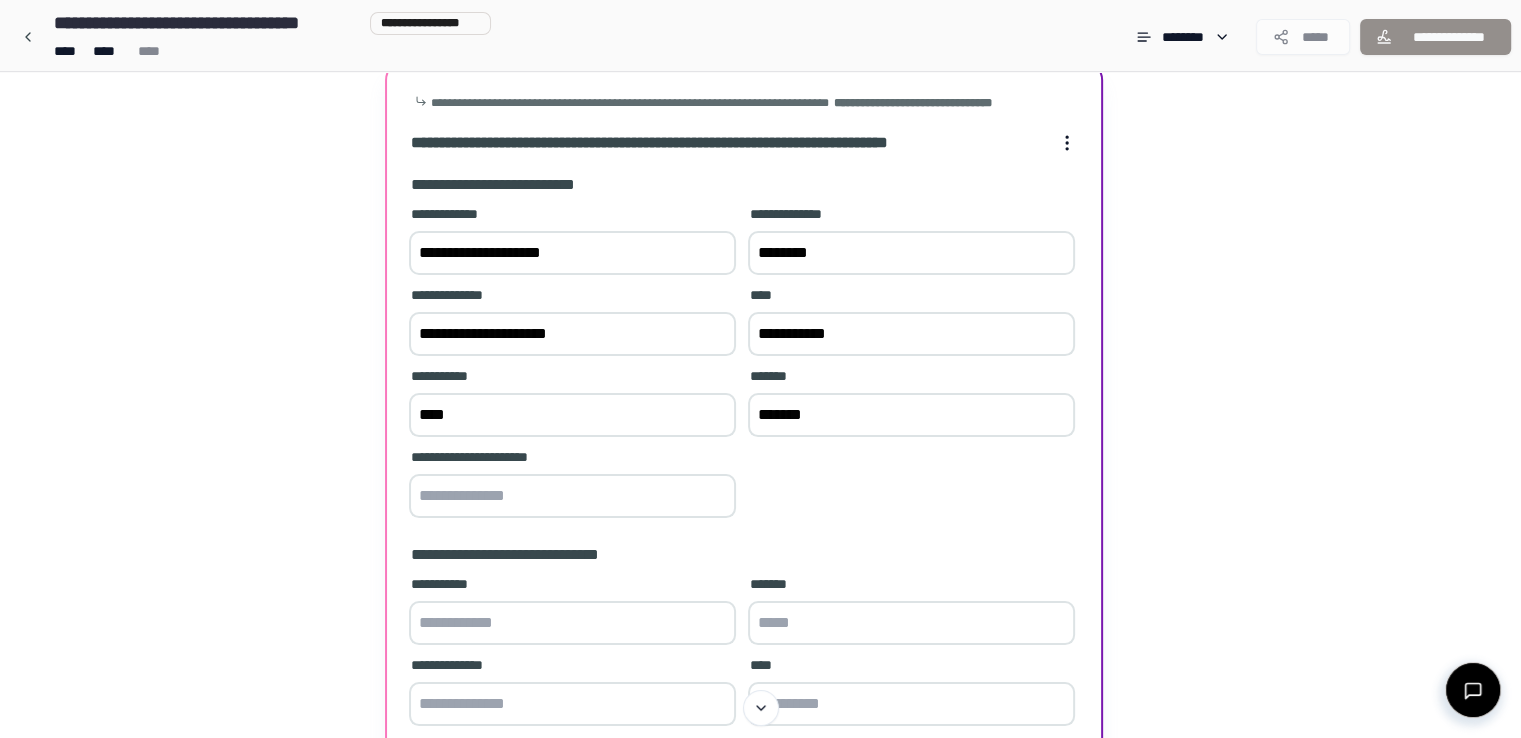 scroll, scrollTop: 200, scrollLeft: 0, axis: vertical 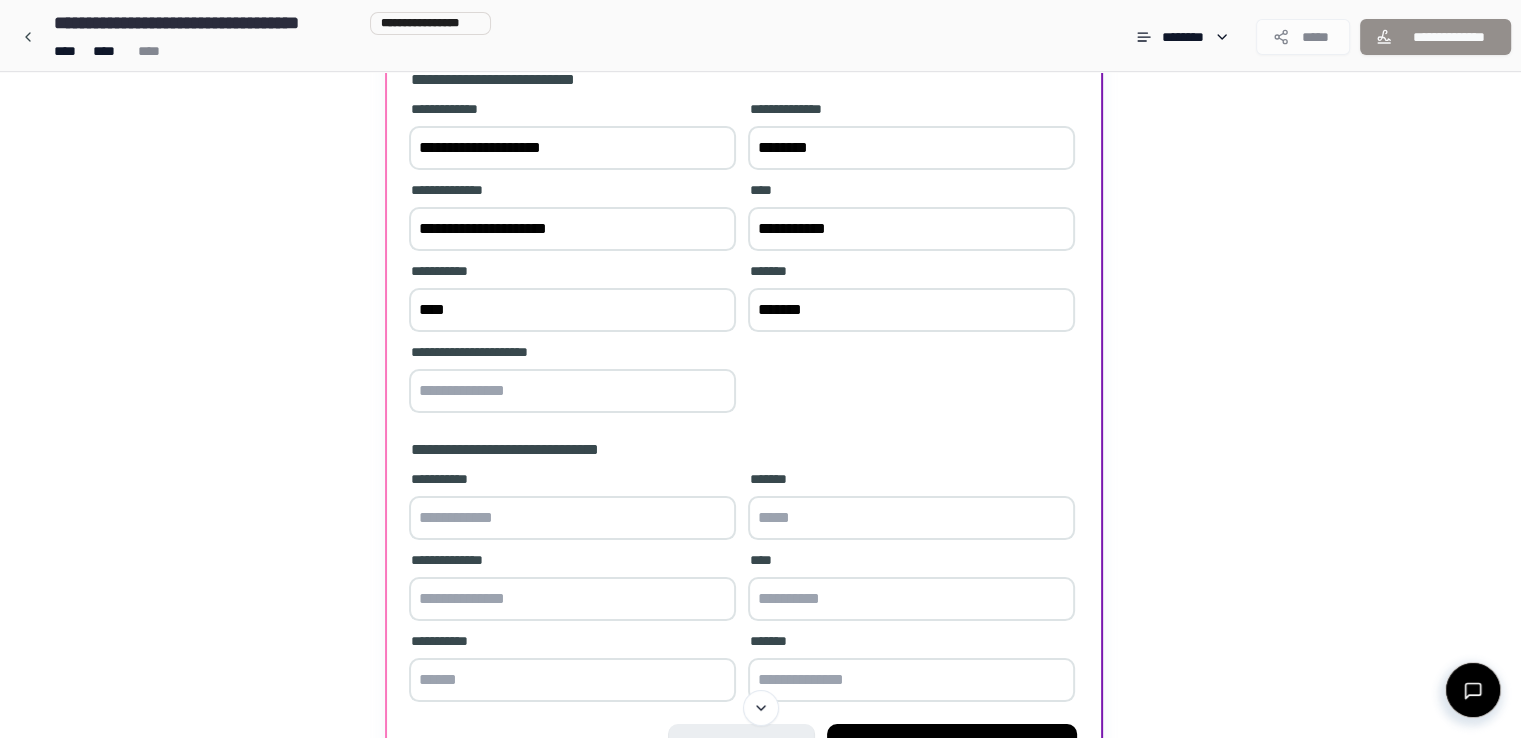 type on "****" 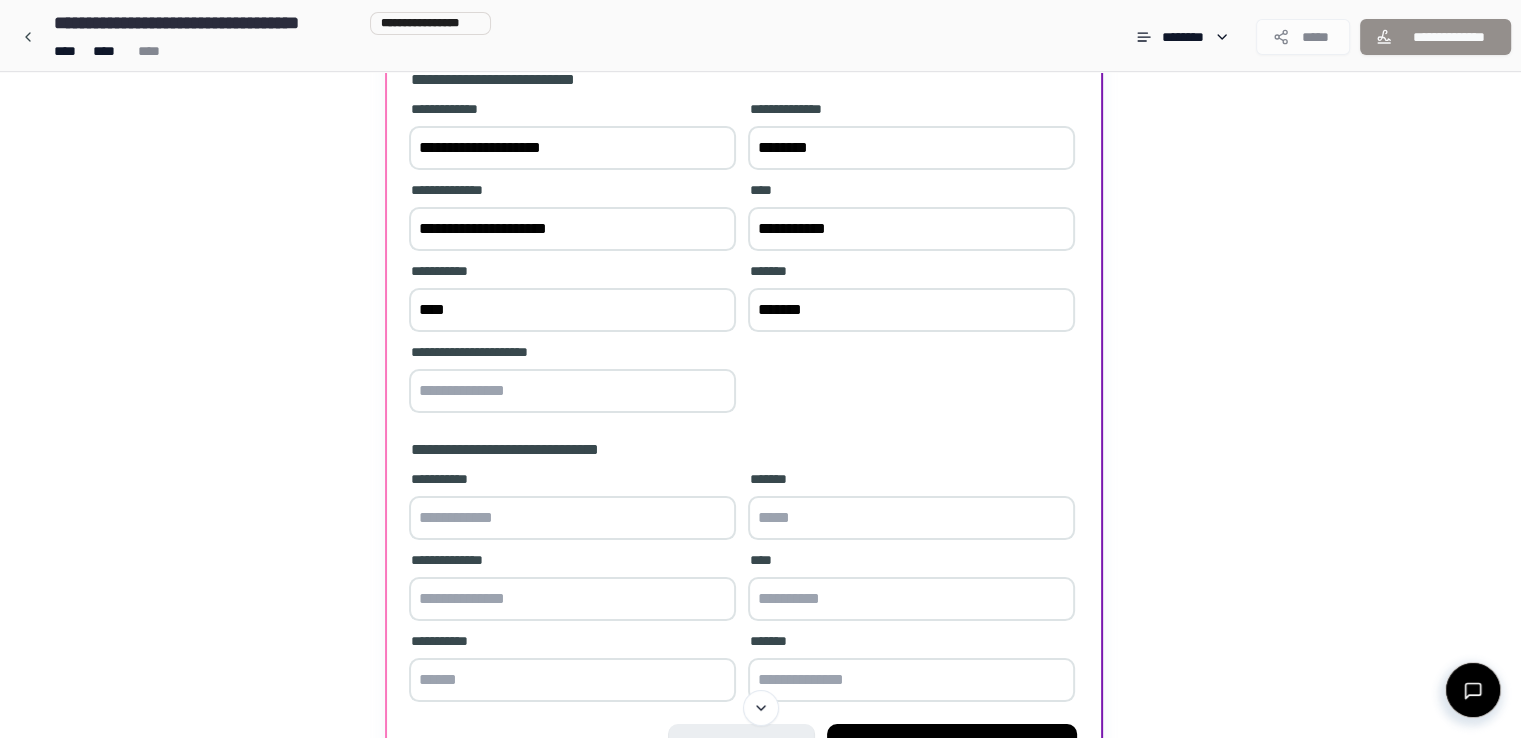 drag, startPoint x: 778, startPoint y: 313, endPoint x: 728, endPoint y: 309, distance: 50.159744 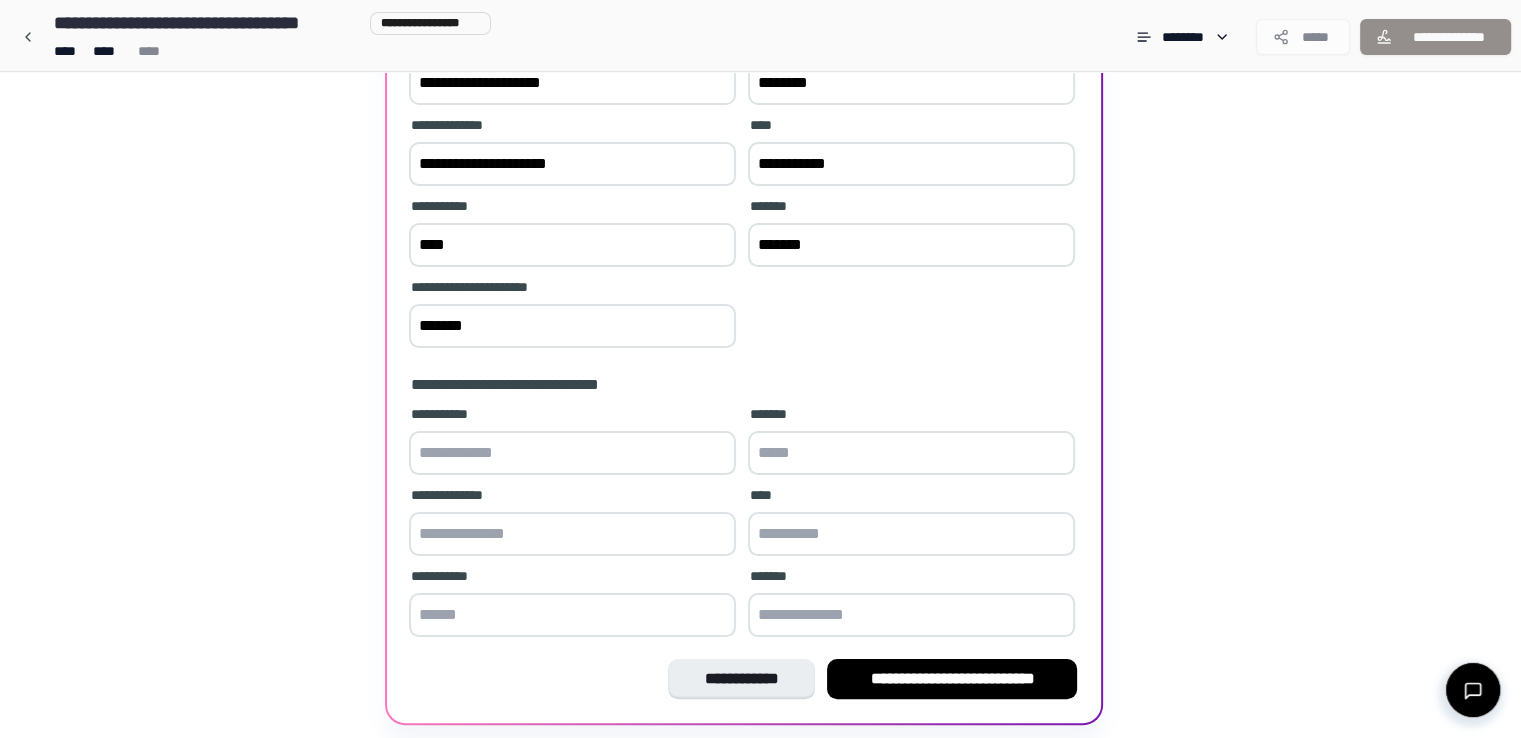 scroll, scrollTop: 329, scrollLeft: 0, axis: vertical 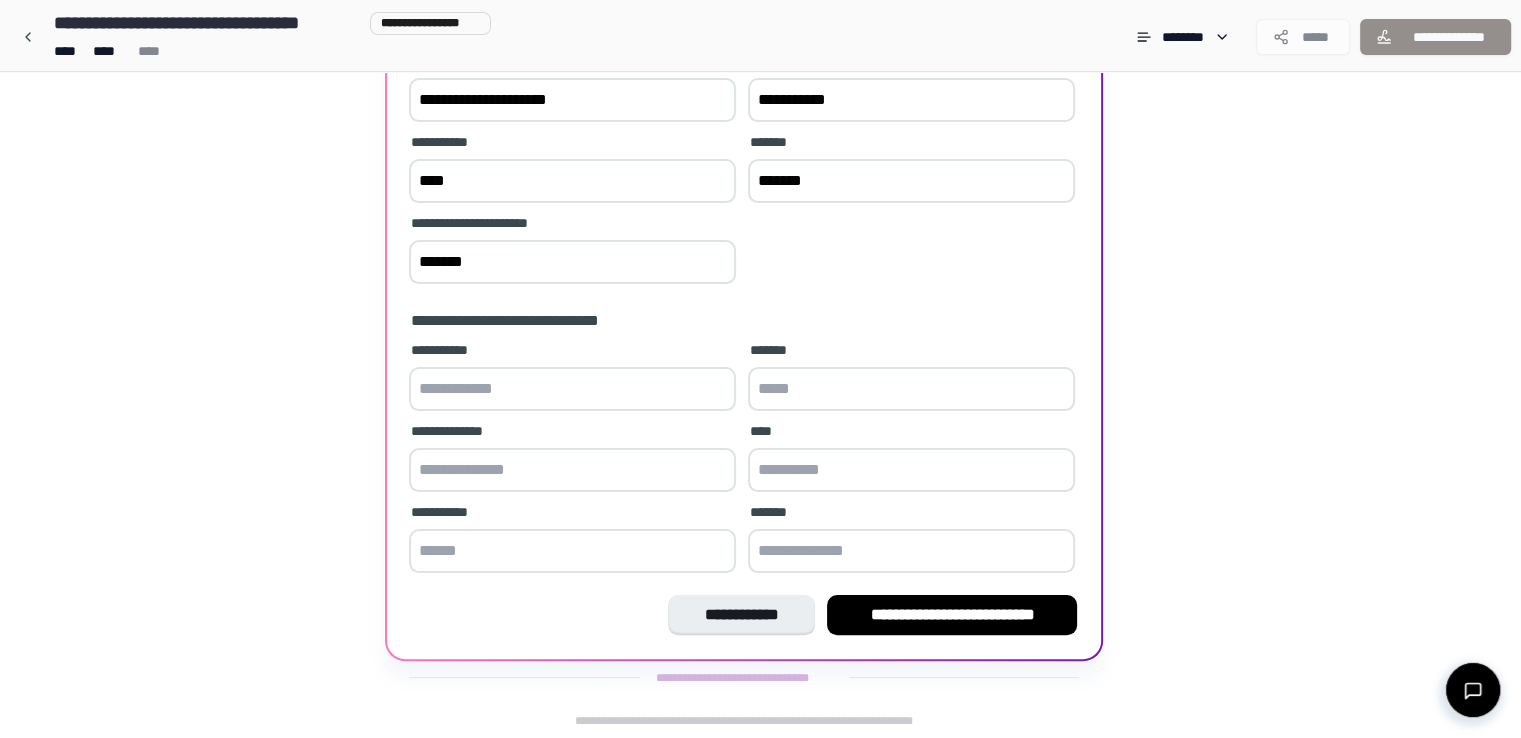 type on "*******" 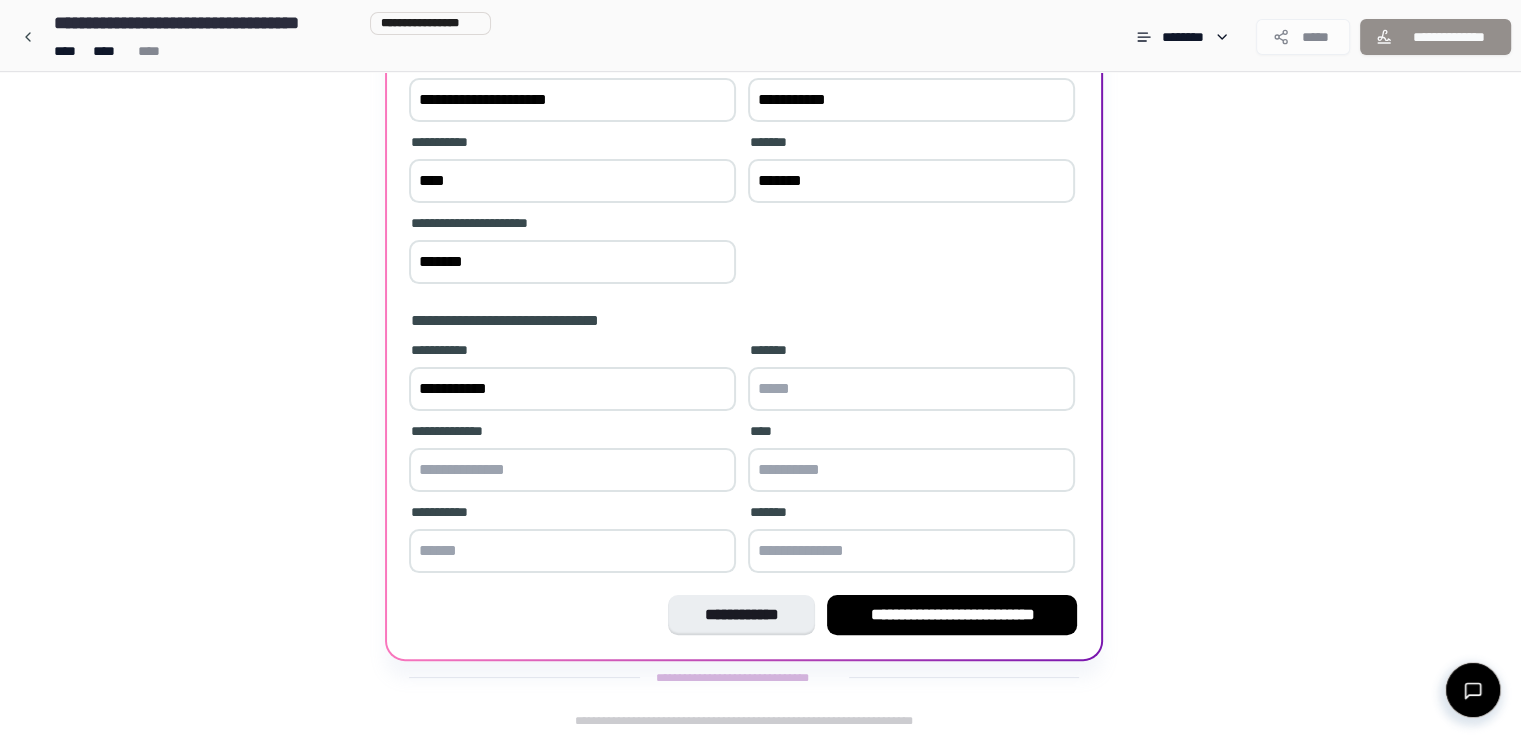 type on "**********" 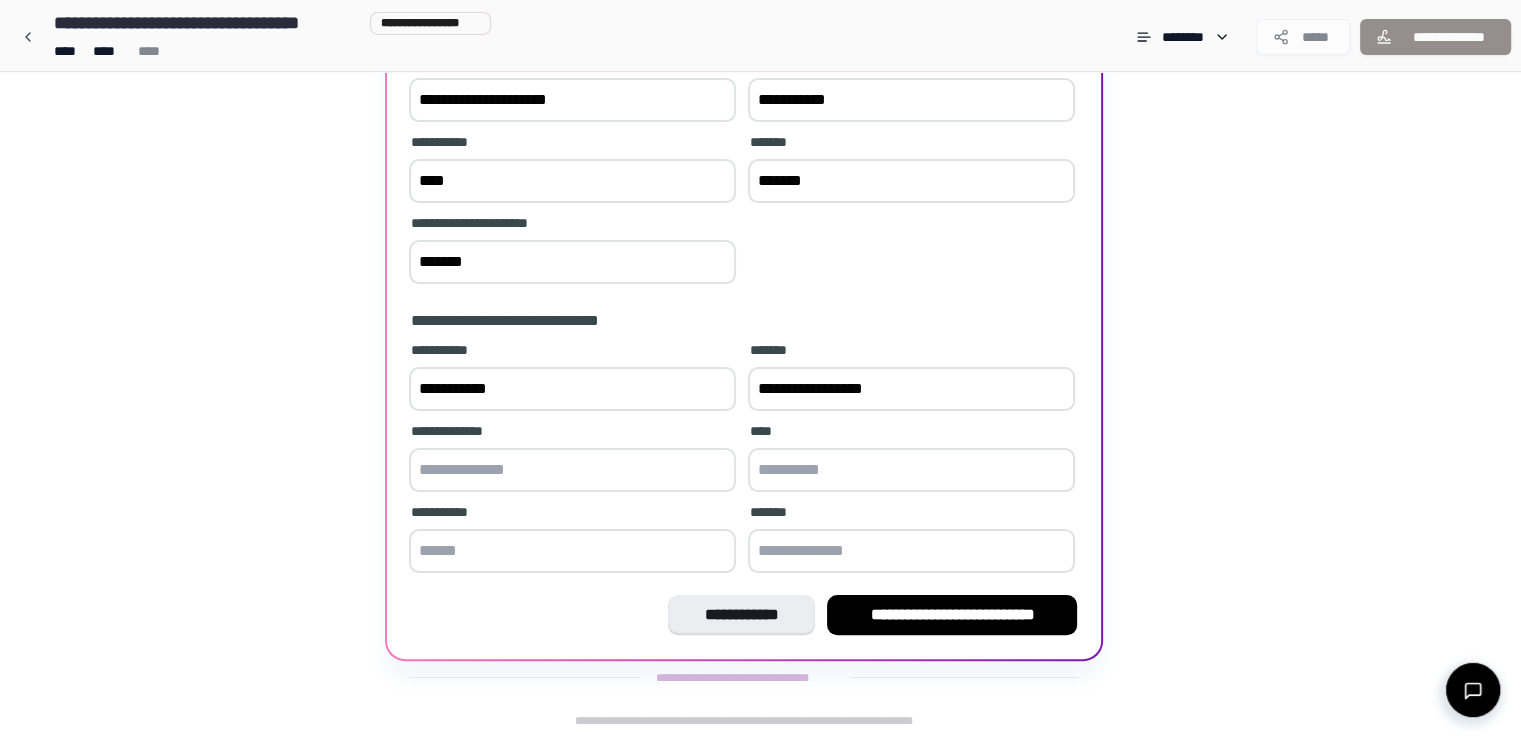 type on "**********" 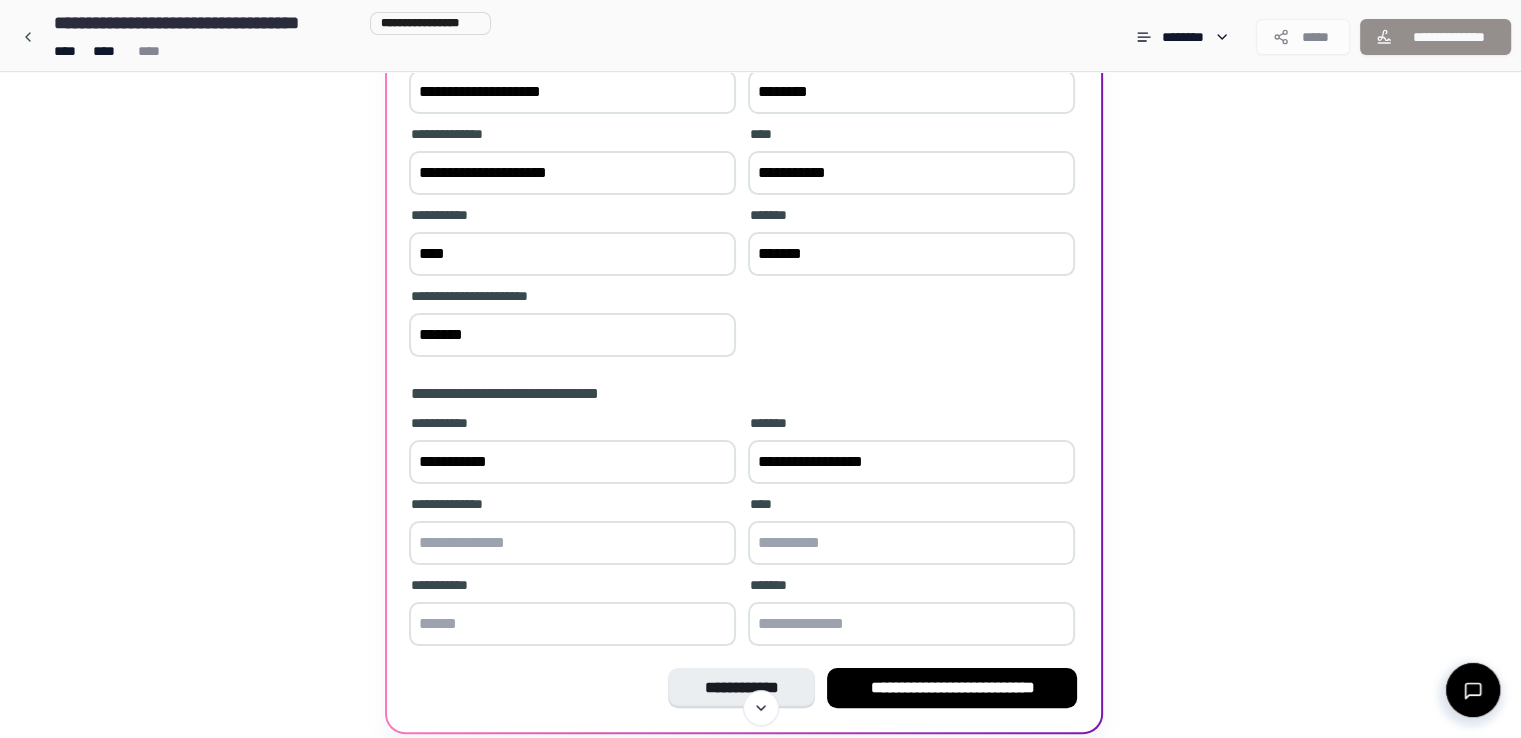 scroll, scrollTop: 229, scrollLeft: 0, axis: vertical 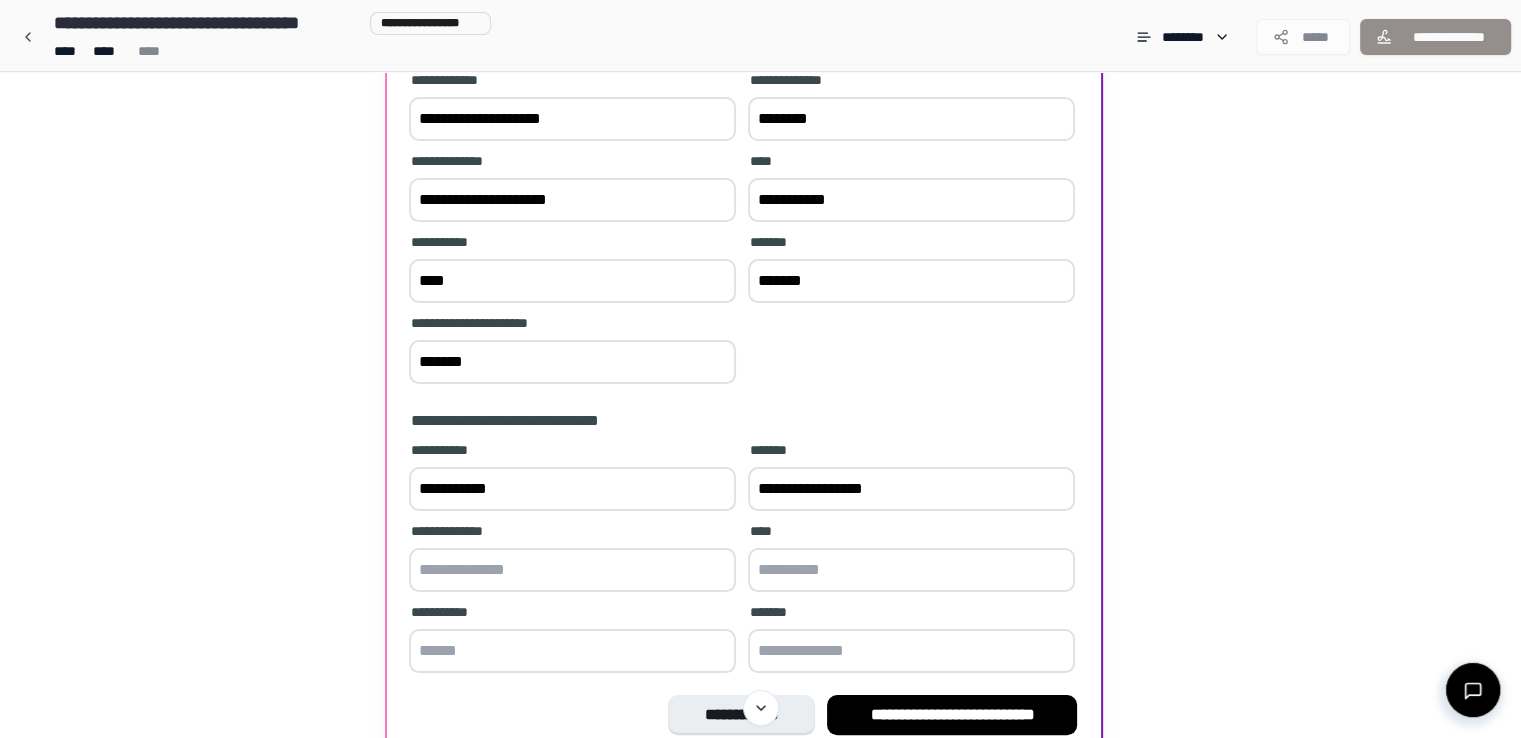 drag, startPoint x: 481, startPoint y: 199, endPoint x: 388, endPoint y: 198, distance: 93.00538 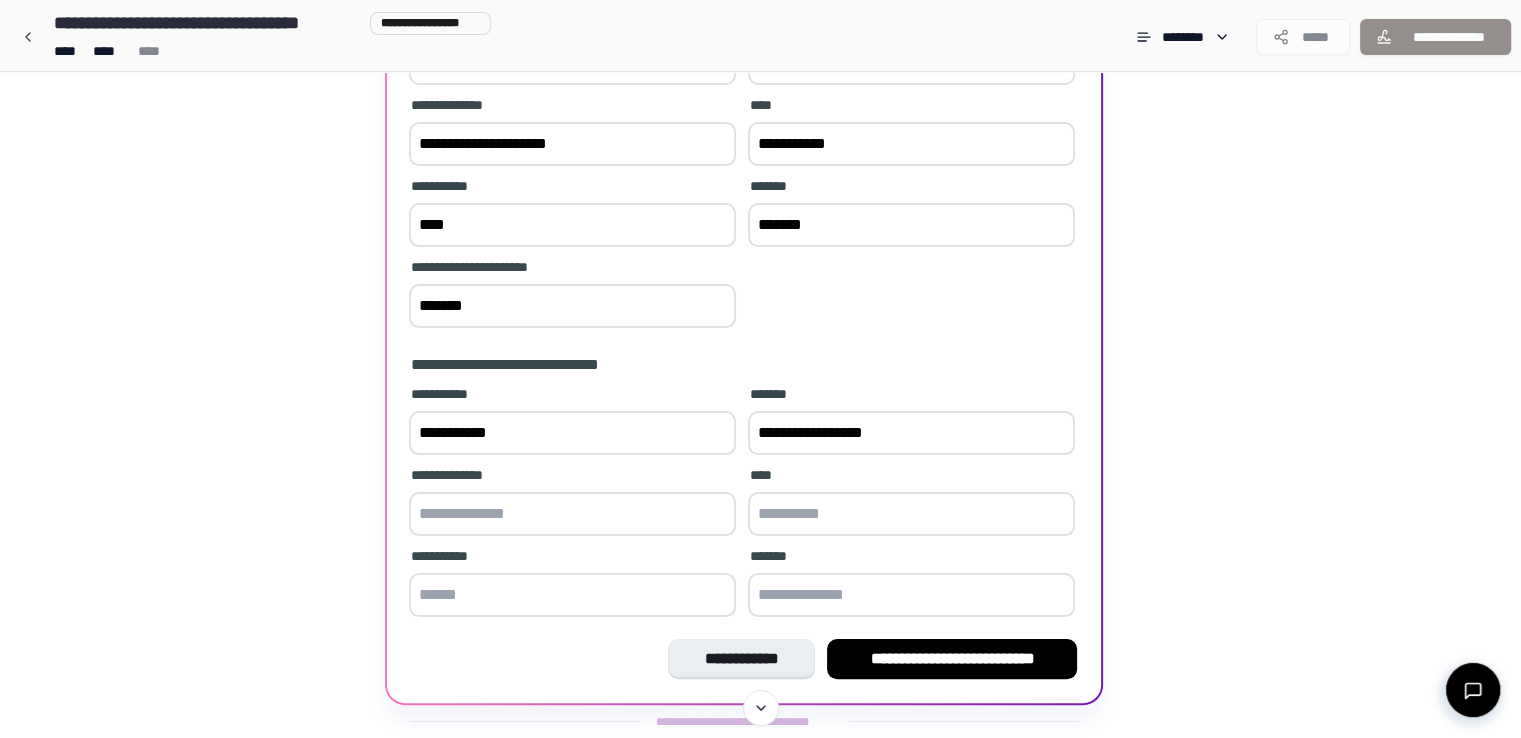 scroll, scrollTop: 329, scrollLeft: 0, axis: vertical 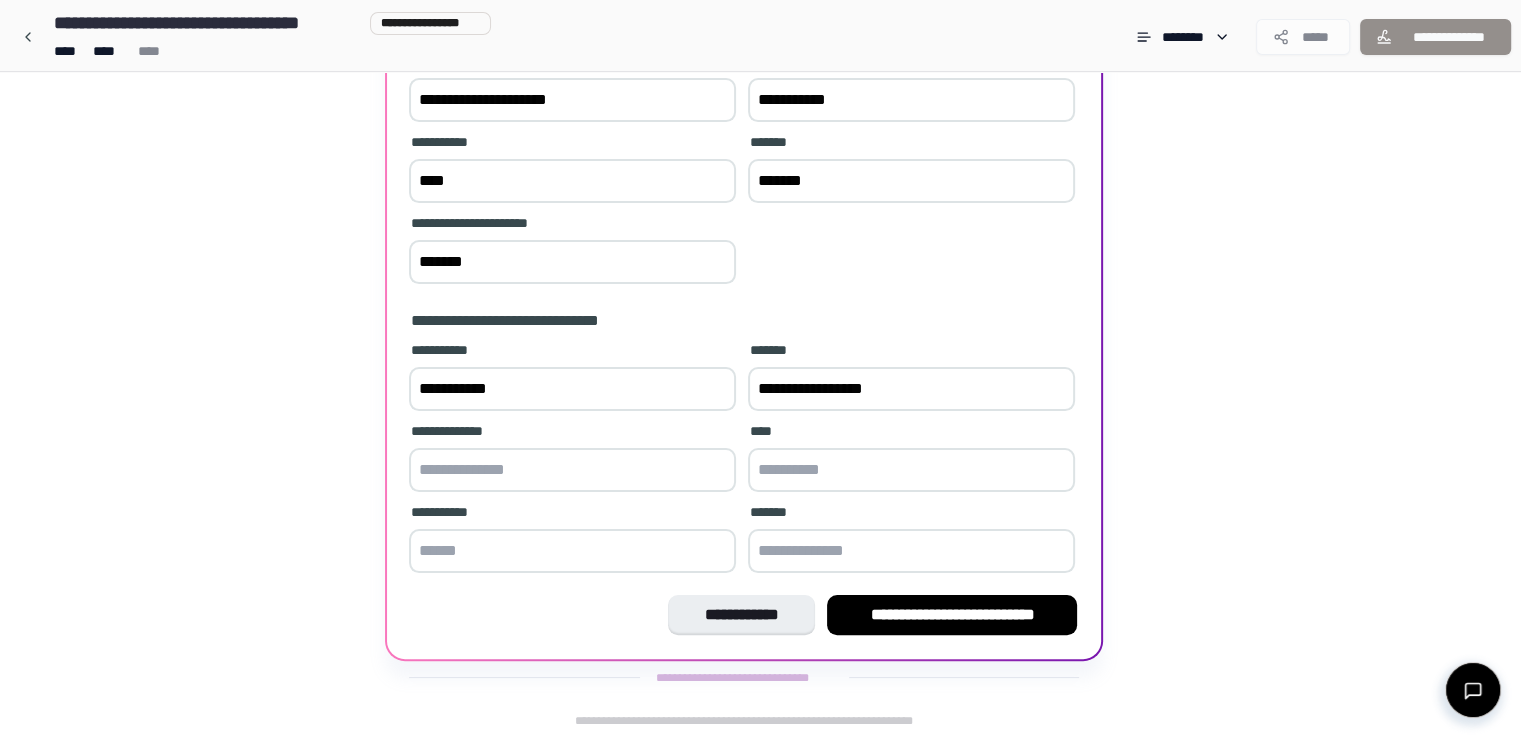 click at bounding box center (572, 470) 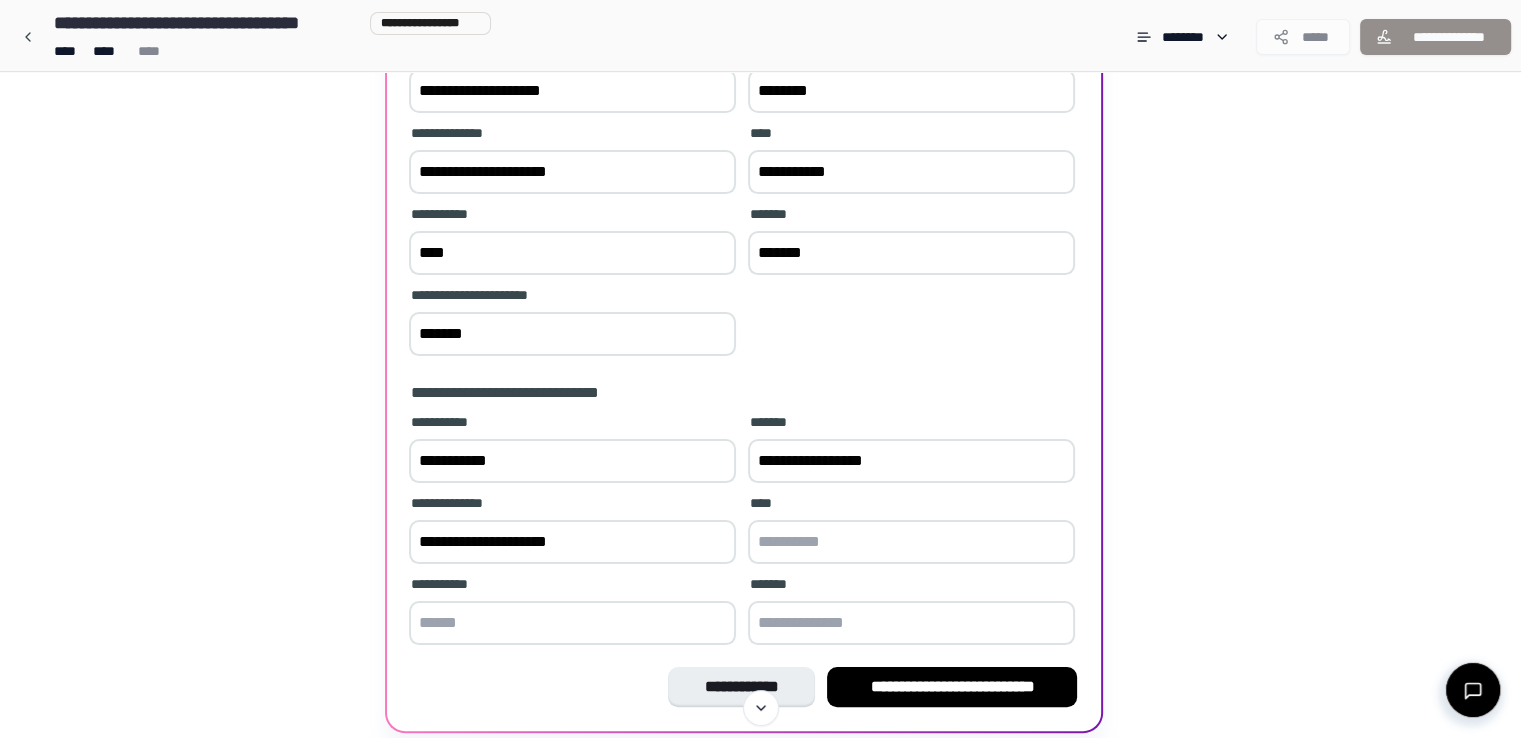 scroll, scrollTop: 229, scrollLeft: 0, axis: vertical 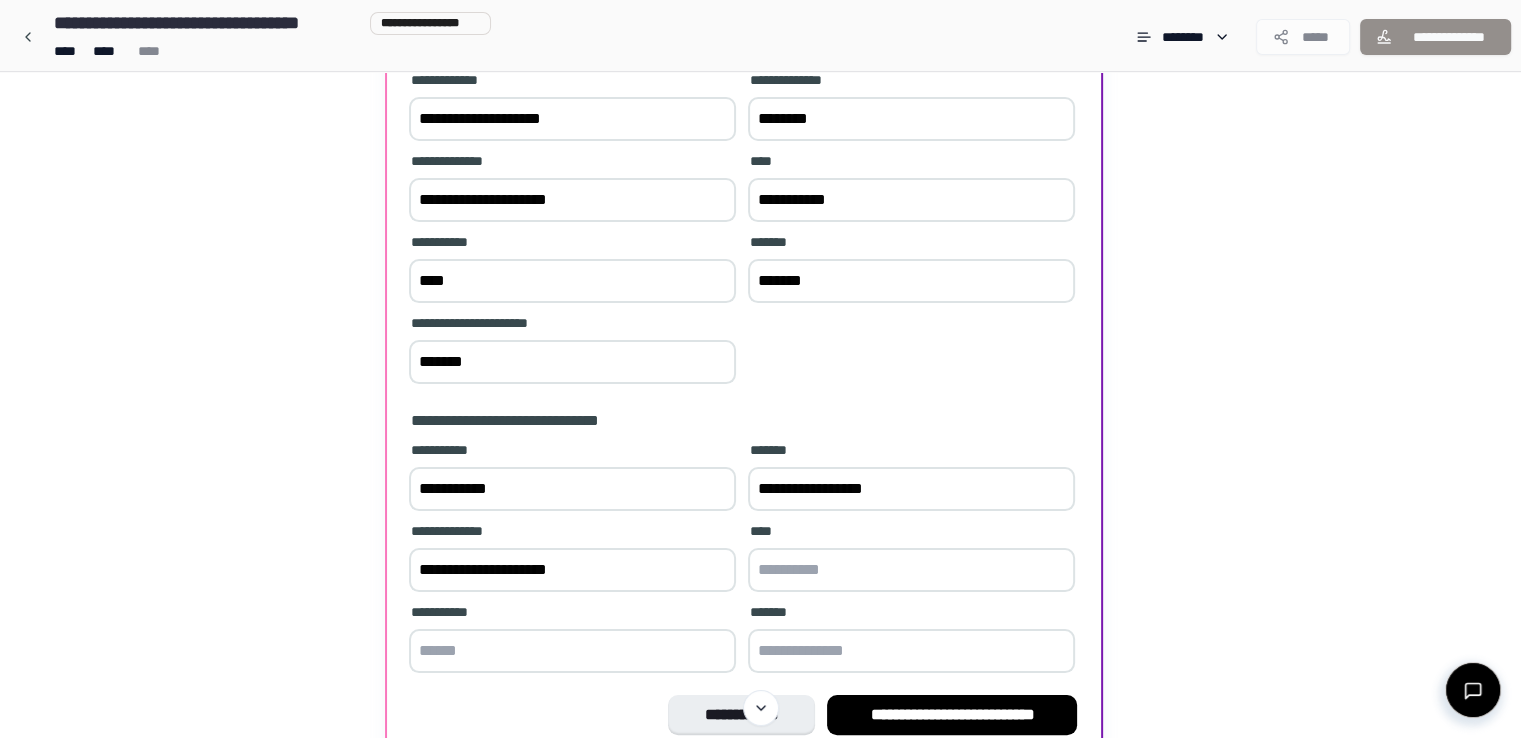 type on "**********" 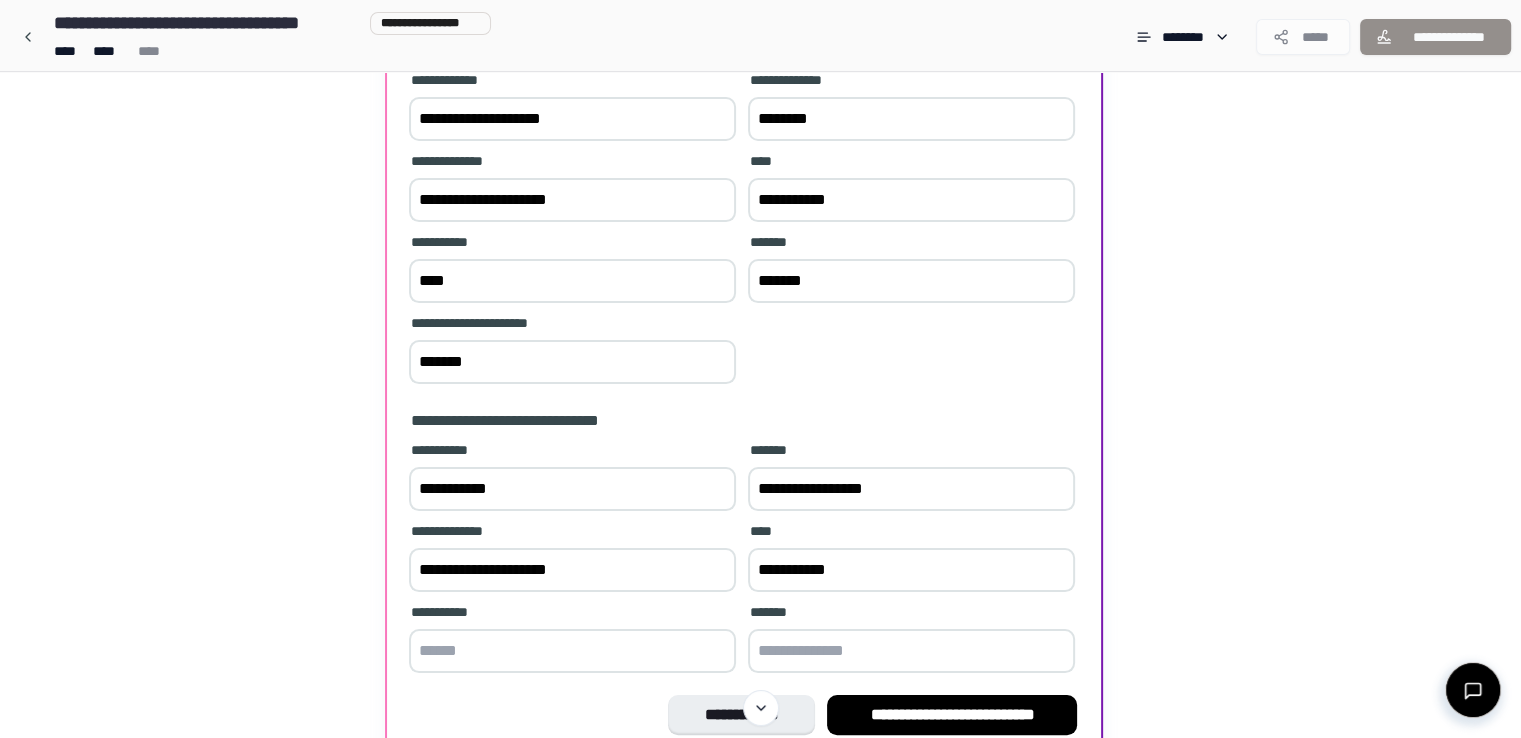 type on "**********" 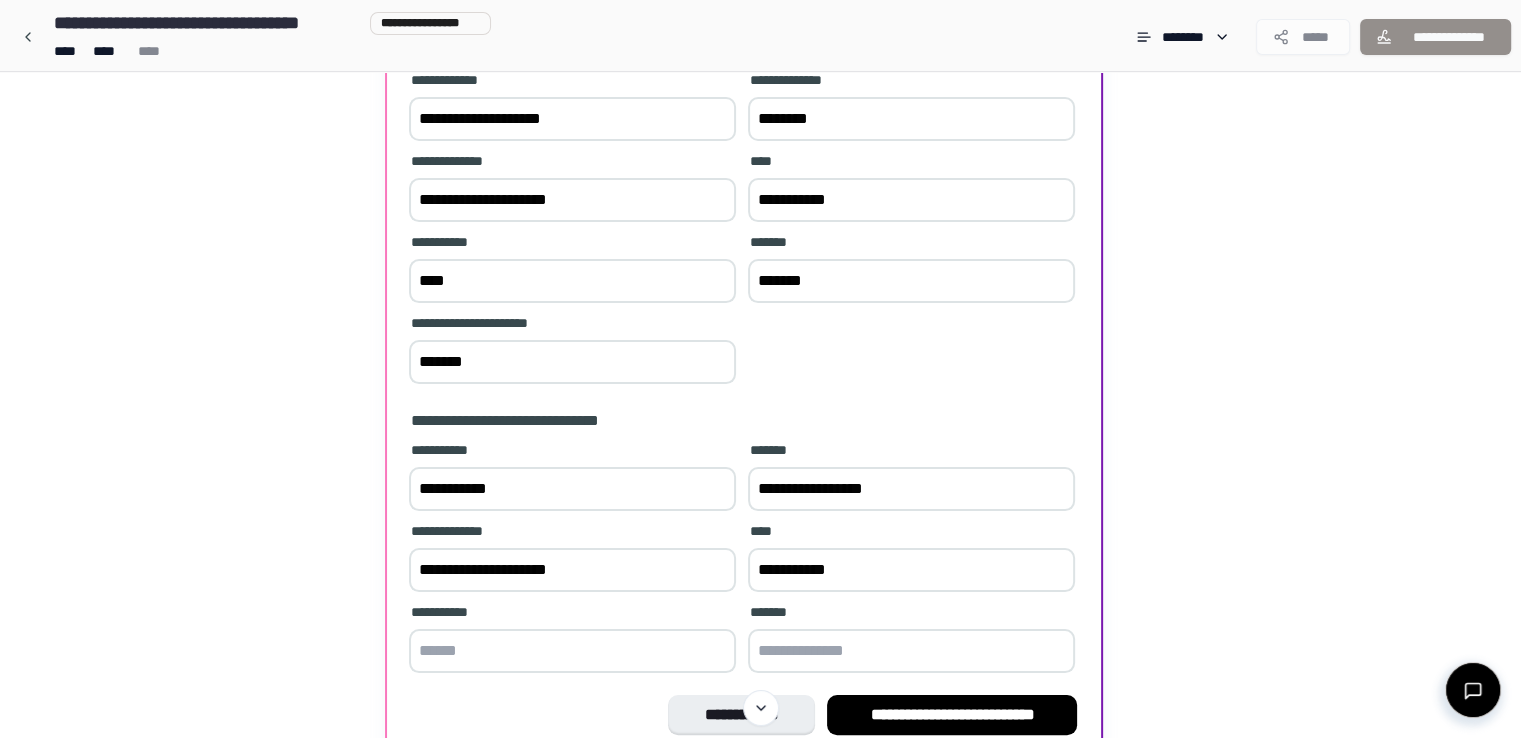 drag, startPoint x: 747, startPoint y: 276, endPoint x: 680, endPoint y: 274, distance: 67.02985 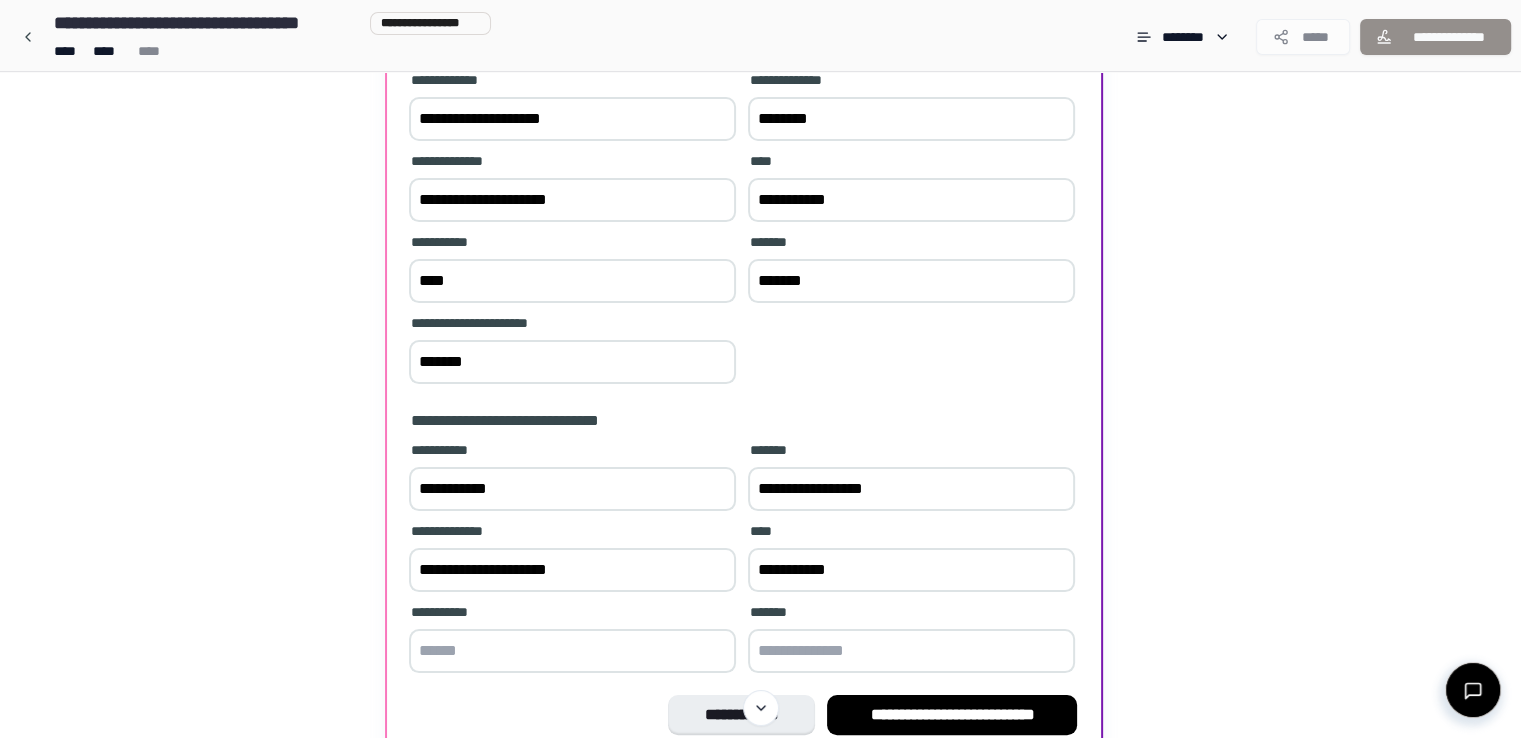 drag, startPoint x: 827, startPoint y: 646, endPoint x: 813, endPoint y: 631, distance: 20.518284 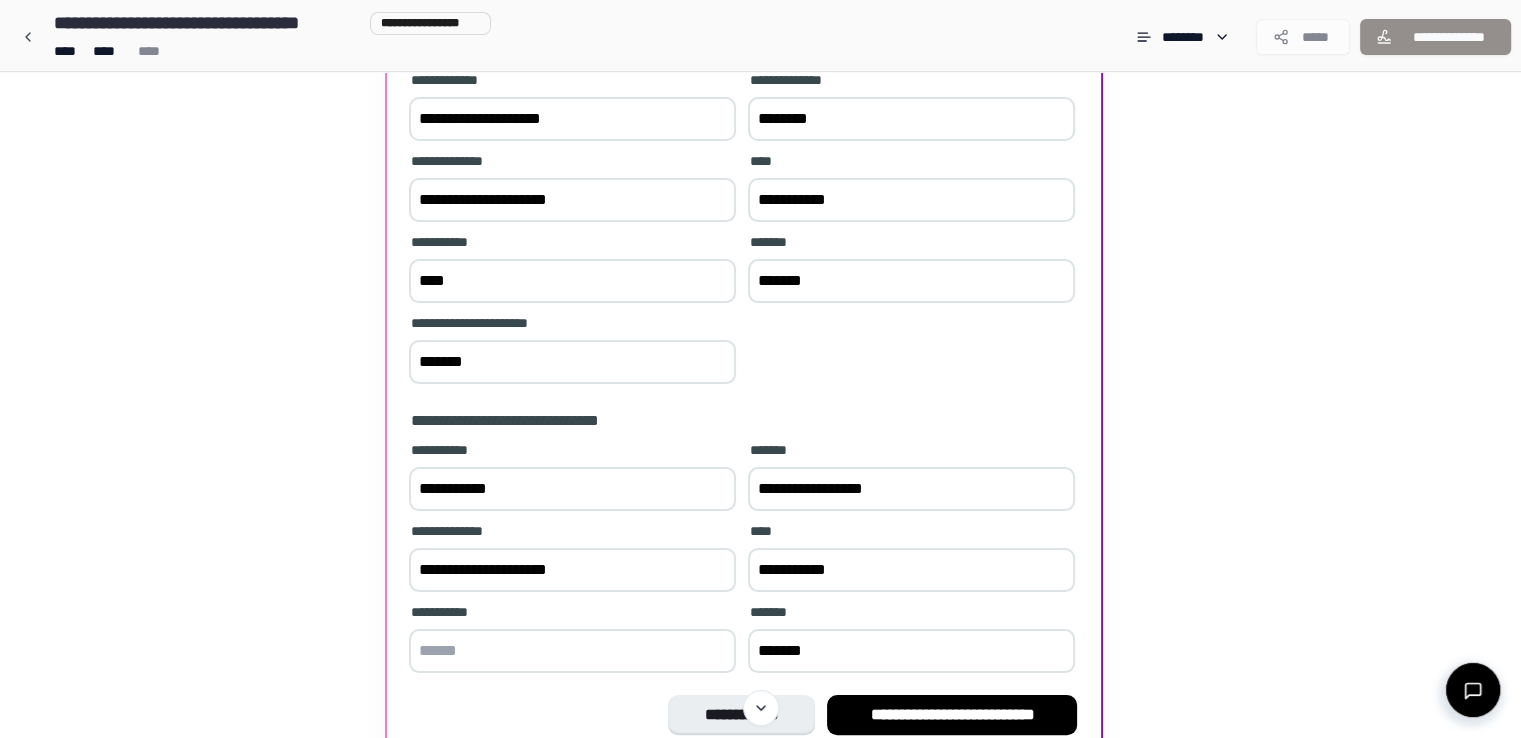 type on "*******" 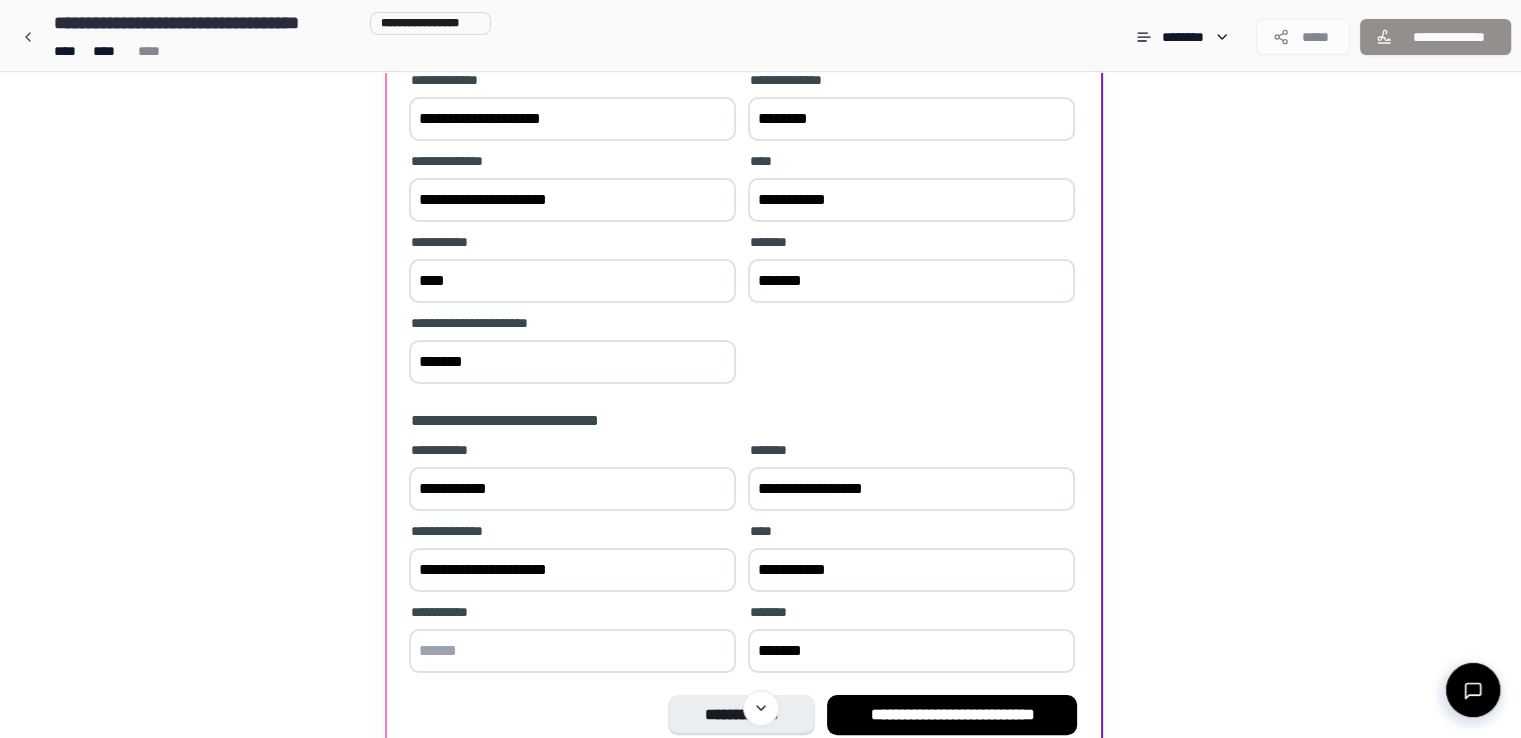 click at bounding box center [572, 651] 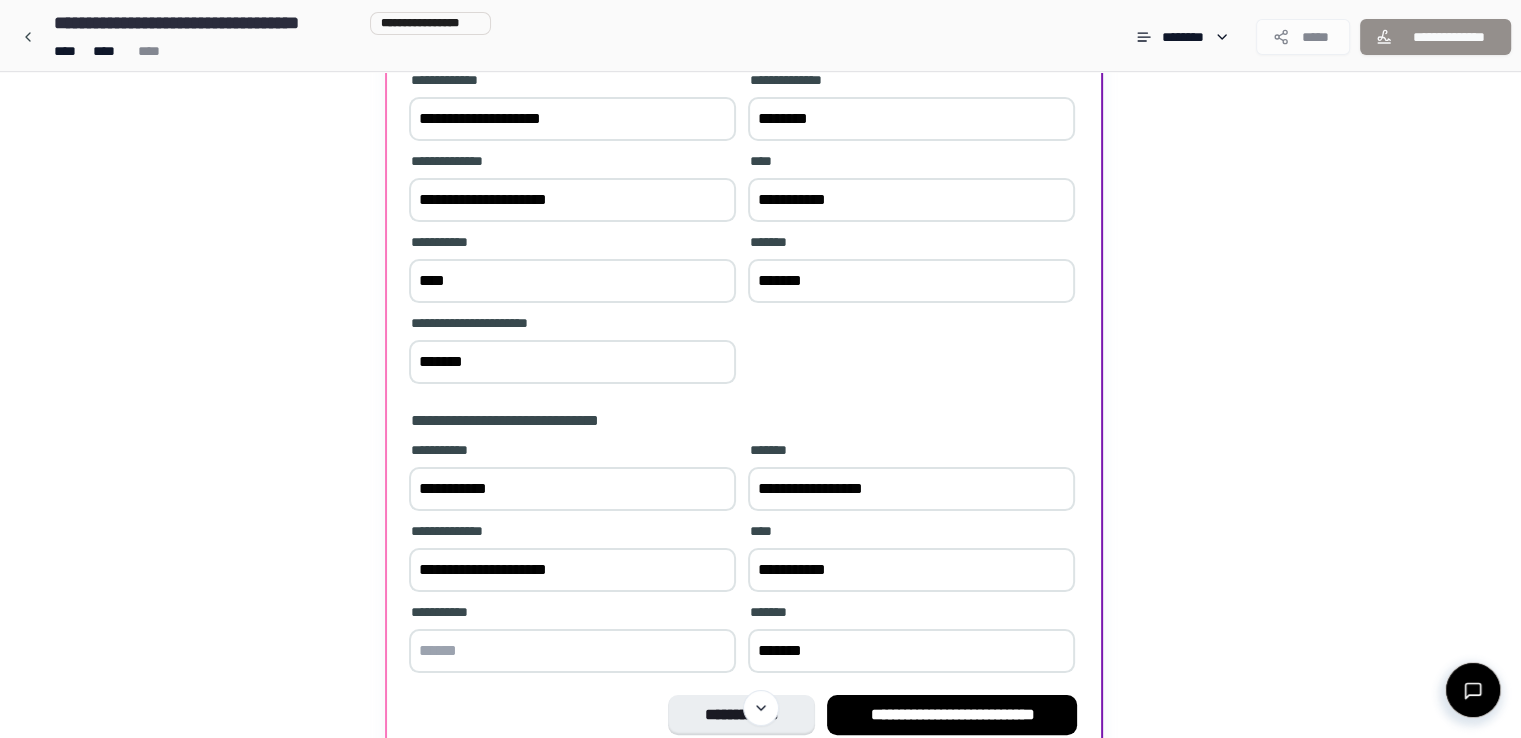 click on "Rental Agreement [NAME] [ADDRESS] [CITY] [STATE] [ZIP] [PHONE] [EMAIL] [SSN] [DLN] [CC] [DOB]" at bounding box center [760, 341] 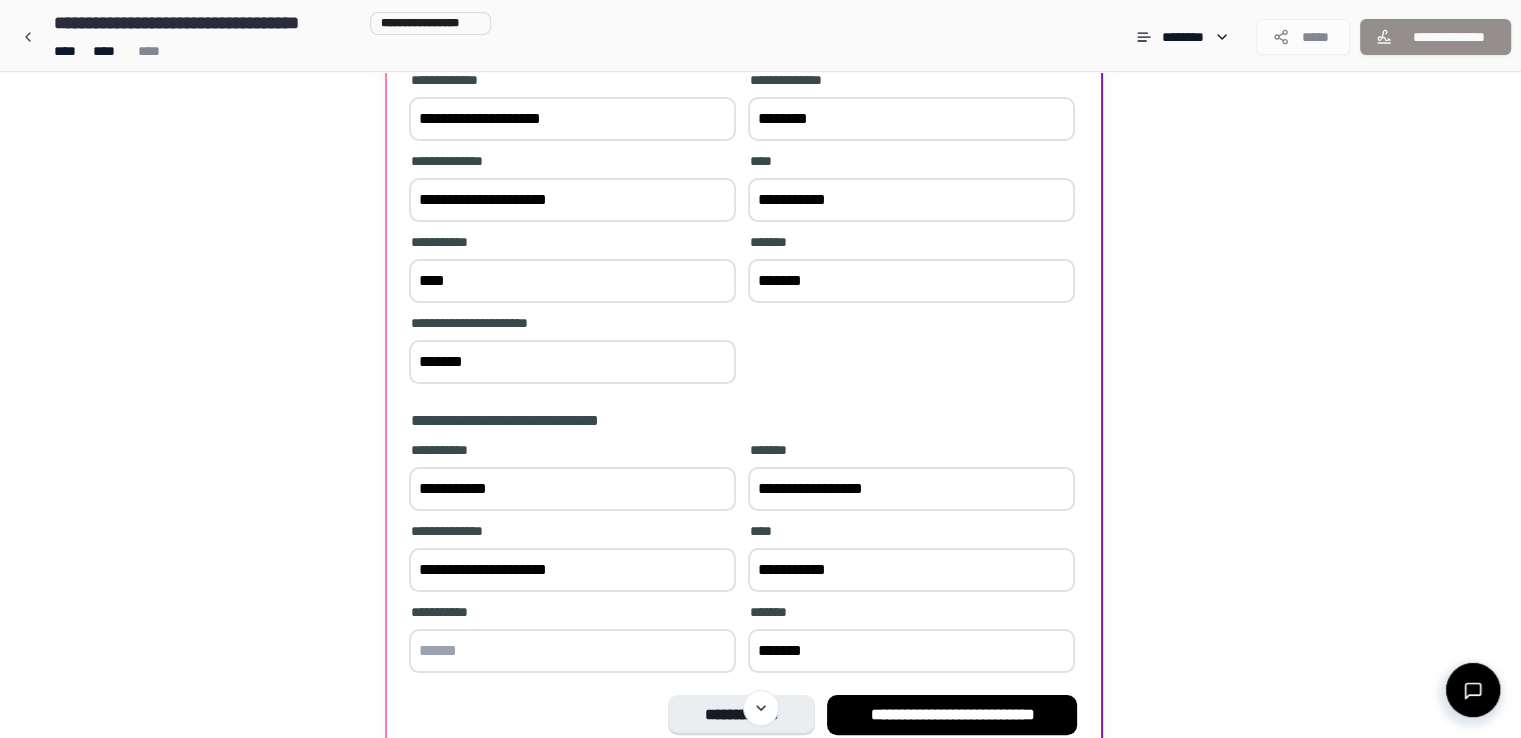 click at bounding box center [572, 651] 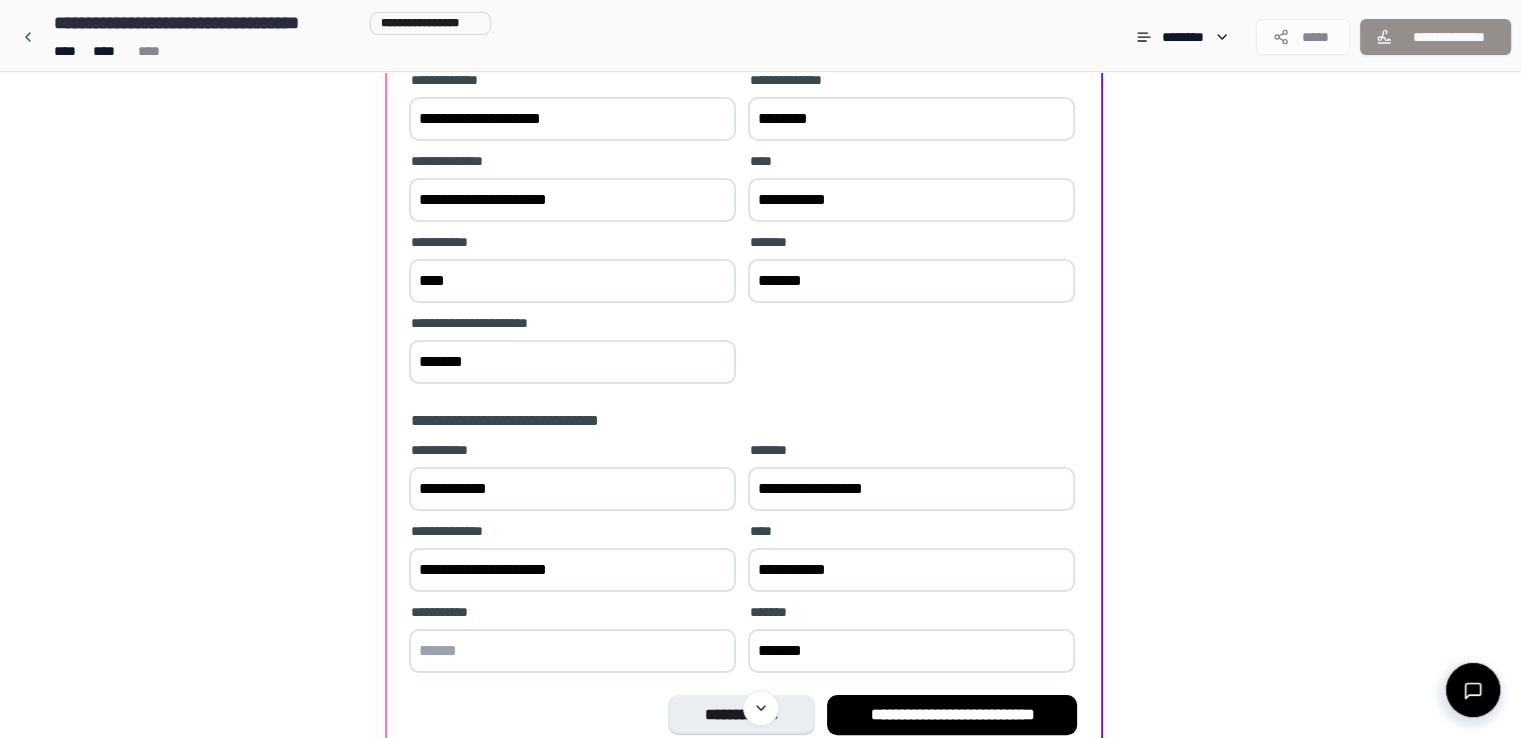 paste on "****" 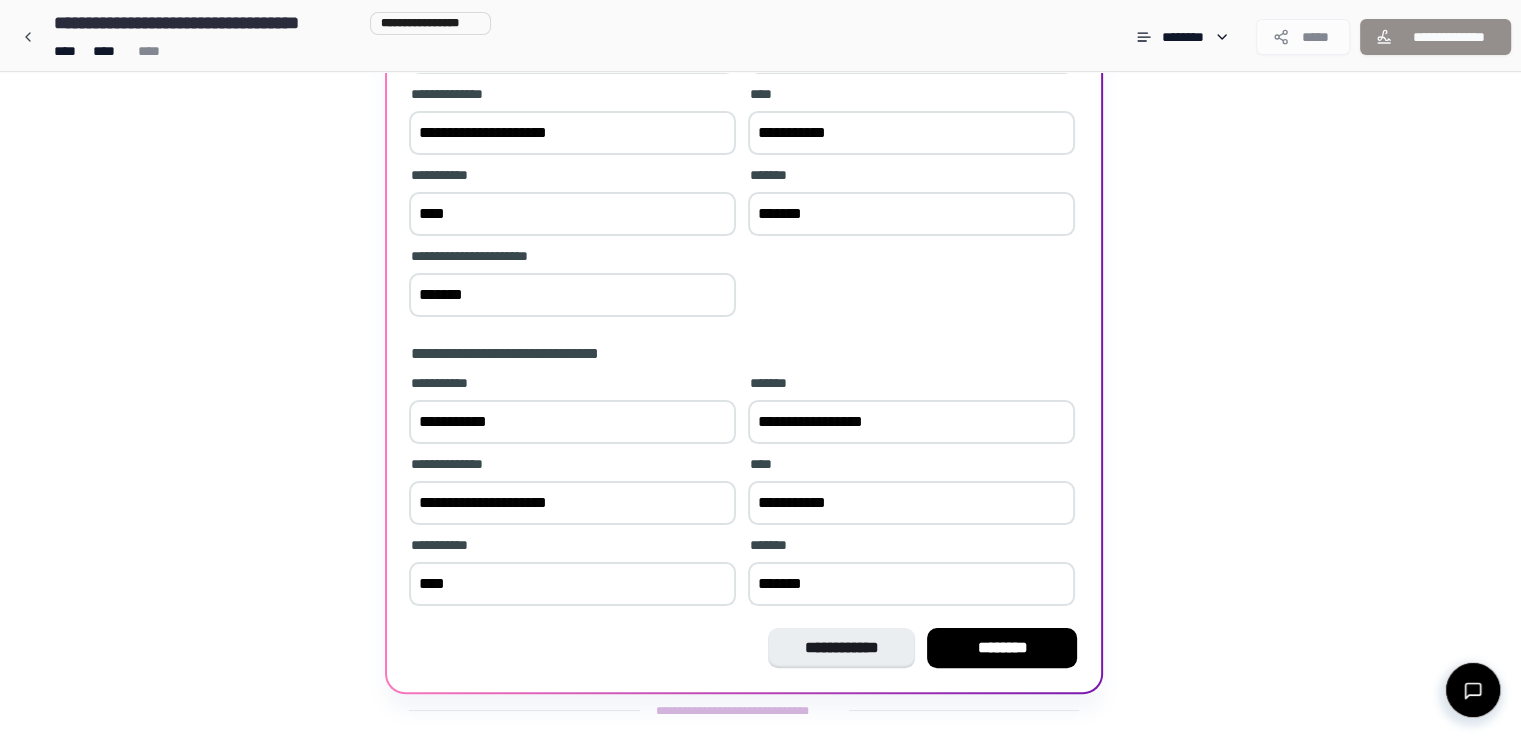scroll, scrollTop: 329, scrollLeft: 0, axis: vertical 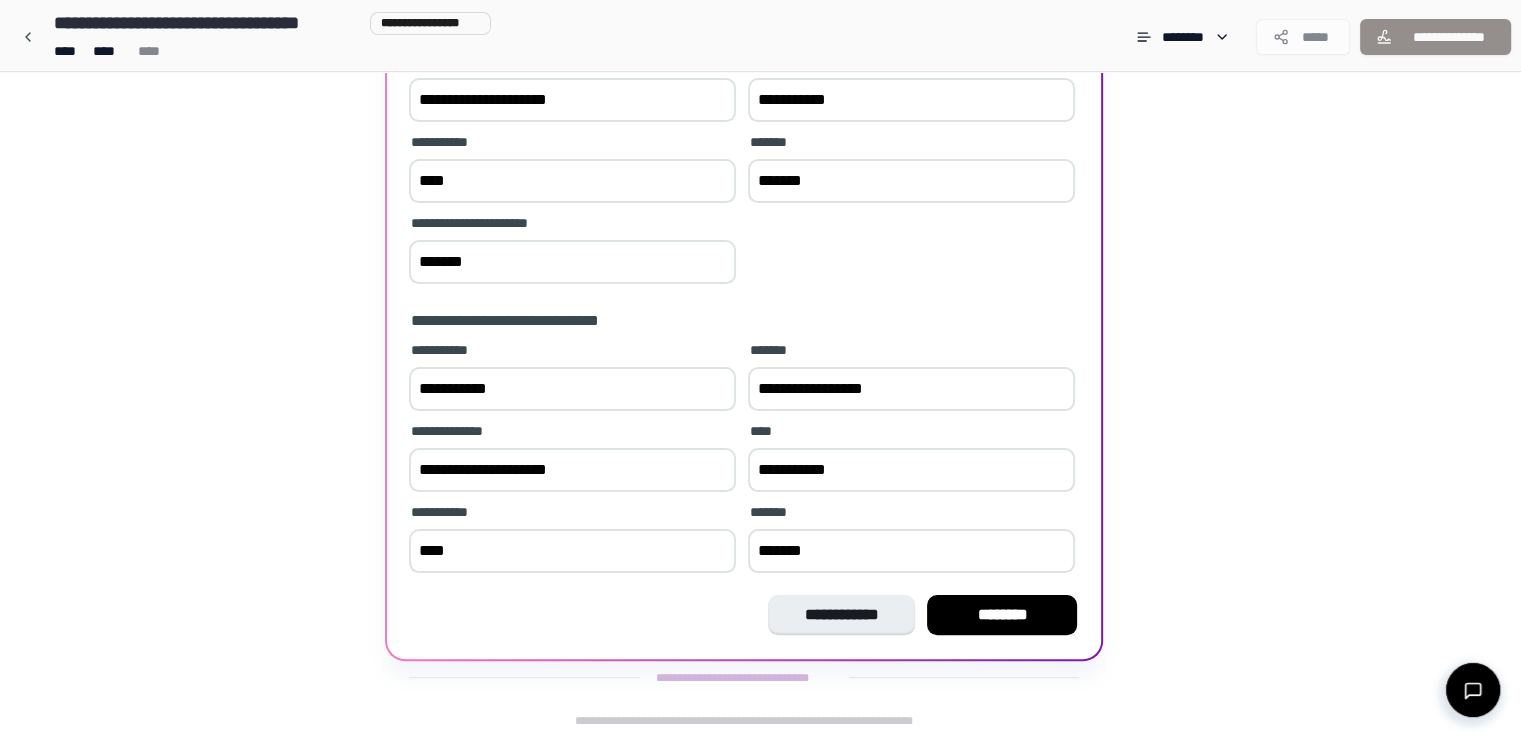 drag, startPoint x: 1025, startPoint y: 625, endPoint x: 582, endPoint y: 395, distance: 499.1483 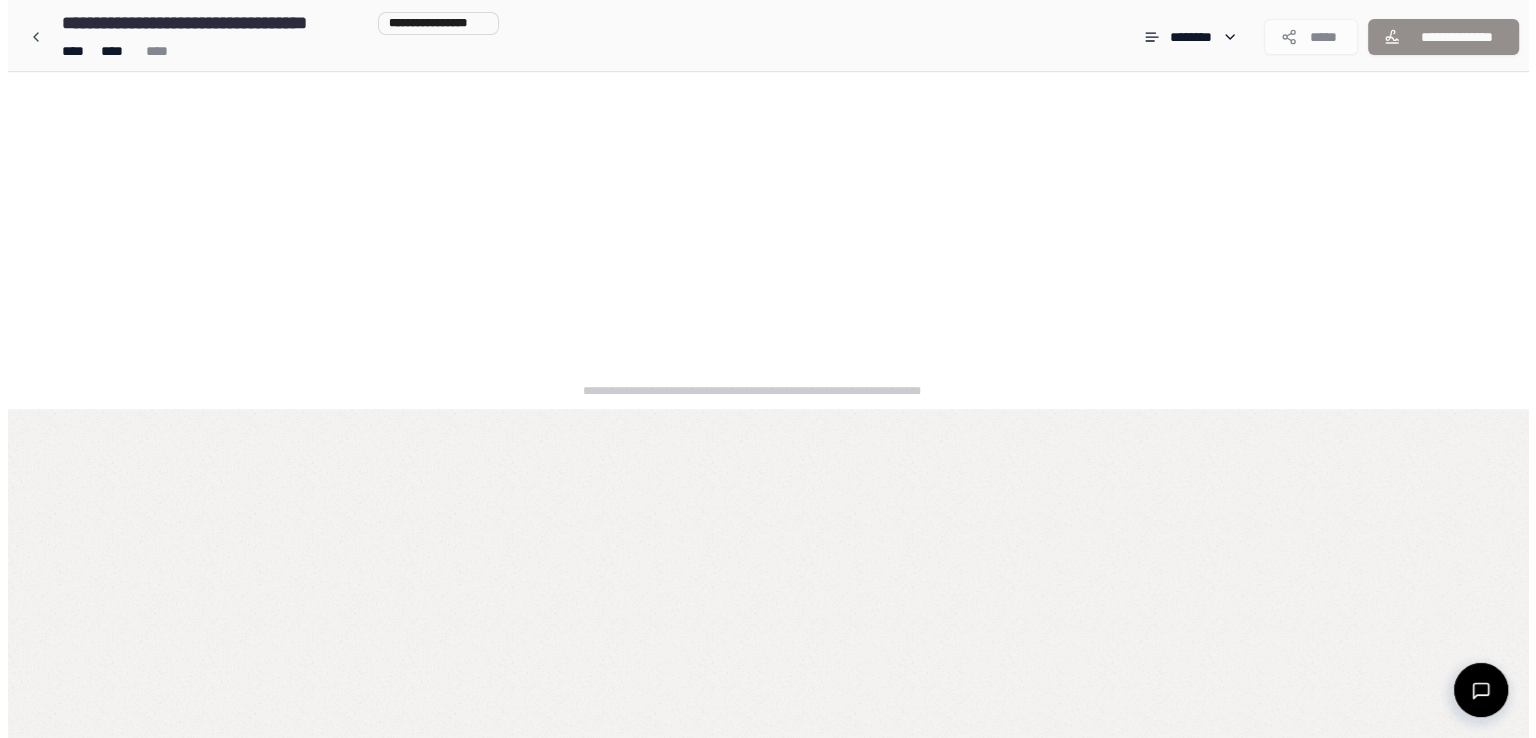 scroll, scrollTop: 0, scrollLeft: 0, axis: both 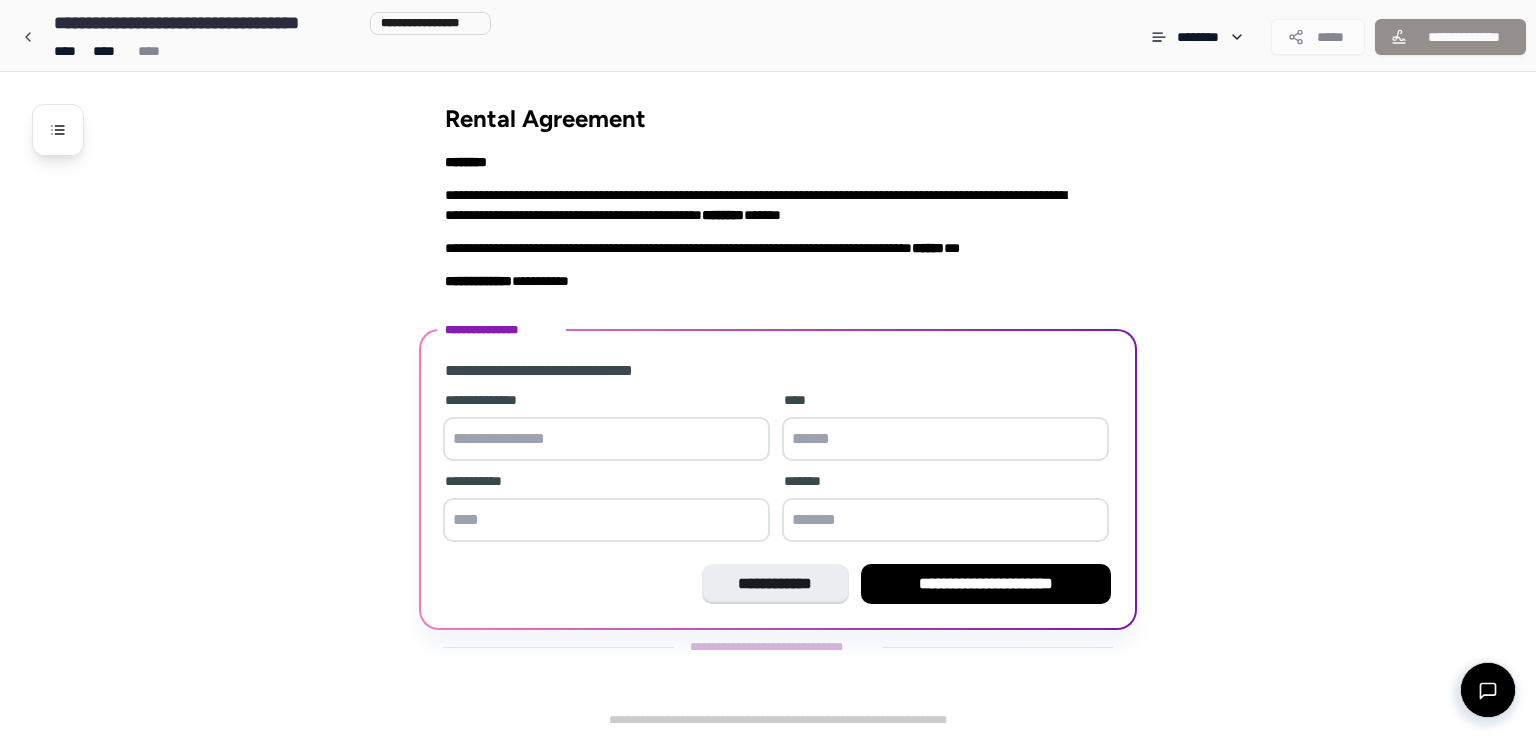 click at bounding box center [606, 439] 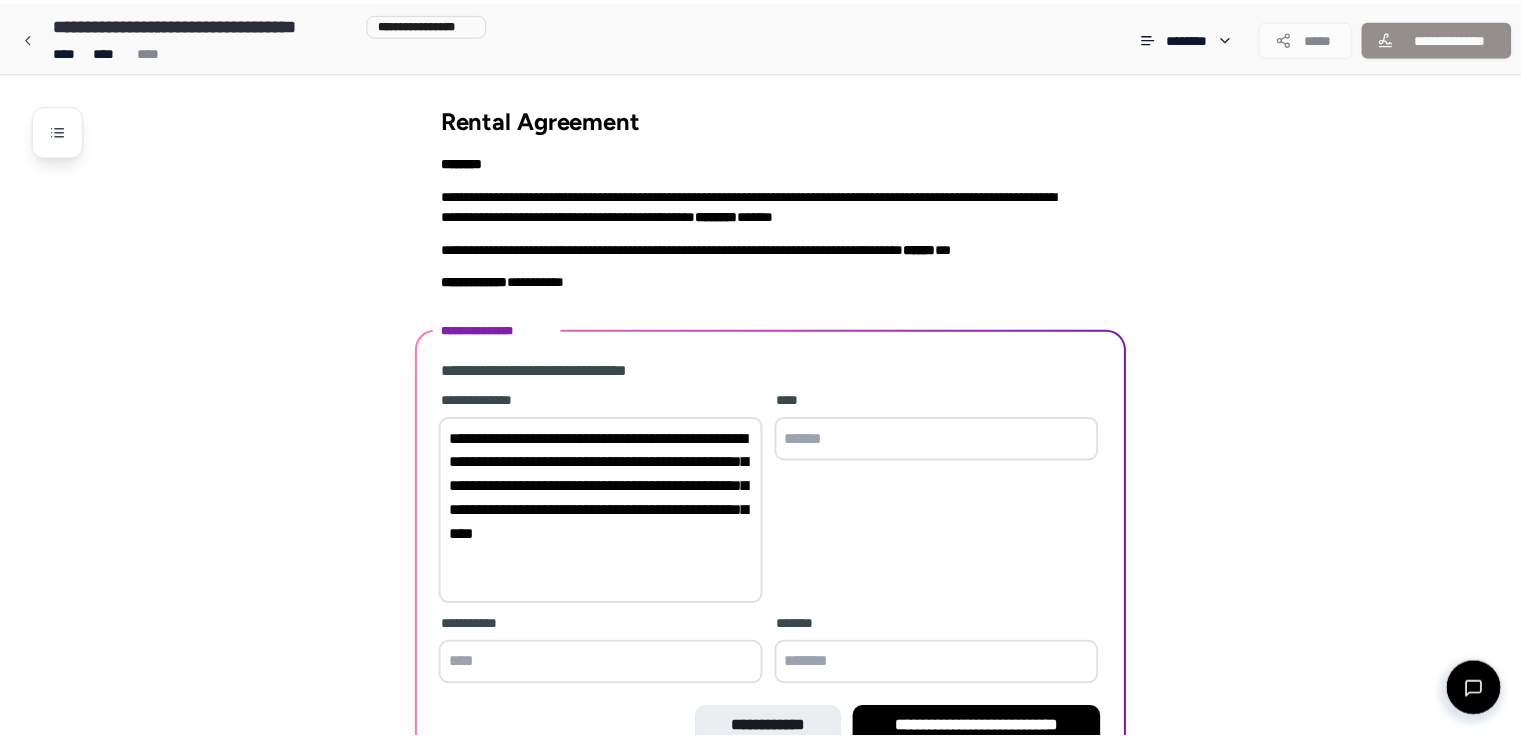 scroll, scrollTop: 112, scrollLeft: 0, axis: vertical 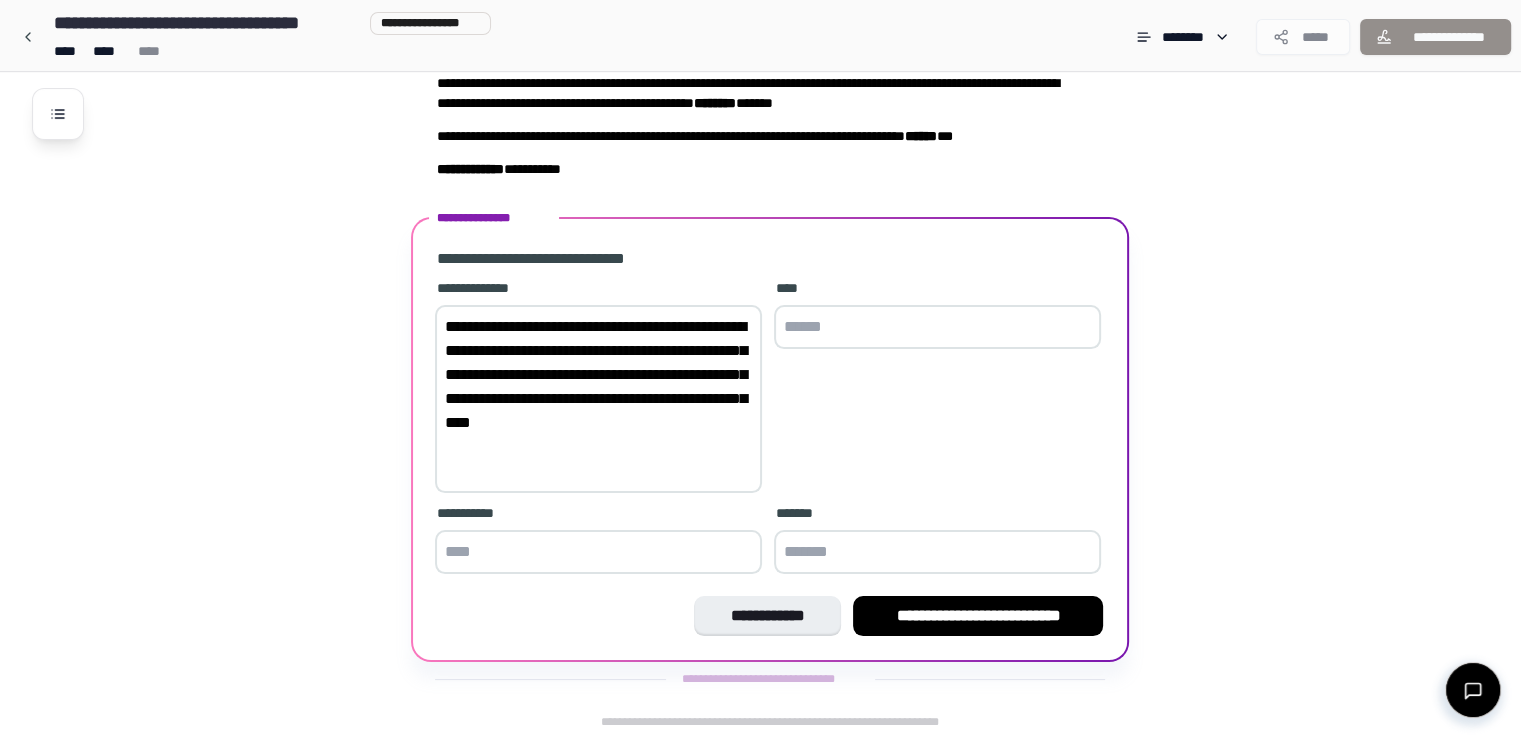 drag, startPoint x: 523, startPoint y: 443, endPoint x: 544, endPoint y: 481, distance: 43.416588 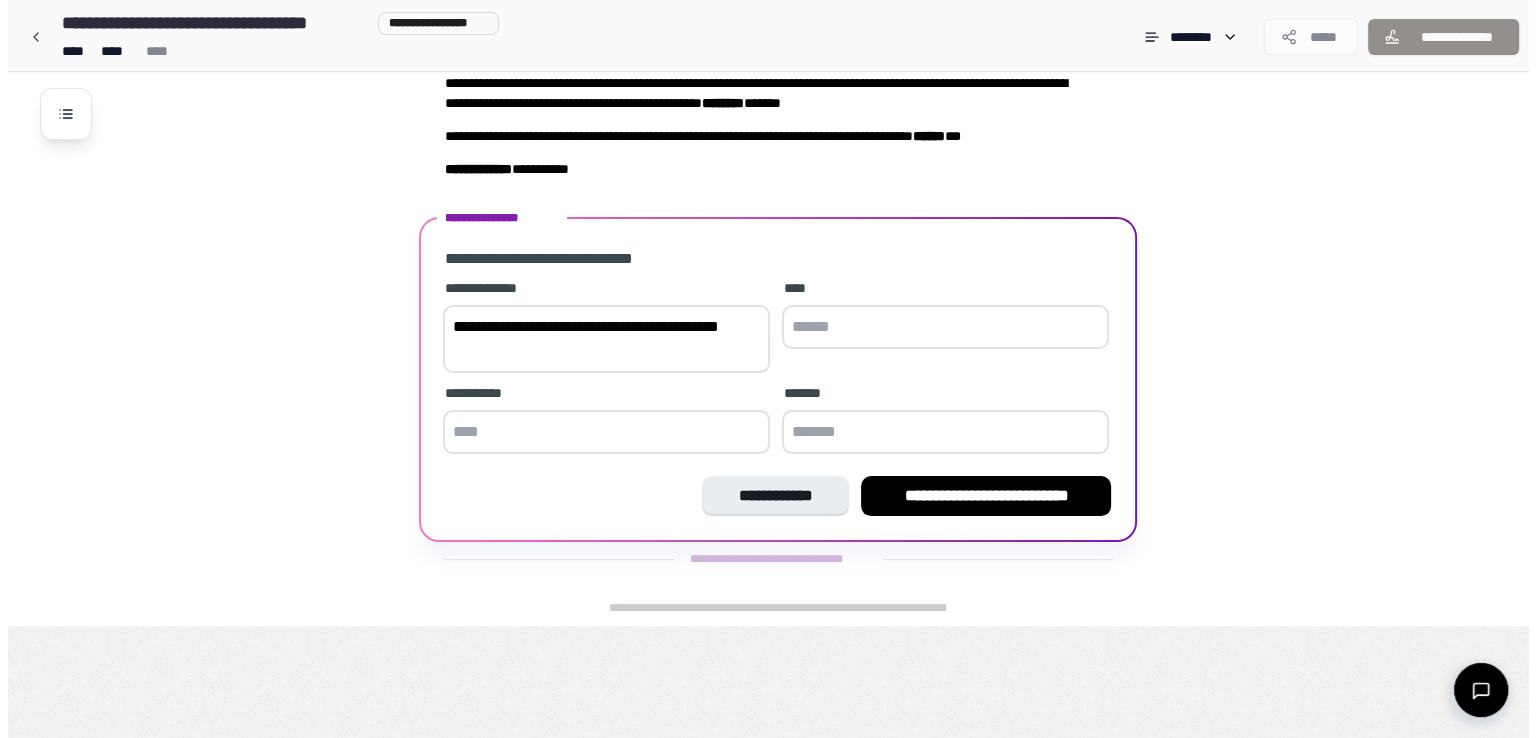 scroll, scrollTop: 0, scrollLeft: 0, axis: both 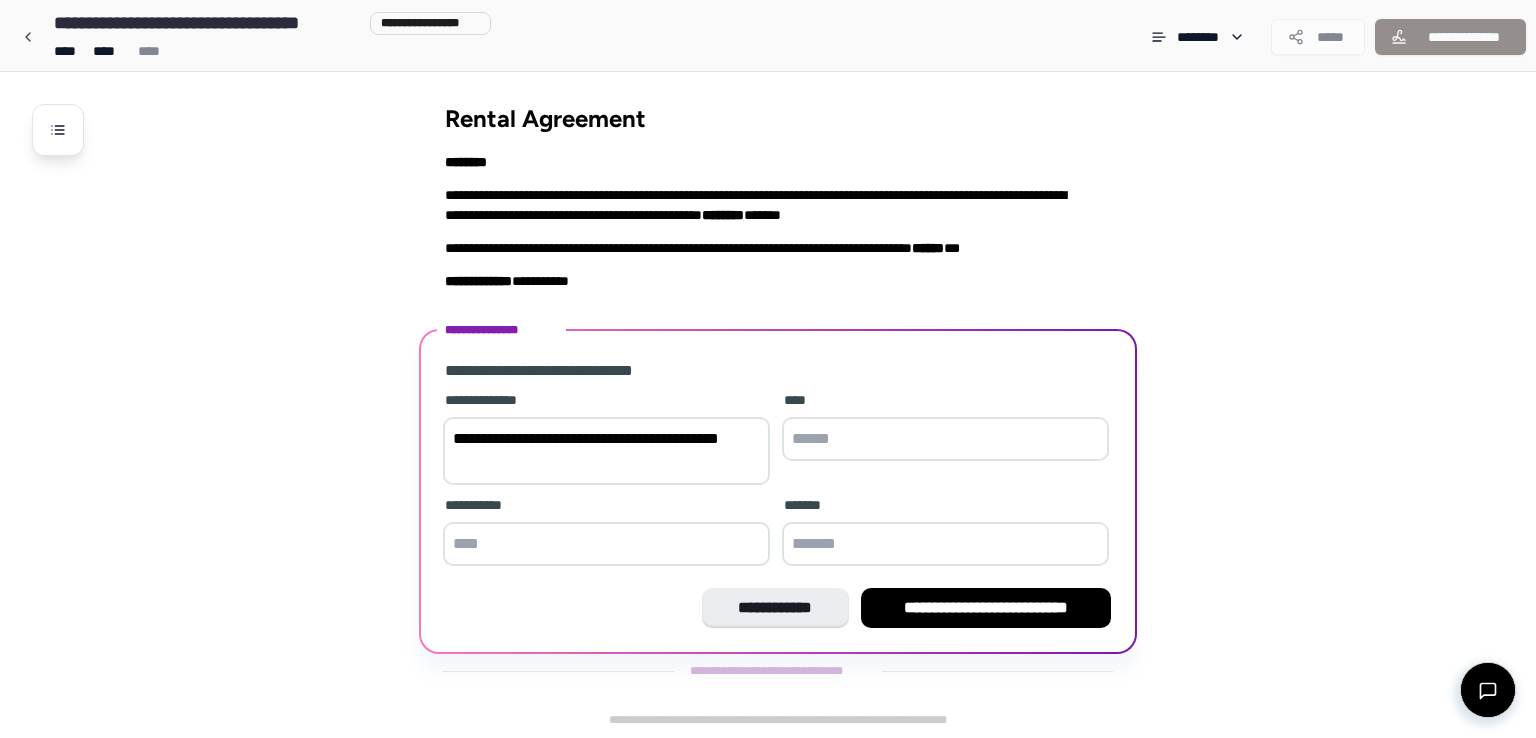 drag, startPoint x: 648, startPoint y: 437, endPoint x: 703, endPoint y: 441, distance: 55.145264 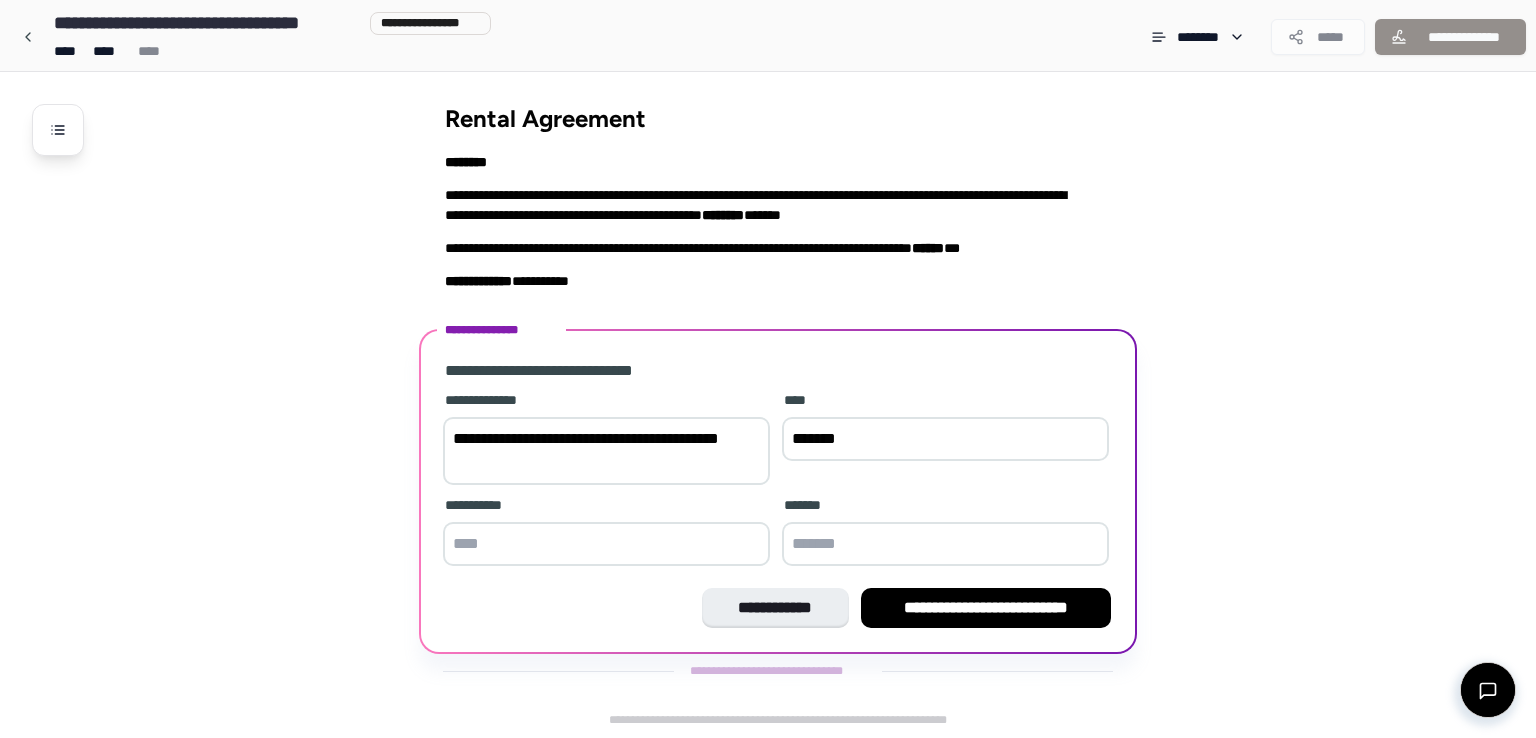 click on "*******" at bounding box center [945, 439] 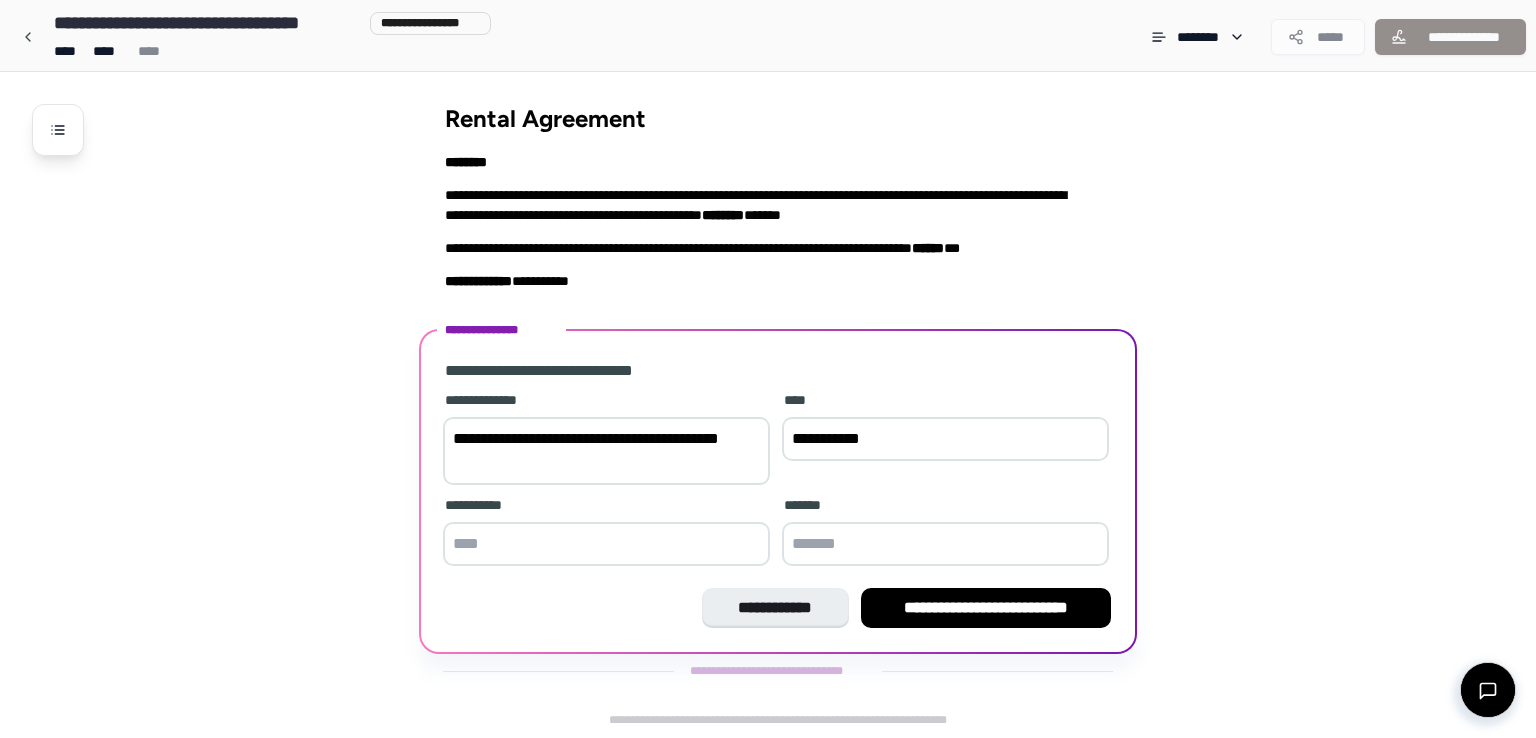 type on "**********" 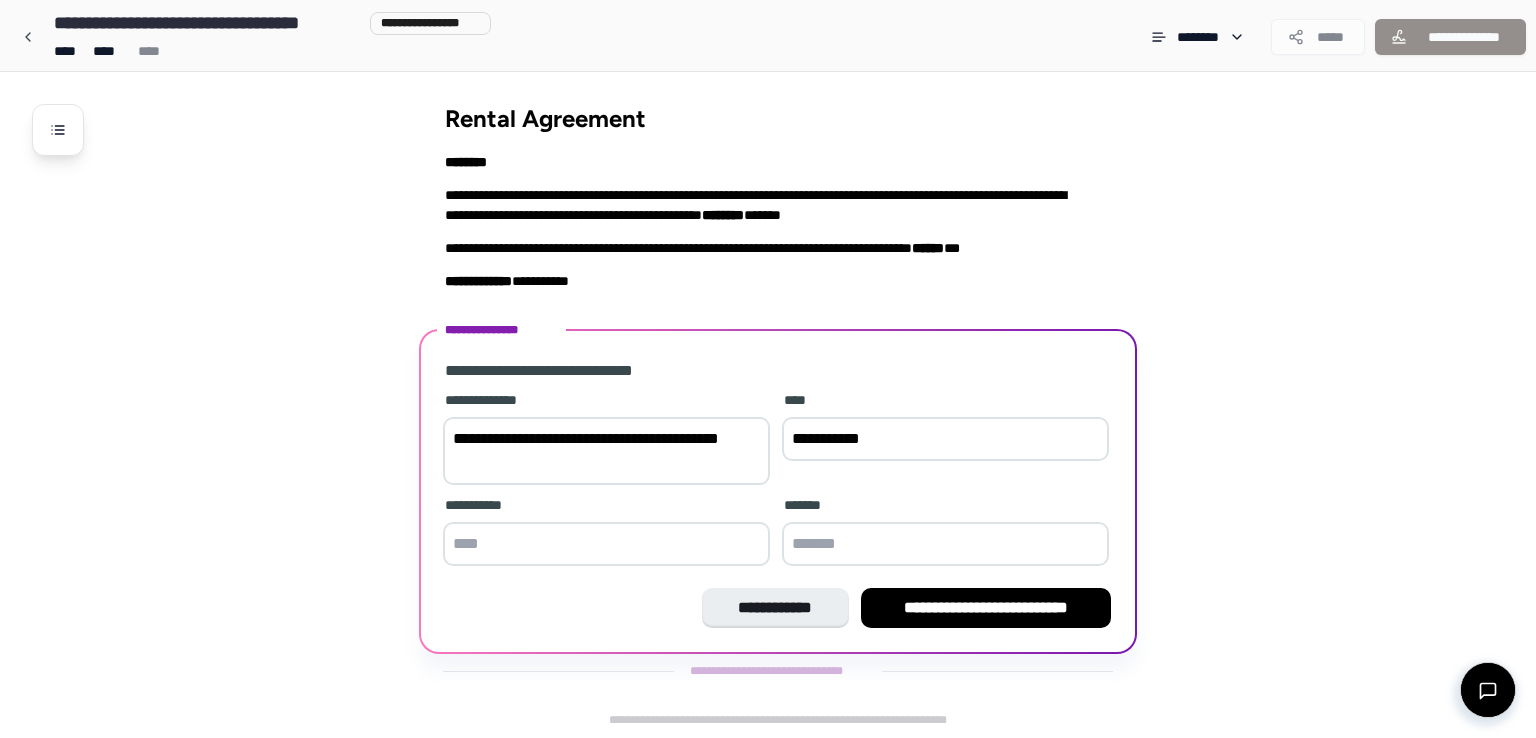drag, startPoint x: 500, startPoint y: 456, endPoint x: 434, endPoint y: 460, distance: 66.1211 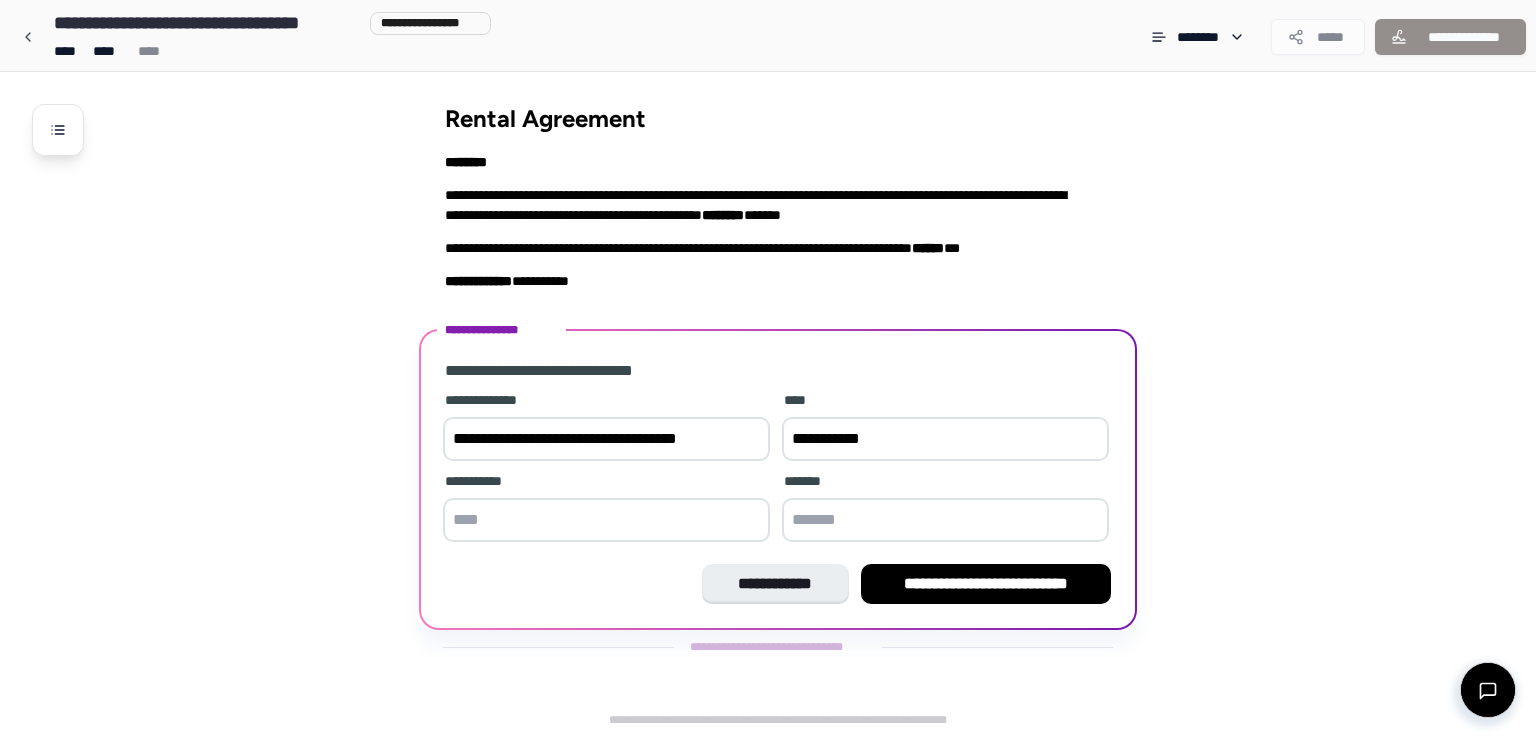type on "**********" 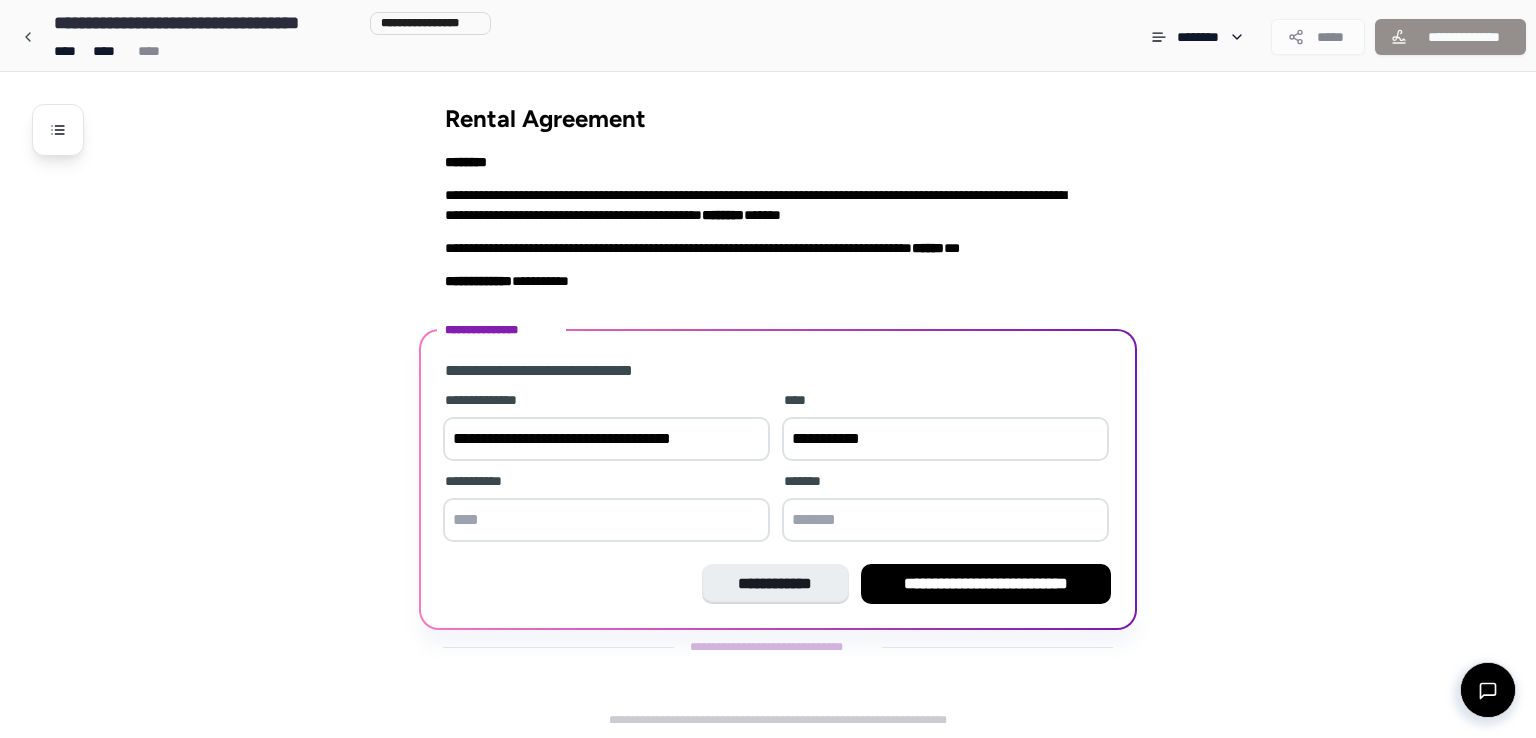 click at bounding box center (945, 520) 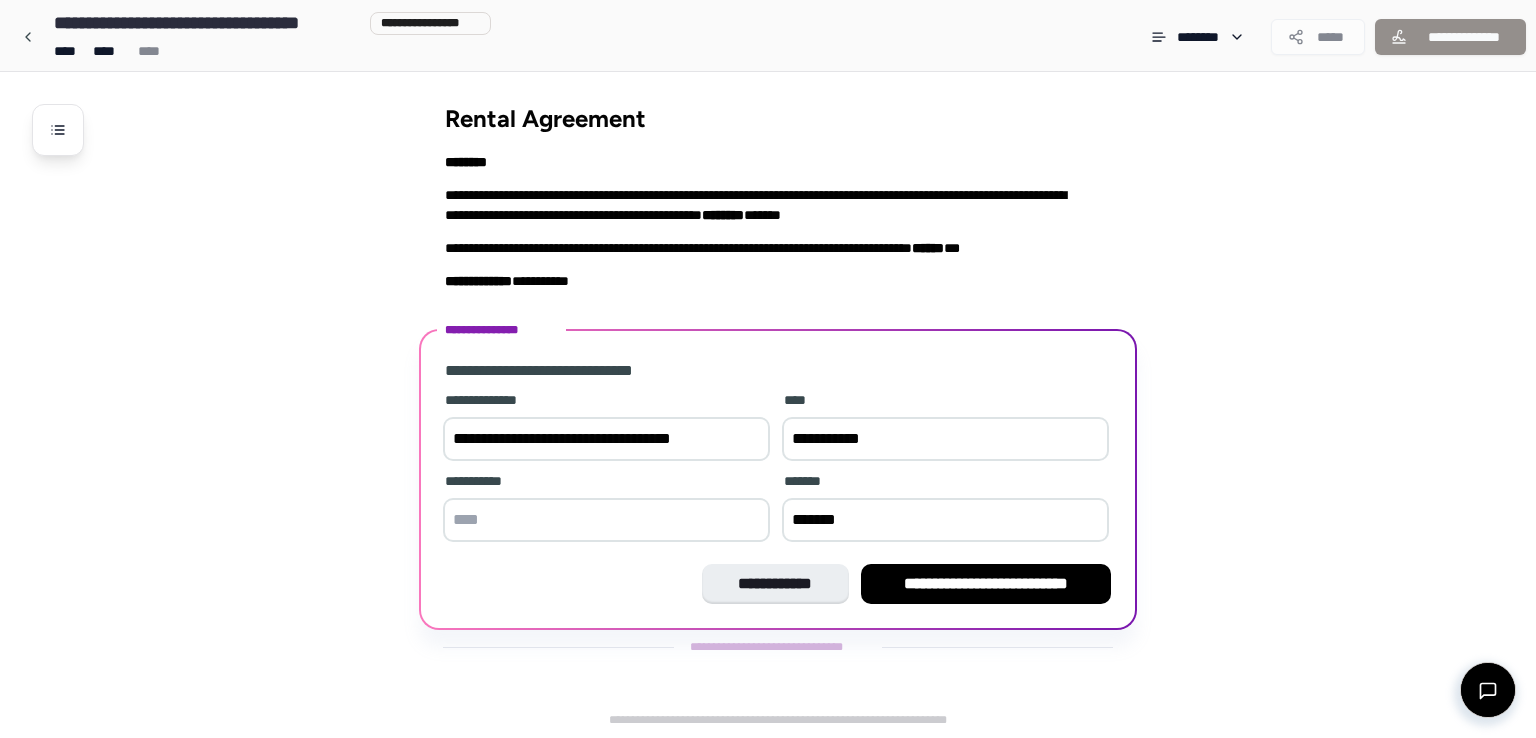 type on "*******" 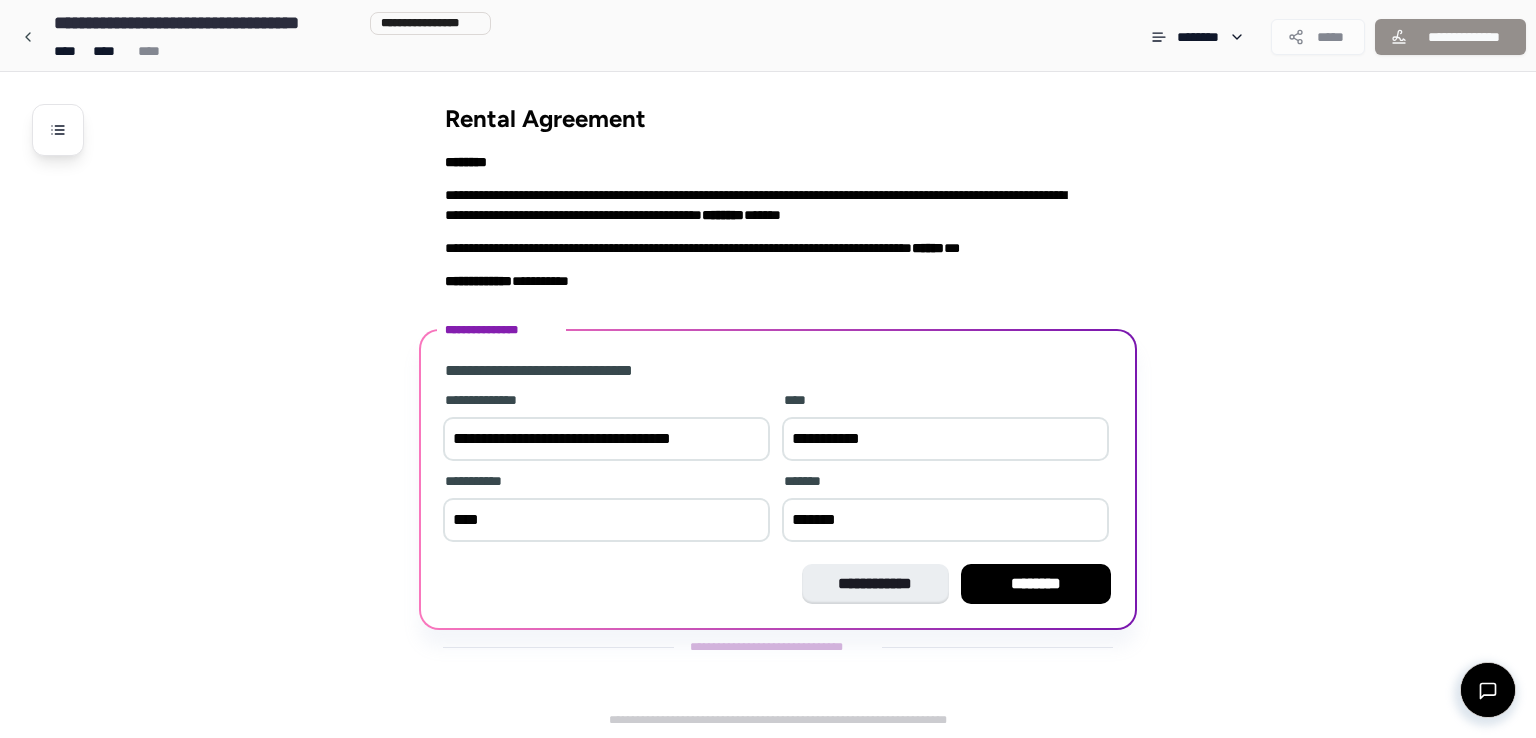 type on "****" 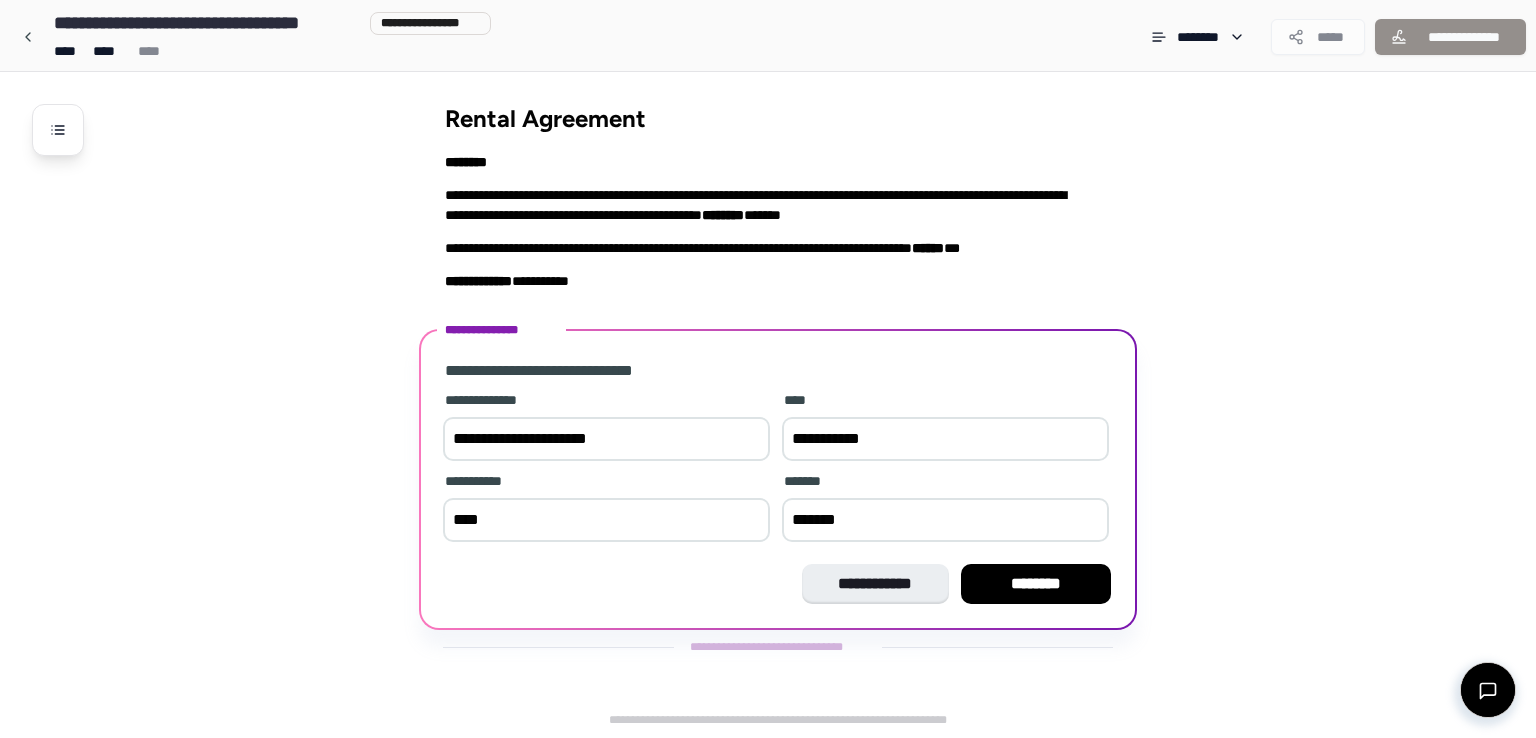 type on "**********" 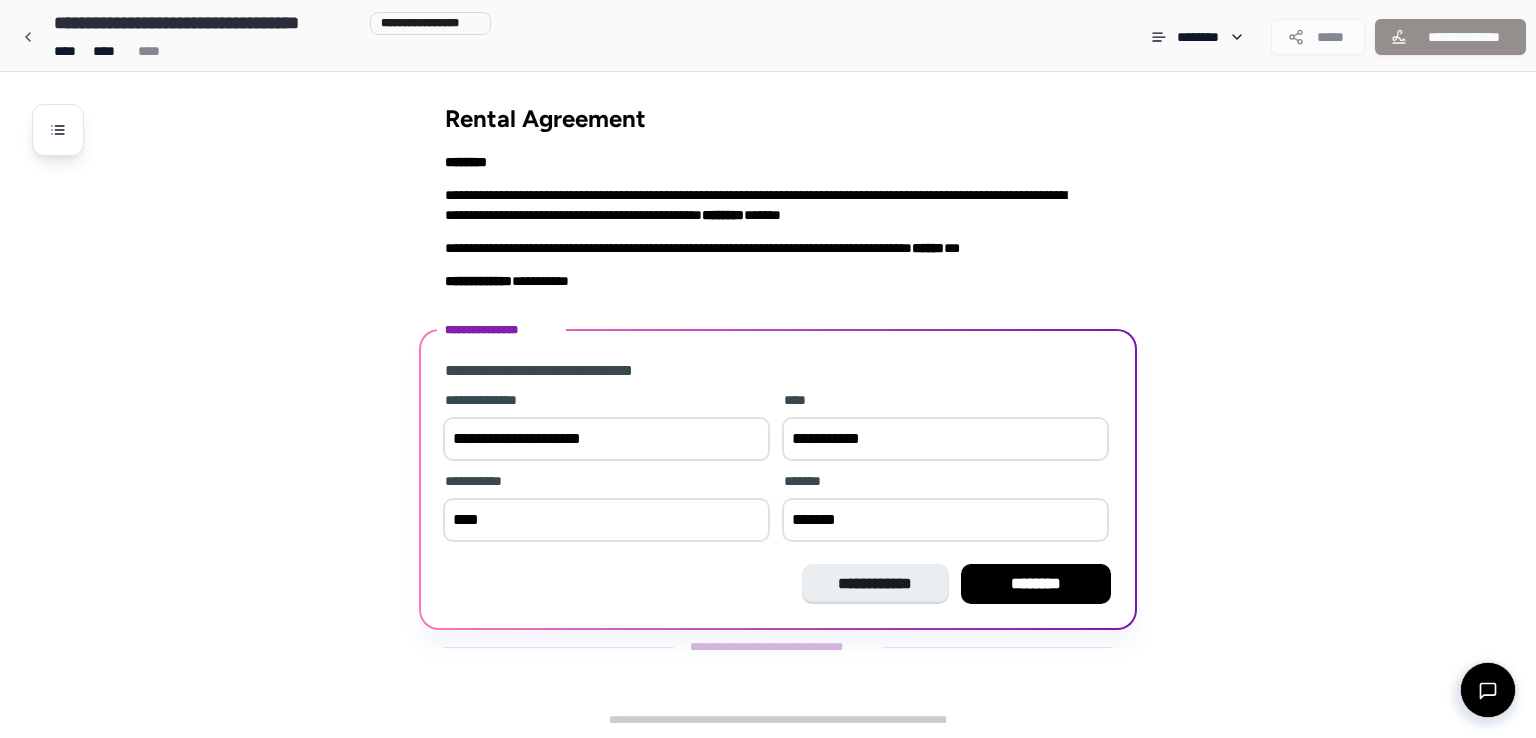 drag, startPoint x: 1045, startPoint y: 580, endPoint x: 636, endPoint y: 481, distance: 420.81113 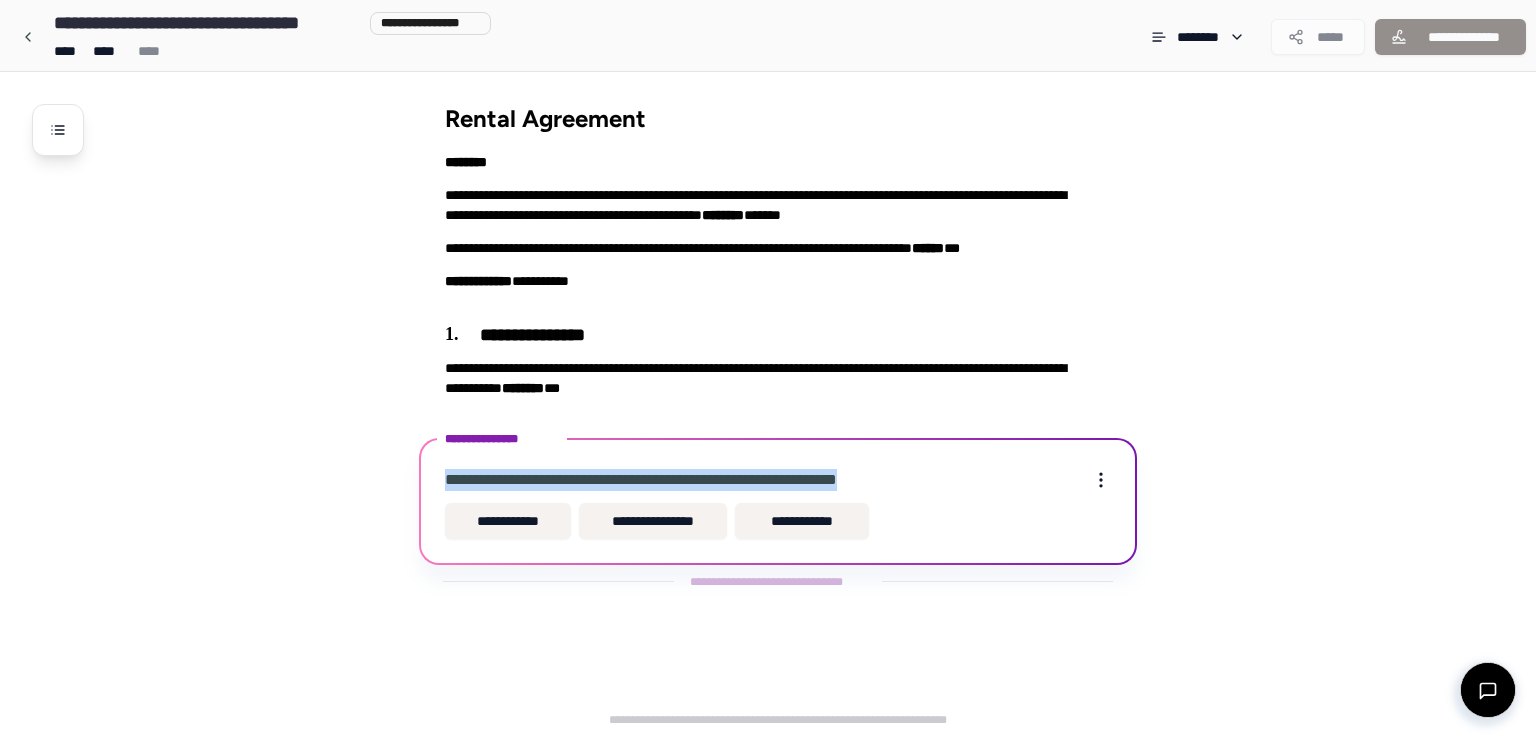 drag, startPoint x: 460, startPoint y: 479, endPoint x: 919, endPoint y: 485, distance: 459.0392 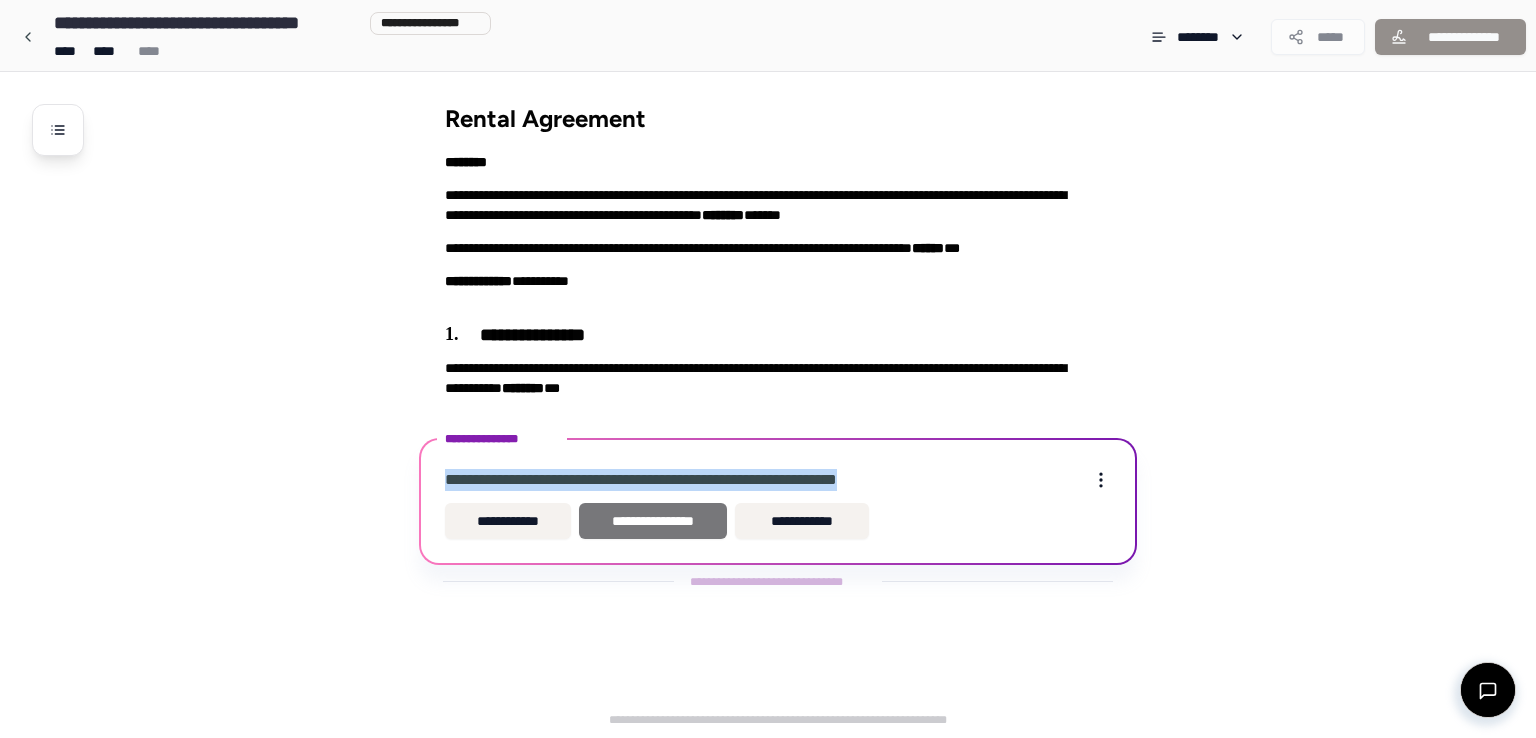 click on "**********" at bounding box center (653, 521) 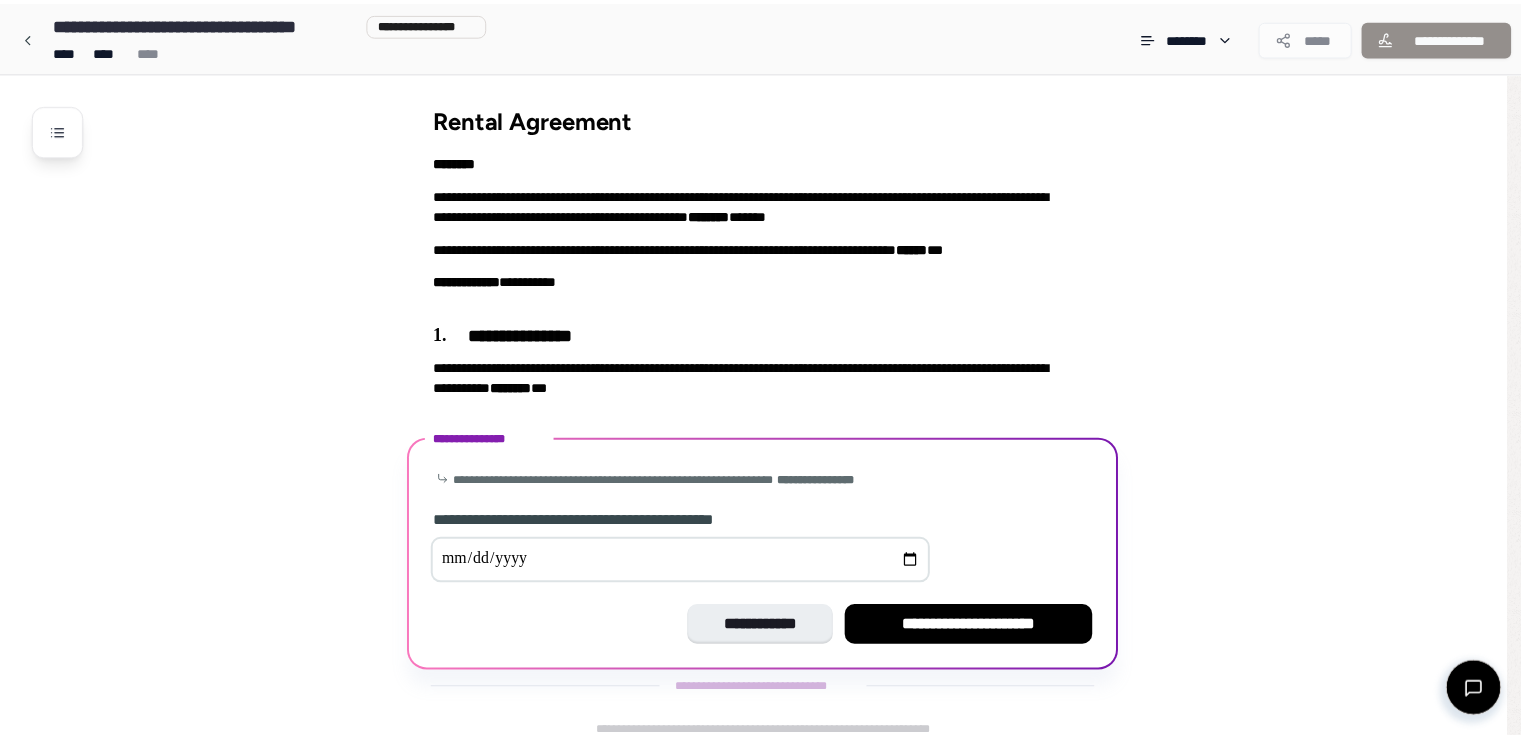 scroll, scrollTop: 9, scrollLeft: 0, axis: vertical 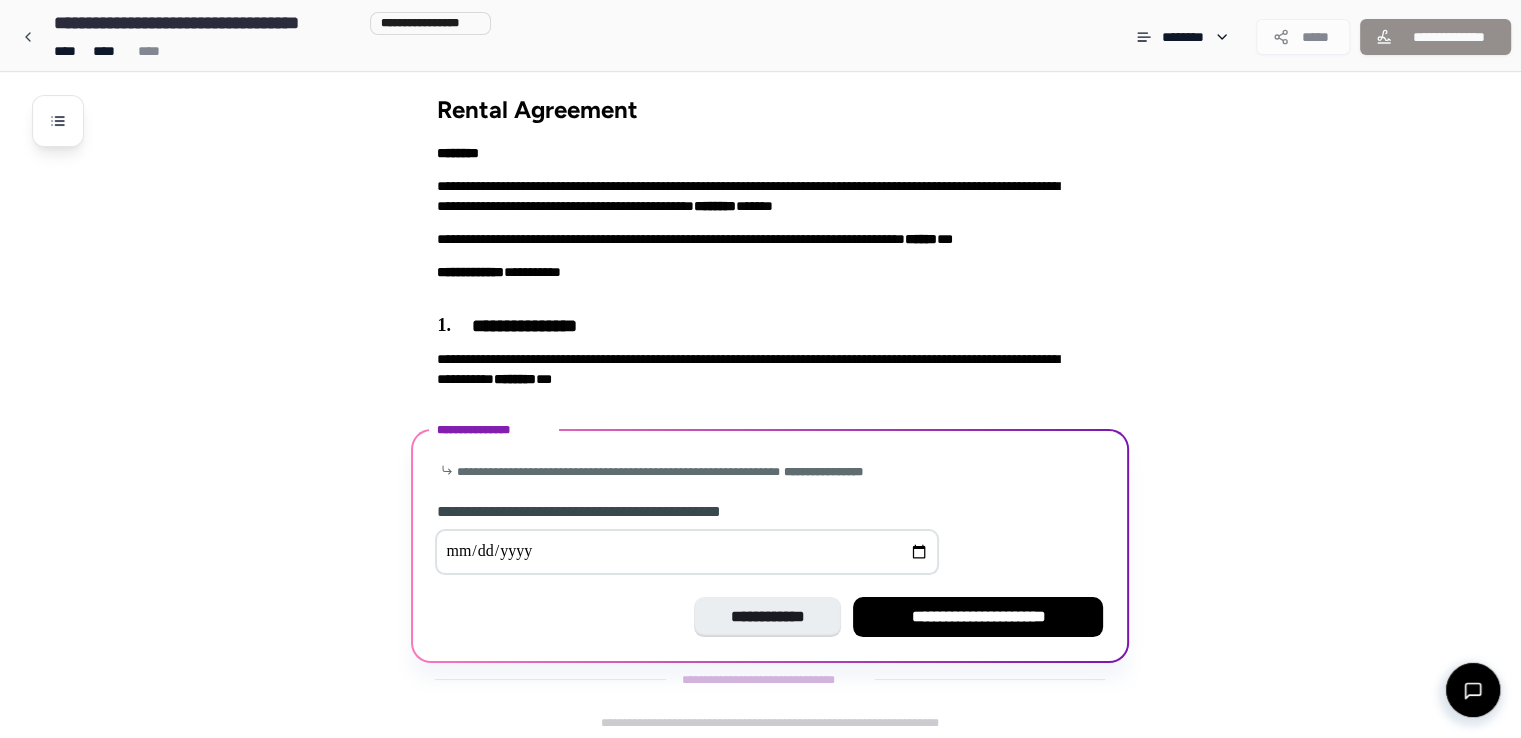 drag, startPoint x: 450, startPoint y: 552, endPoint x: 467, endPoint y: 558, distance: 18.027756 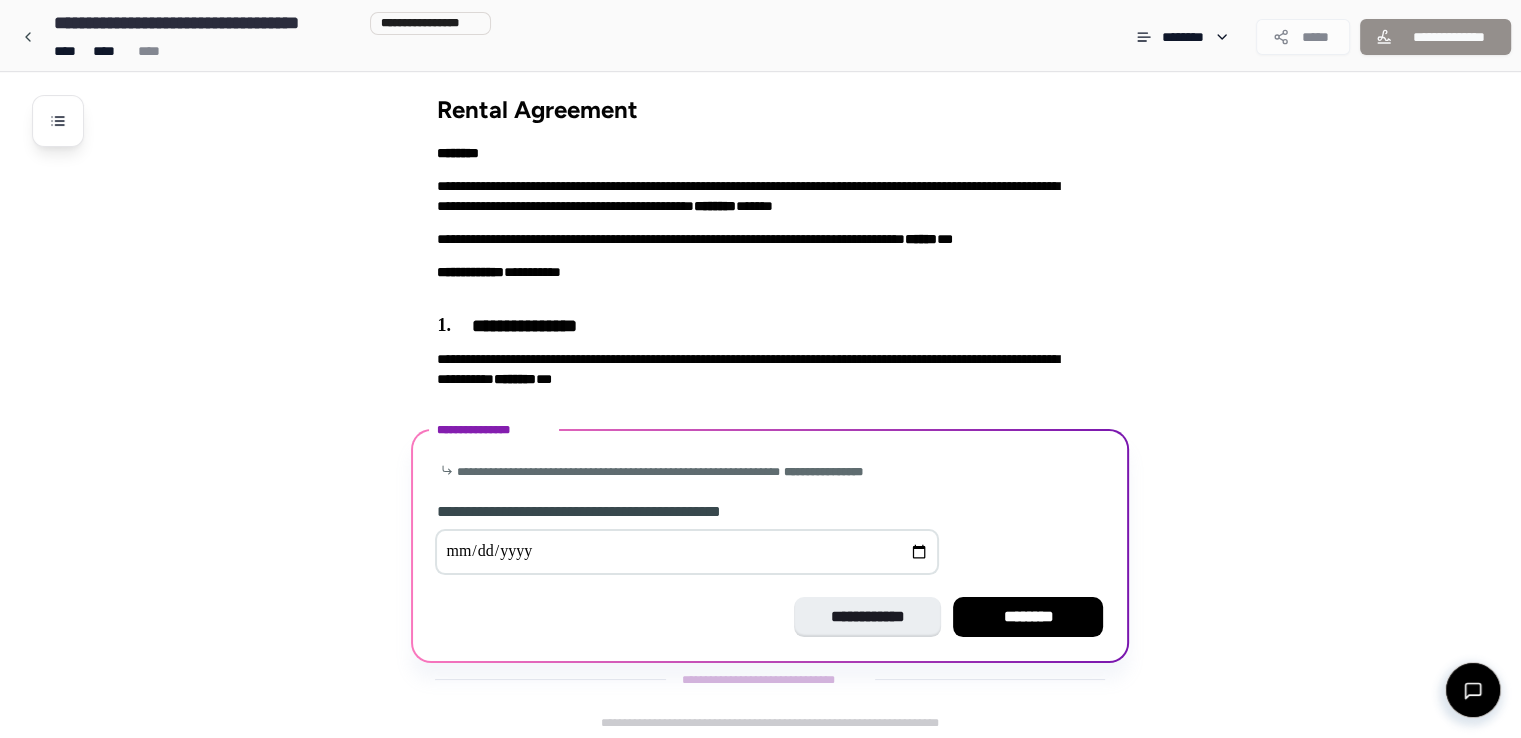 type on "**********" 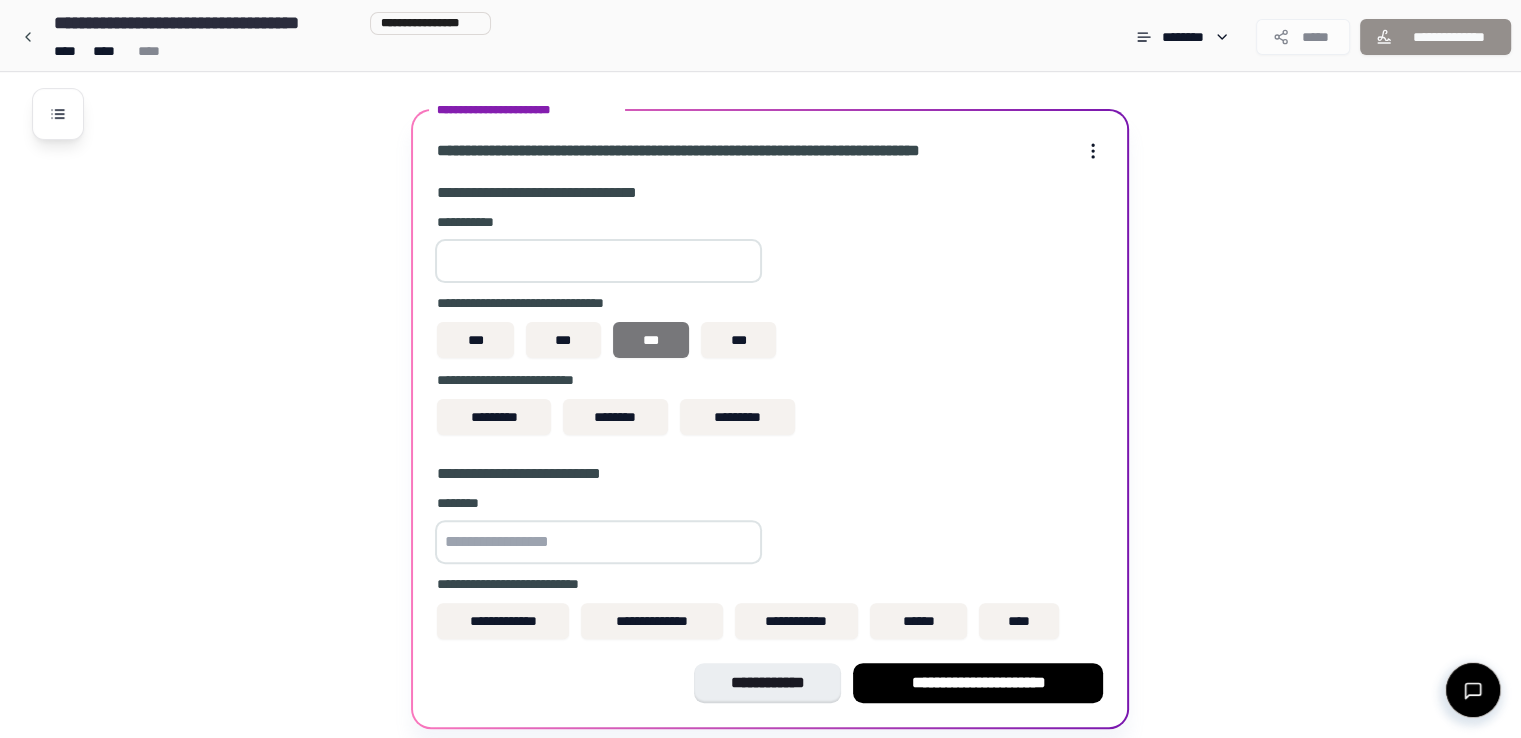 scroll, scrollTop: 452, scrollLeft: 0, axis: vertical 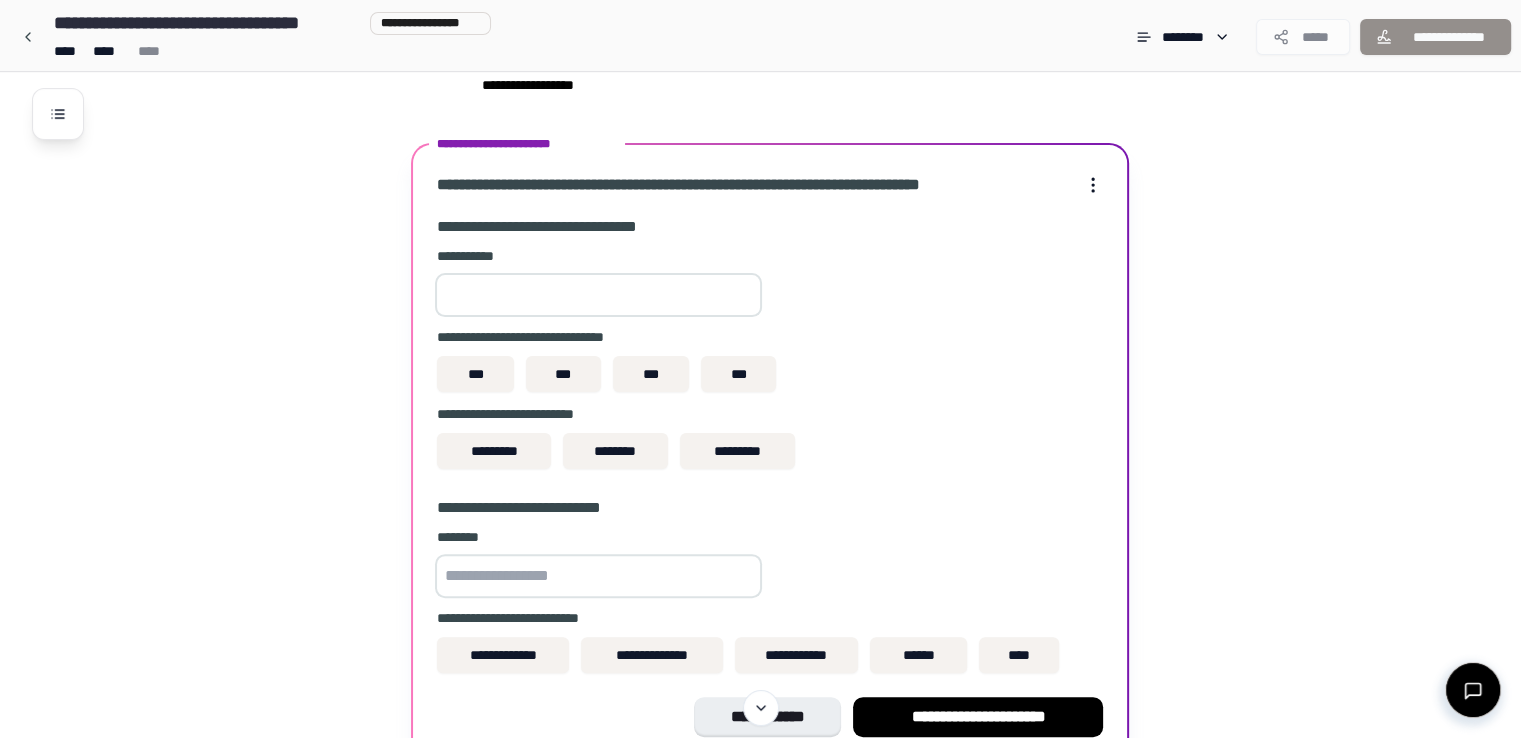 click at bounding box center (598, 295) 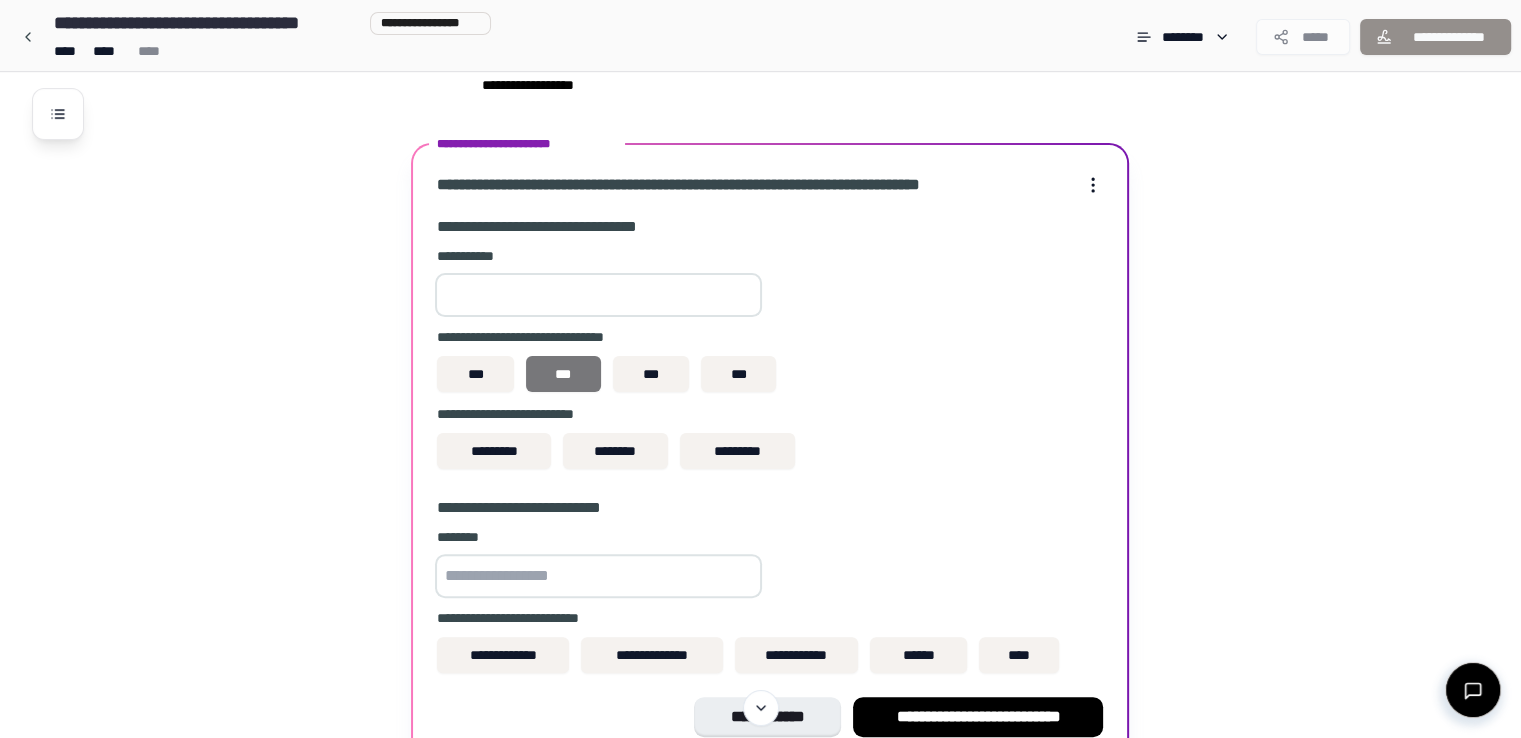 type on "***" 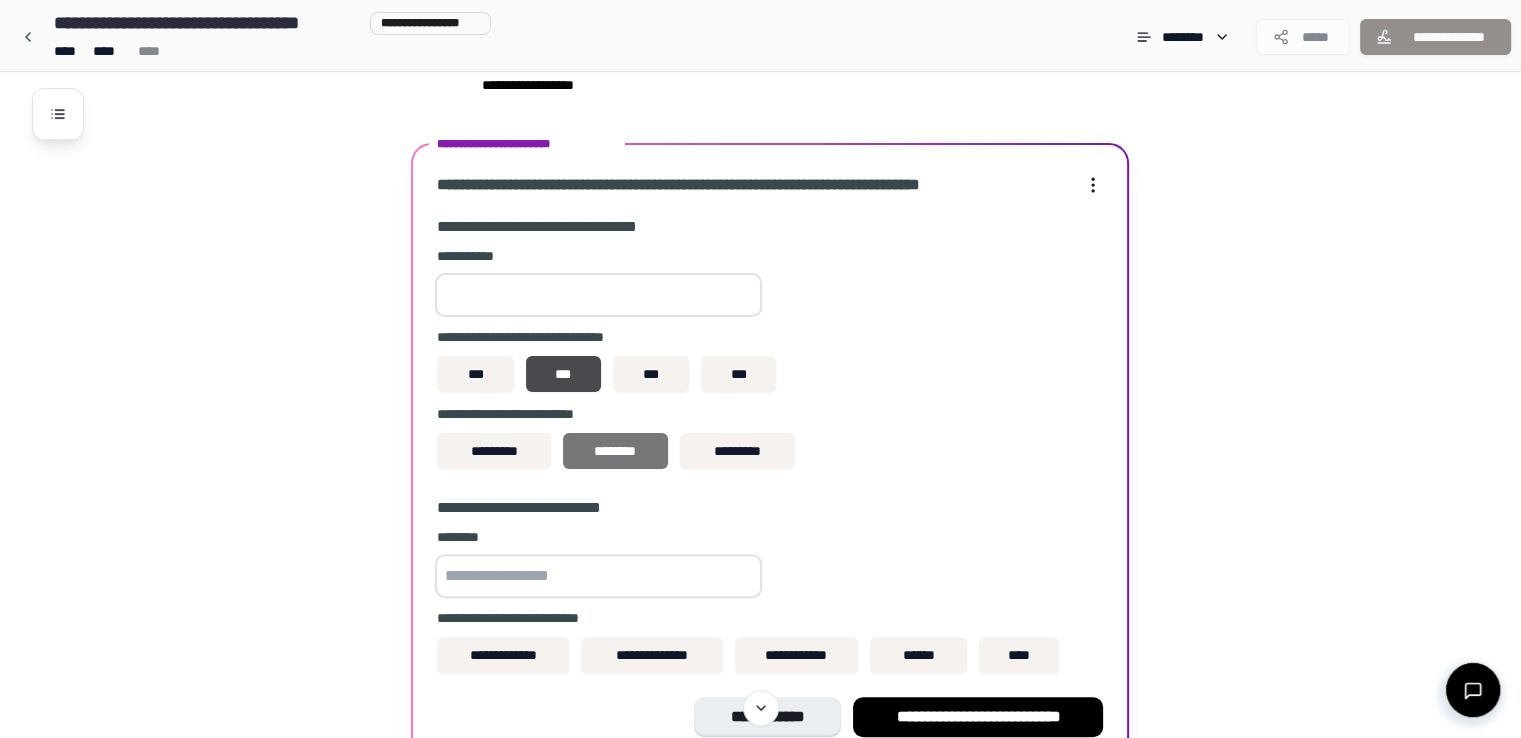 click on "********" at bounding box center [615, 451] 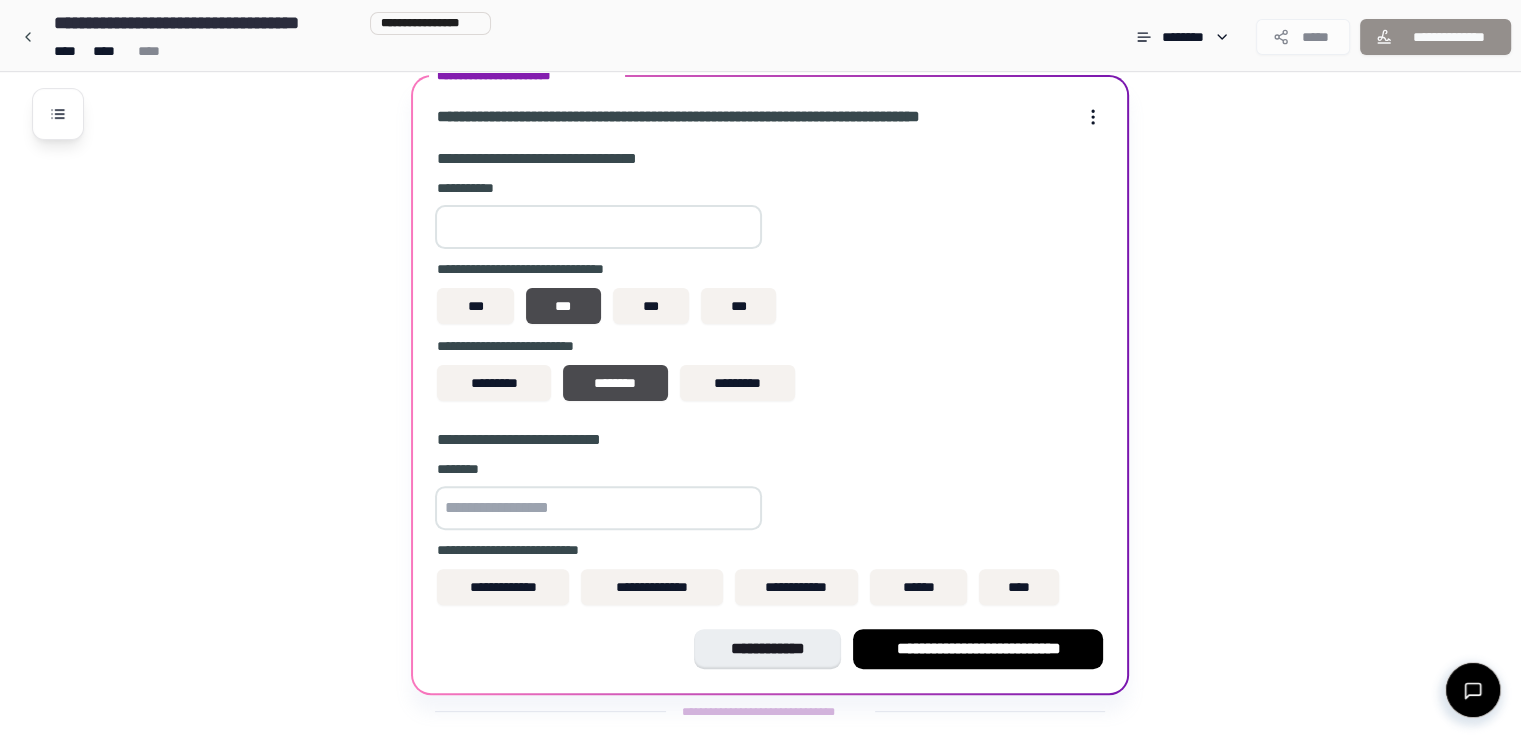 scroll, scrollTop: 552, scrollLeft: 0, axis: vertical 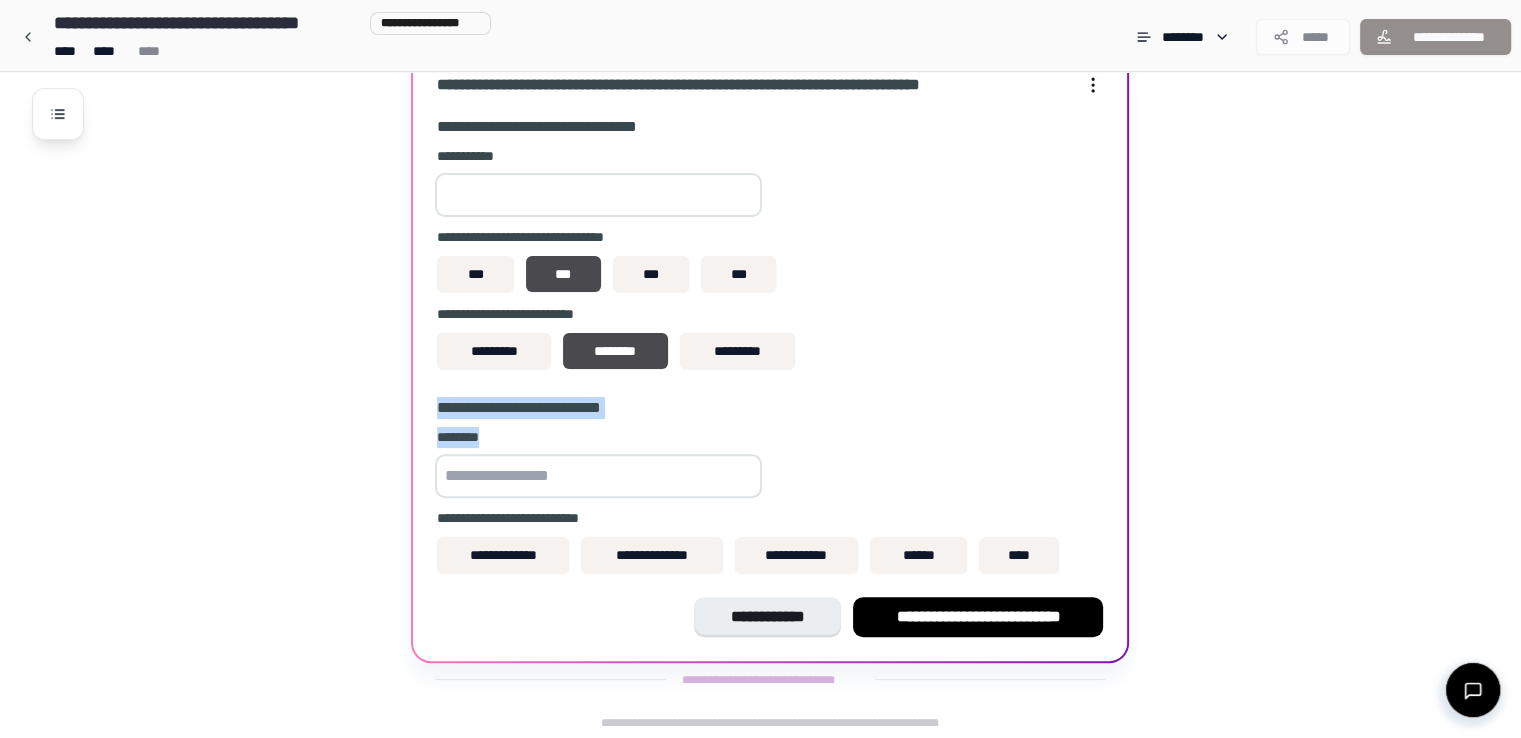 drag, startPoint x: 440, startPoint y: 402, endPoint x: 508, endPoint y: 426, distance: 72.11102 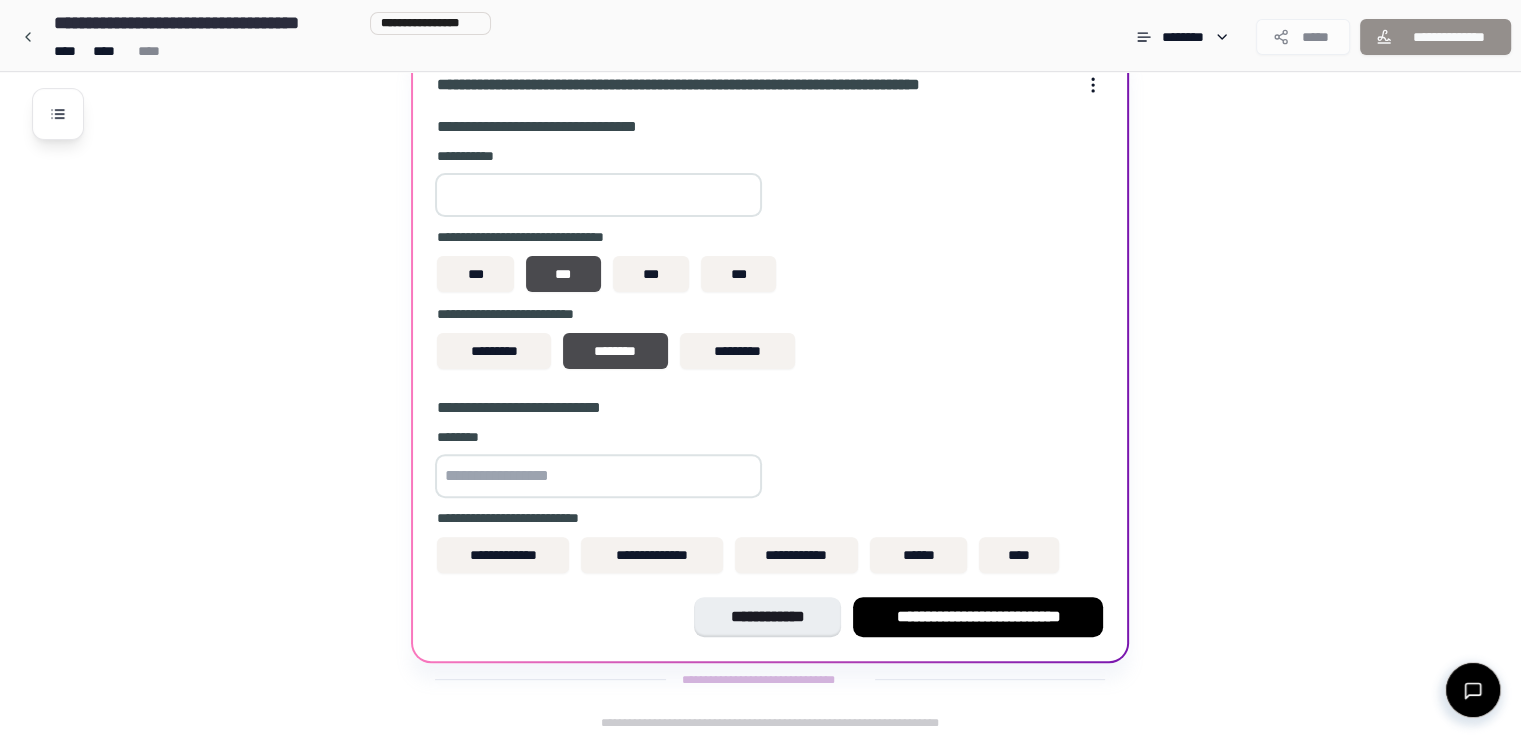 click at bounding box center [598, 476] 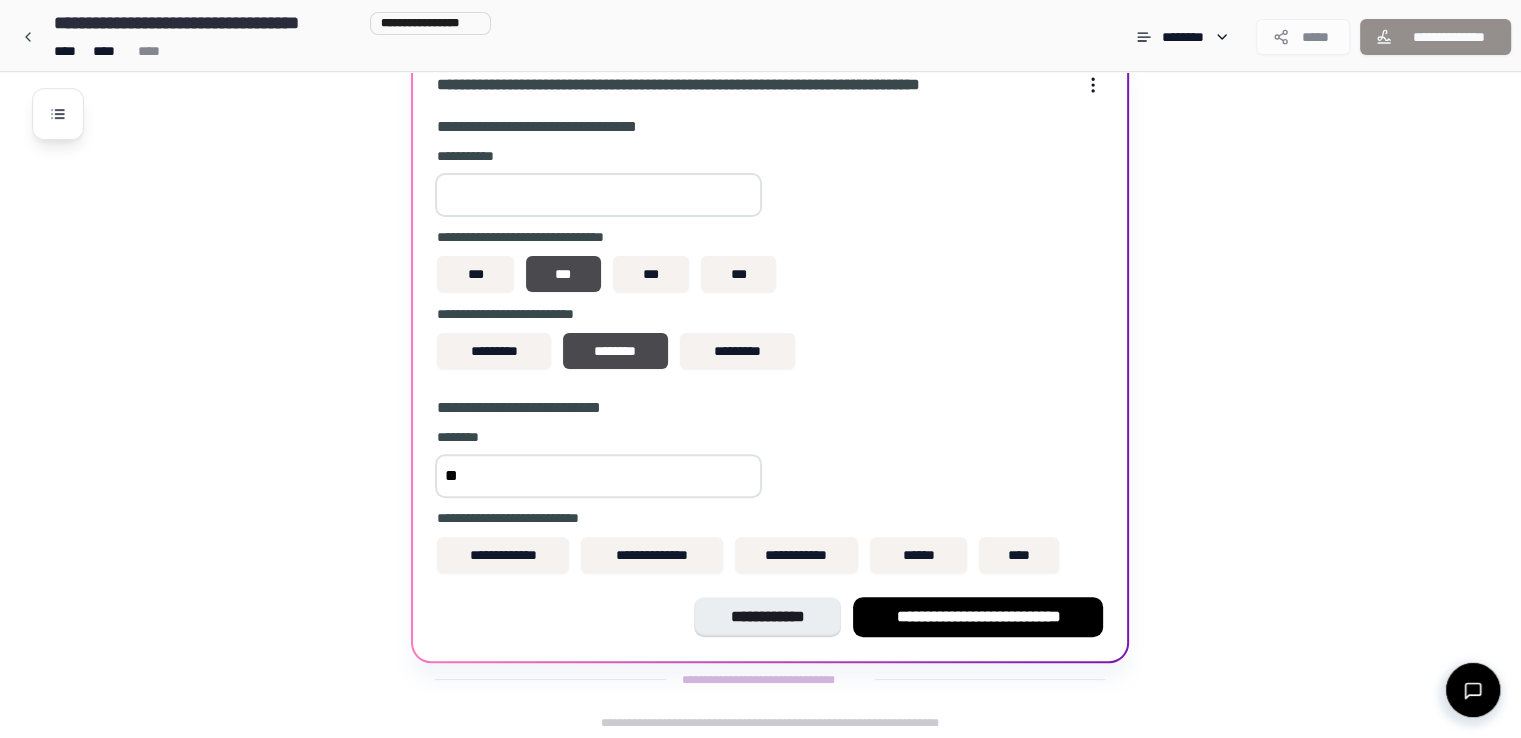 type on "**" 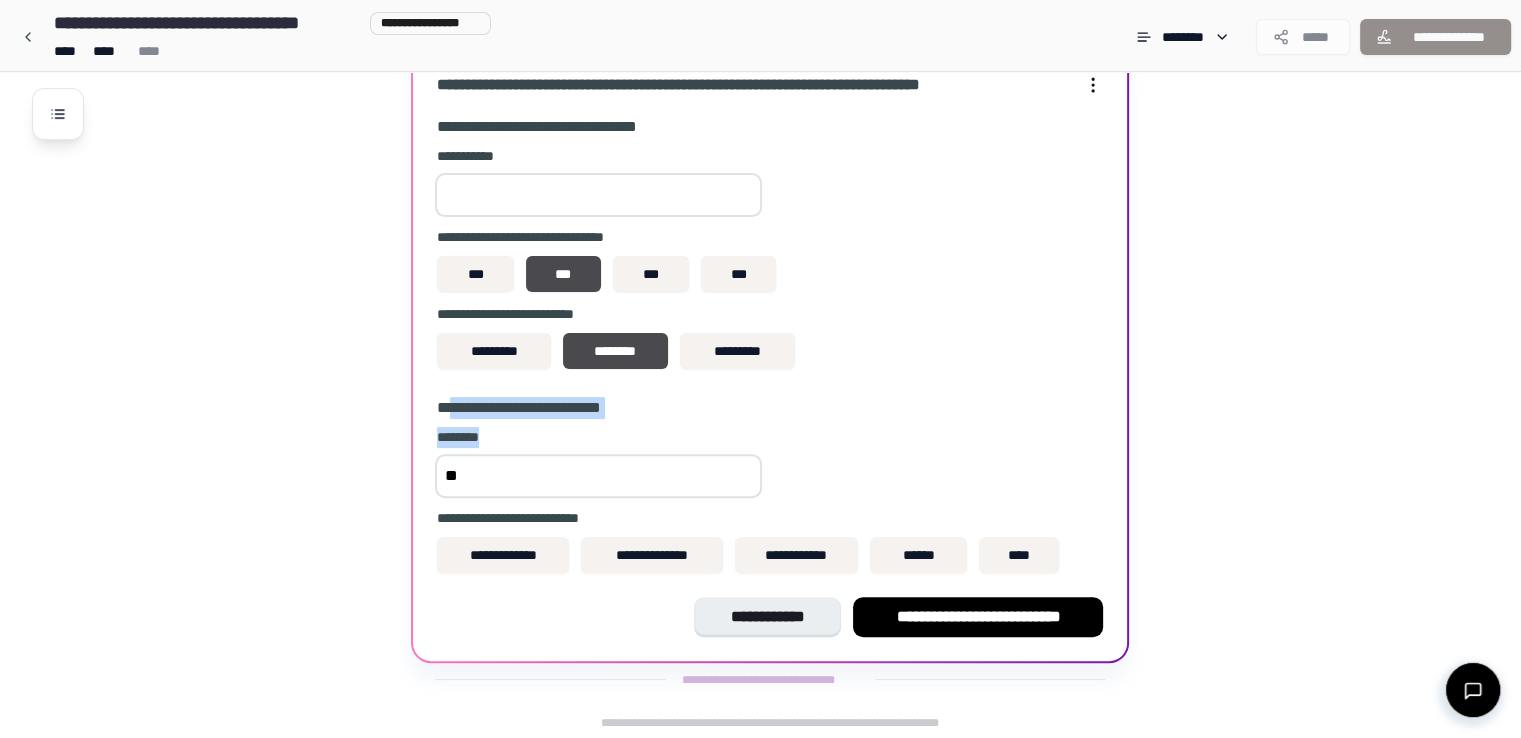 click on "[FIRST] [LAST] [STREET] [CITY] [STATE] [ZIP] [COUNTRY]" at bounding box center [770, 489] 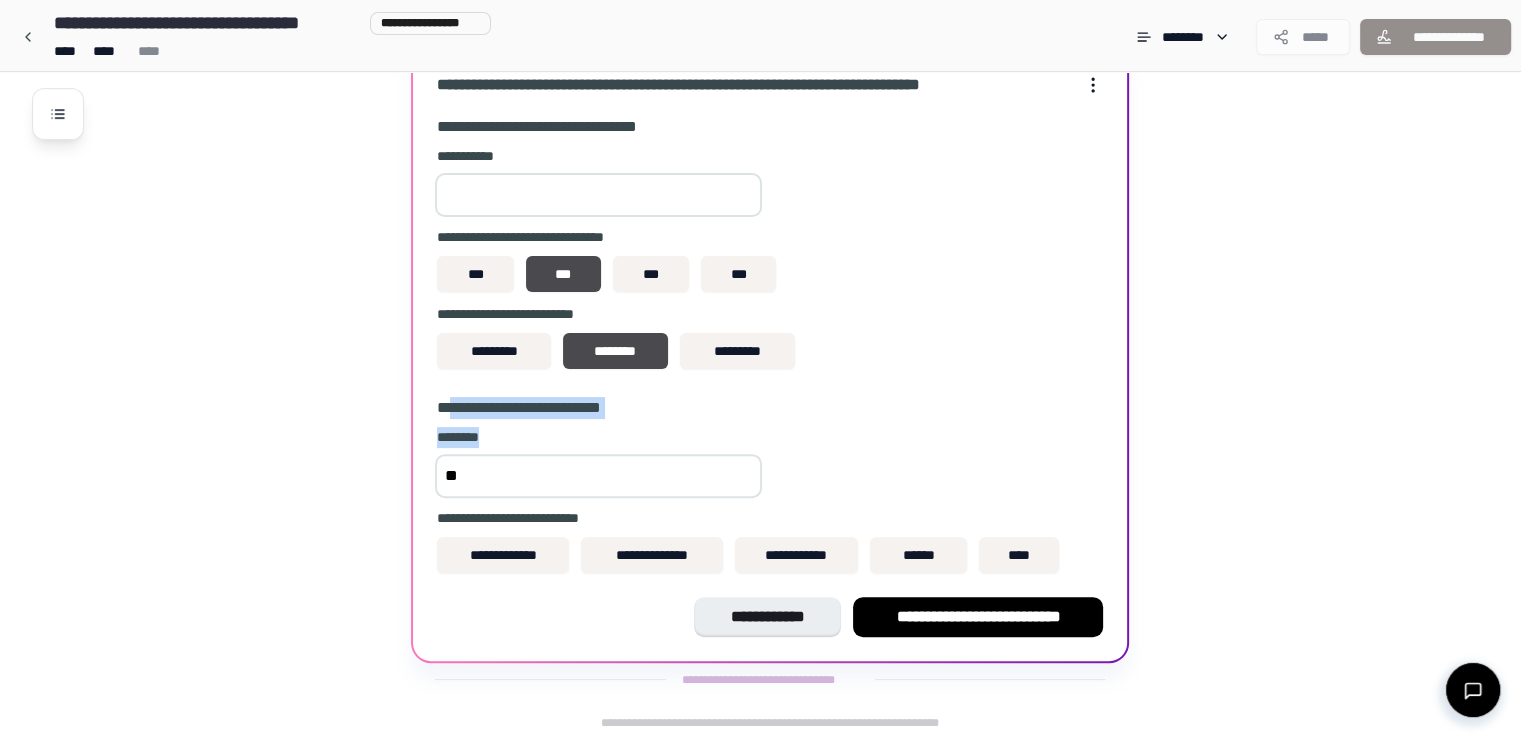 drag, startPoint x: 517, startPoint y: 432, endPoint x: 500, endPoint y: 429, distance: 17.262676 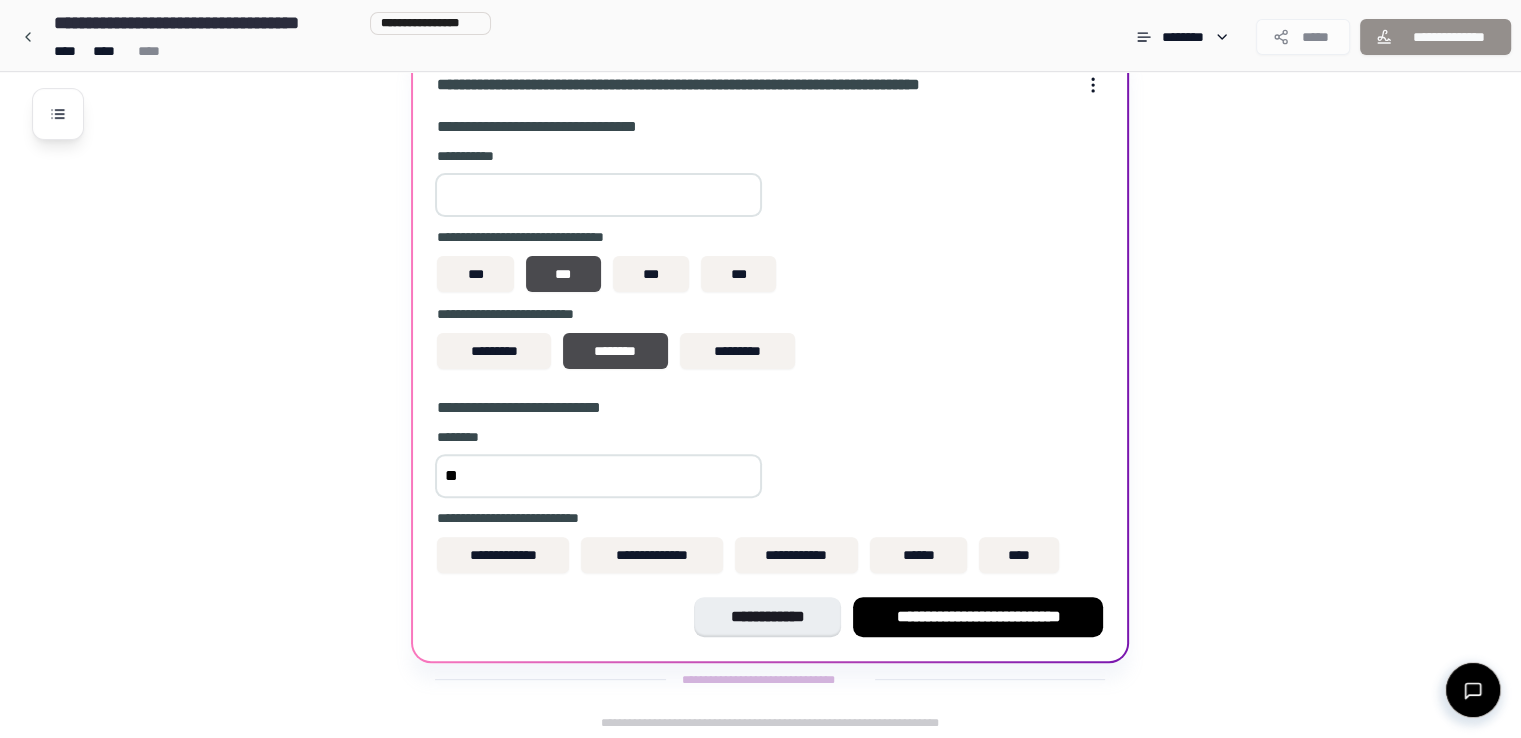 drag, startPoint x: 450, startPoint y: 402, endPoint x: 436, endPoint y: 401, distance: 14.035668 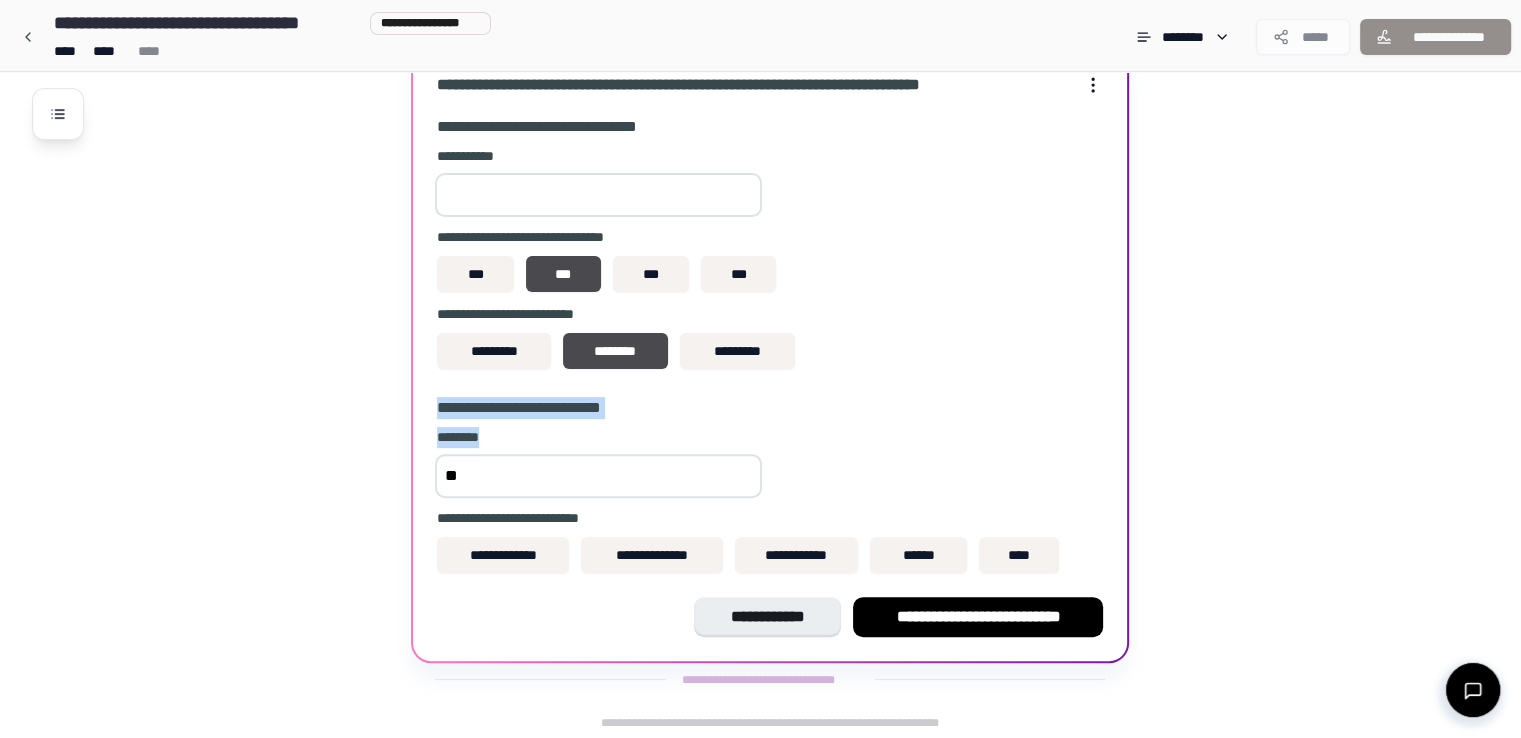 drag, startPoint x: 434, startPoint y: 401, endPoint x: 520, endPoint y: 436, distance: 92.84934 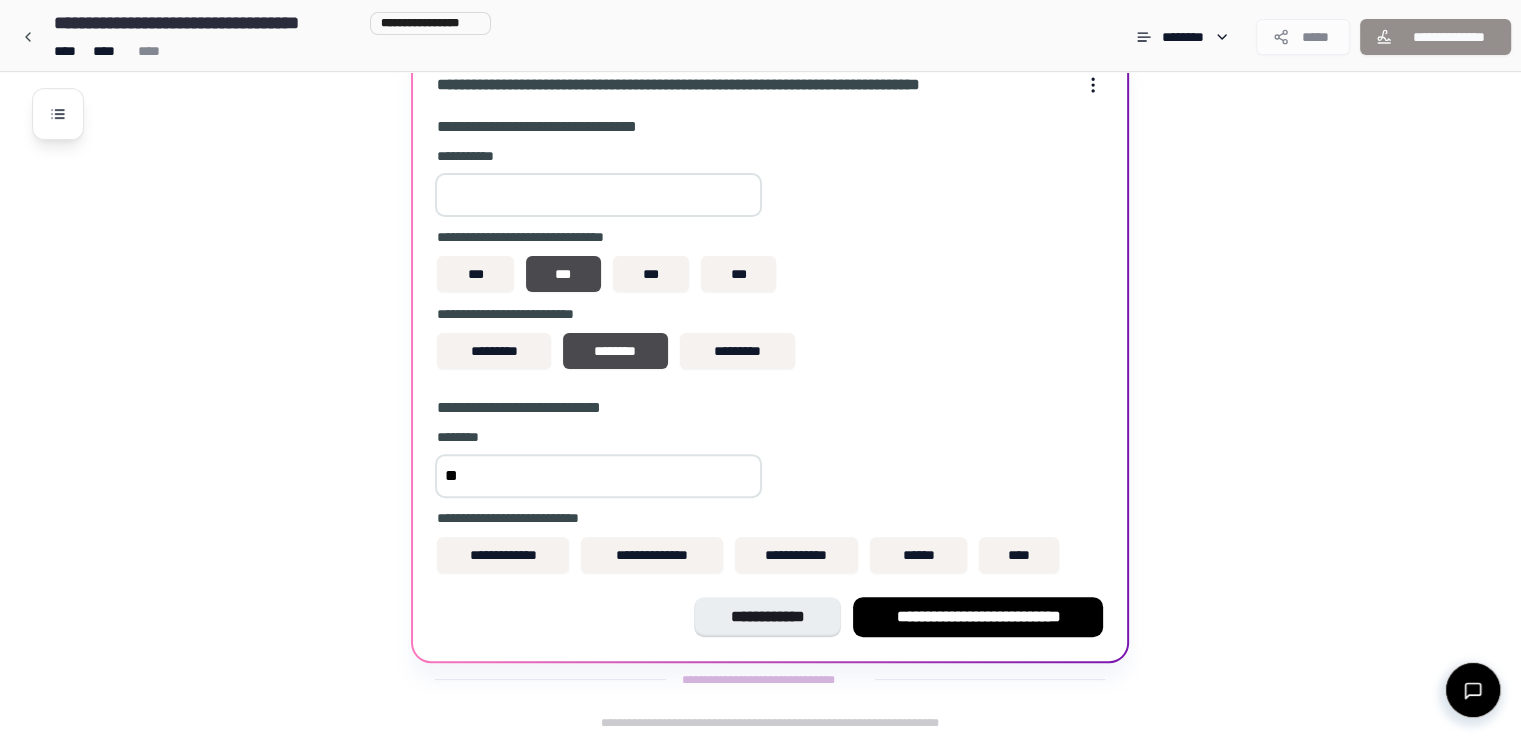 click on "**" at bounding box center [598, 476] 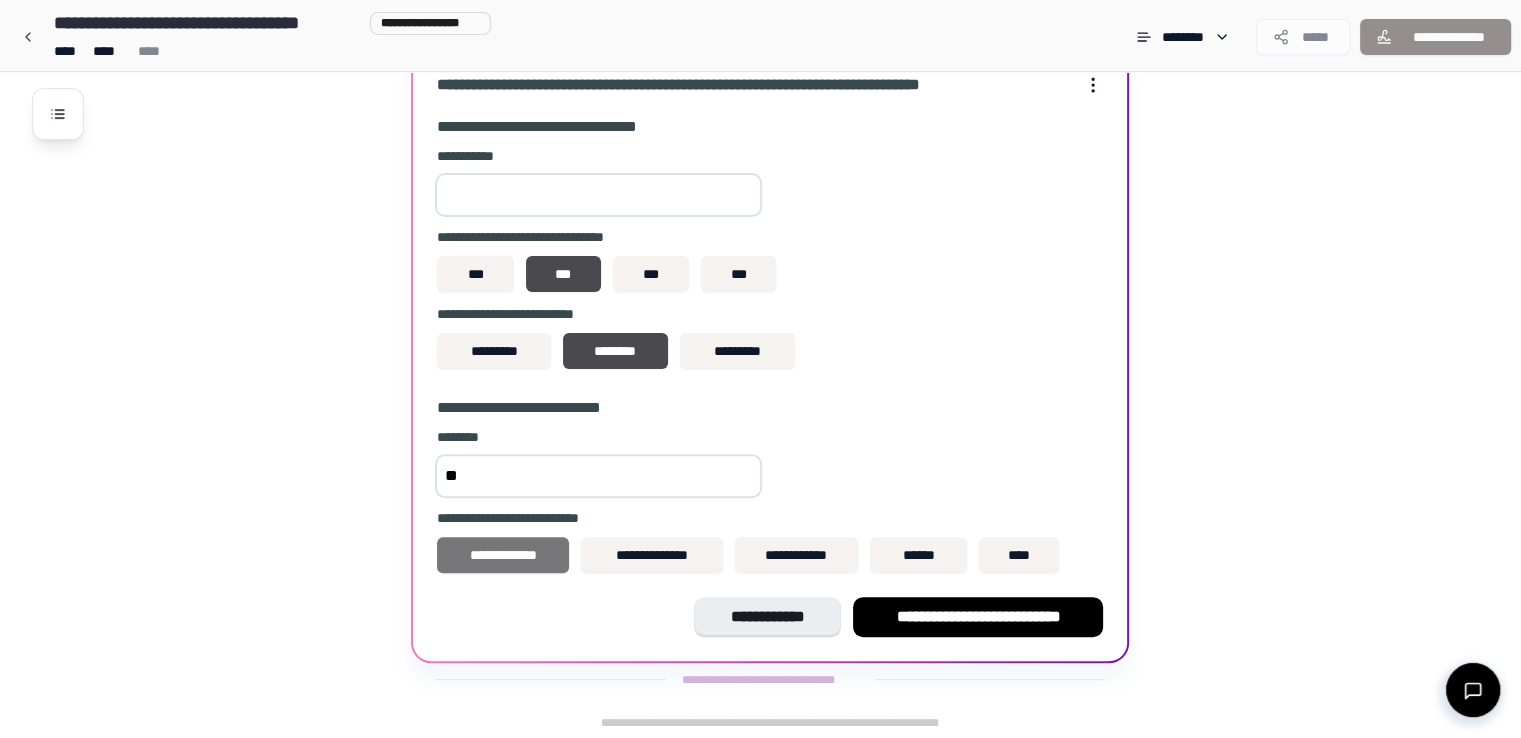click on "**********" at bounding box center [503, 555] 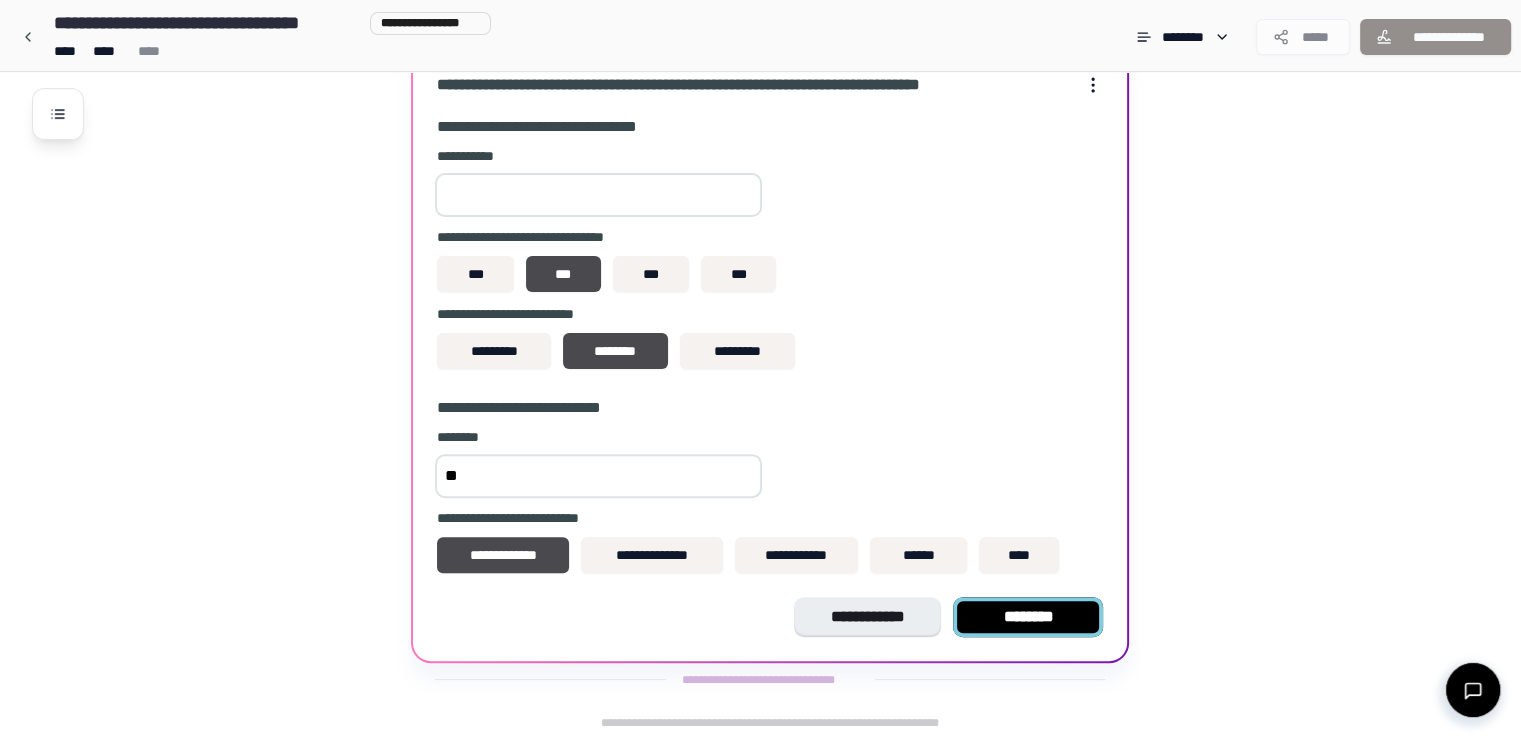 click on "********" at bounding box center (1028, 617) 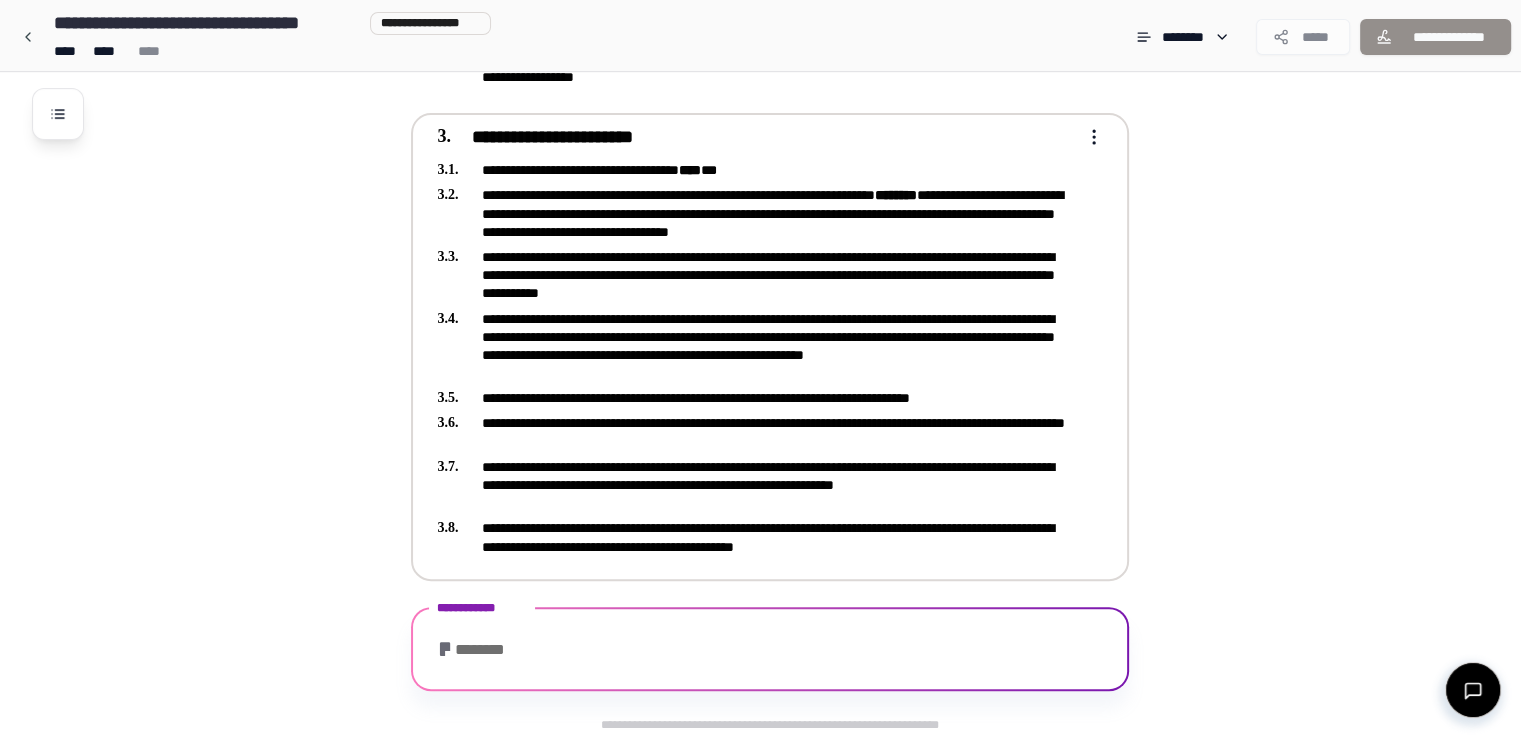 scroll, scrollTop: 616, scrollLeft: 0, axis: vertical 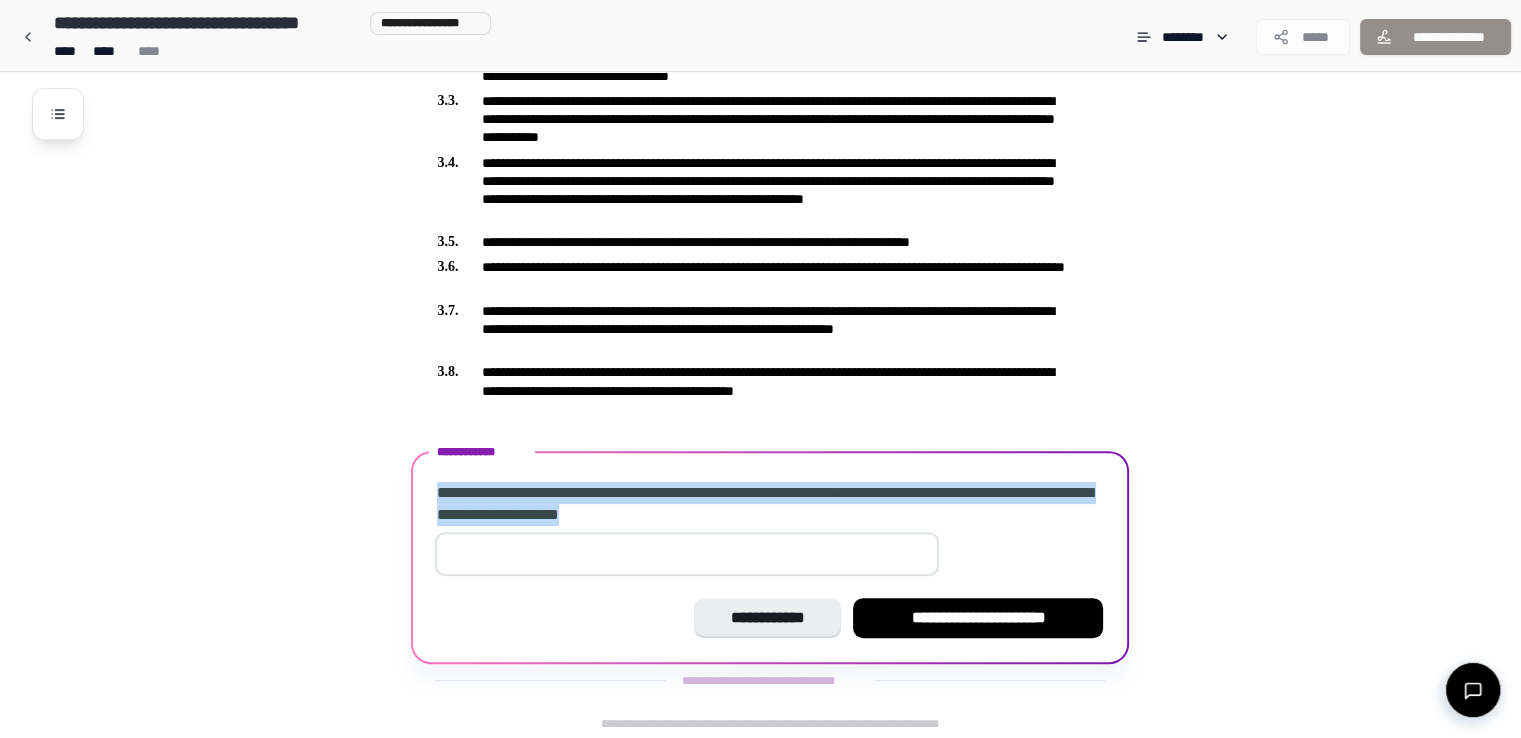 drag, startPoint x: 438, startPoint y: 485, endPoint x: 748, endPoint y: 512, distance: 311.17358 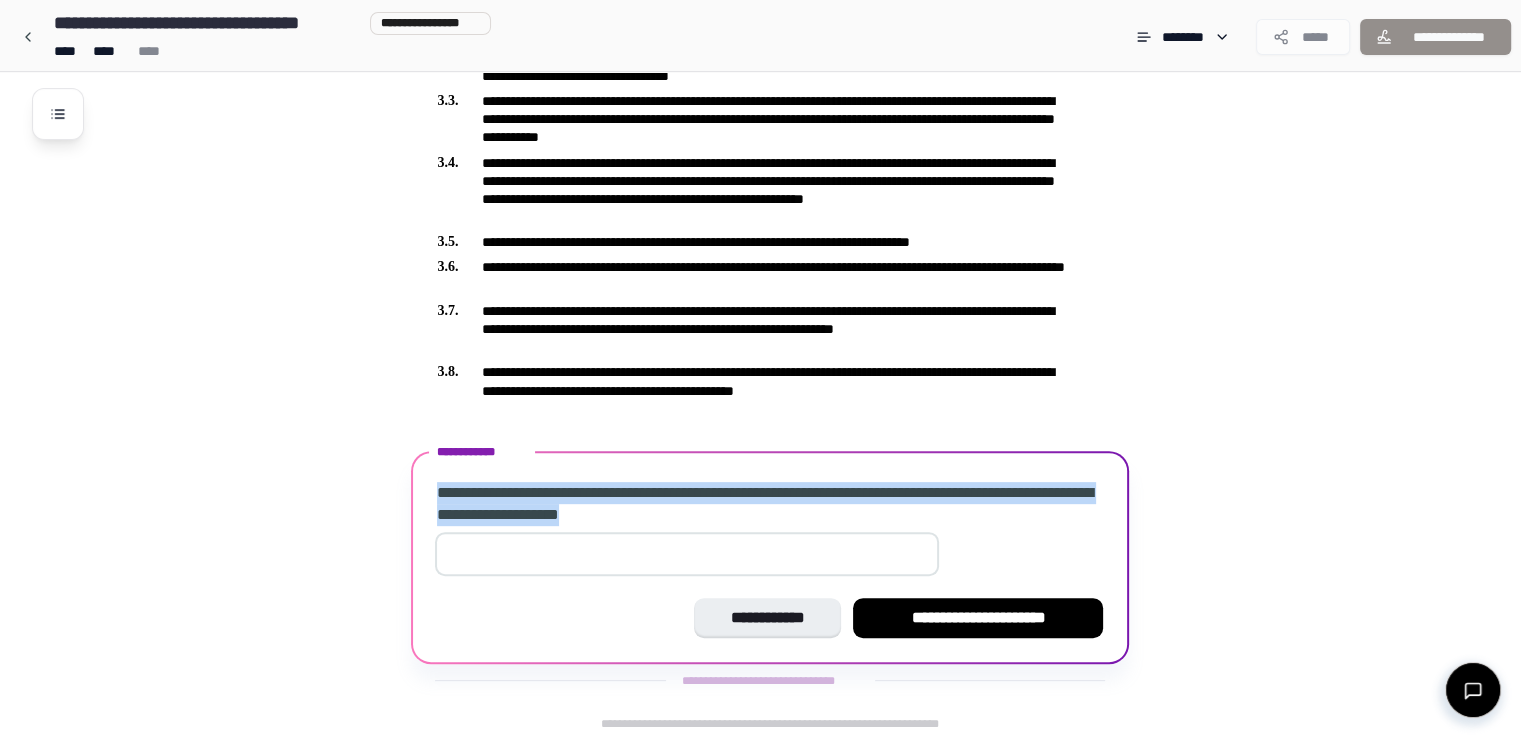 copy on "**********" 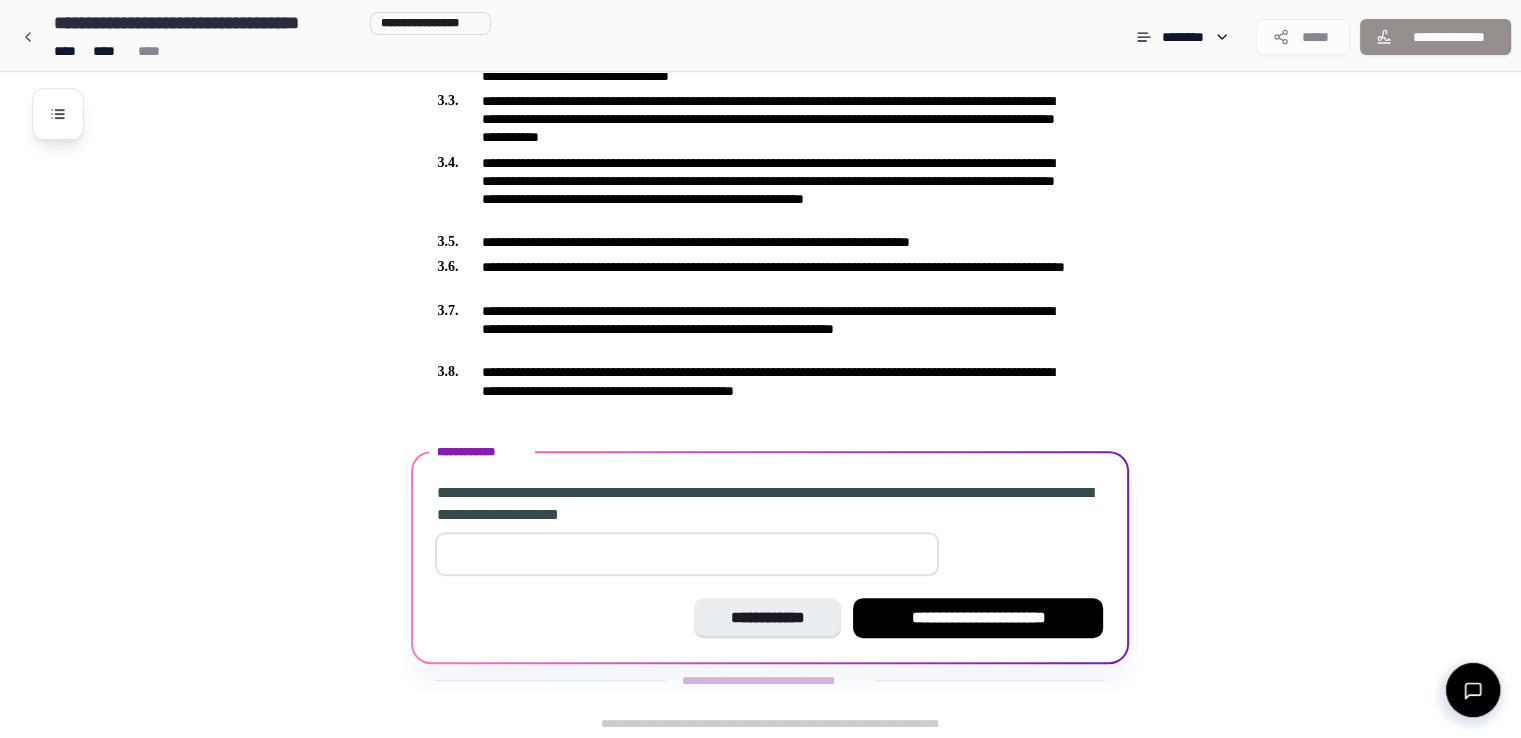 click at bounding box center [687, 554] 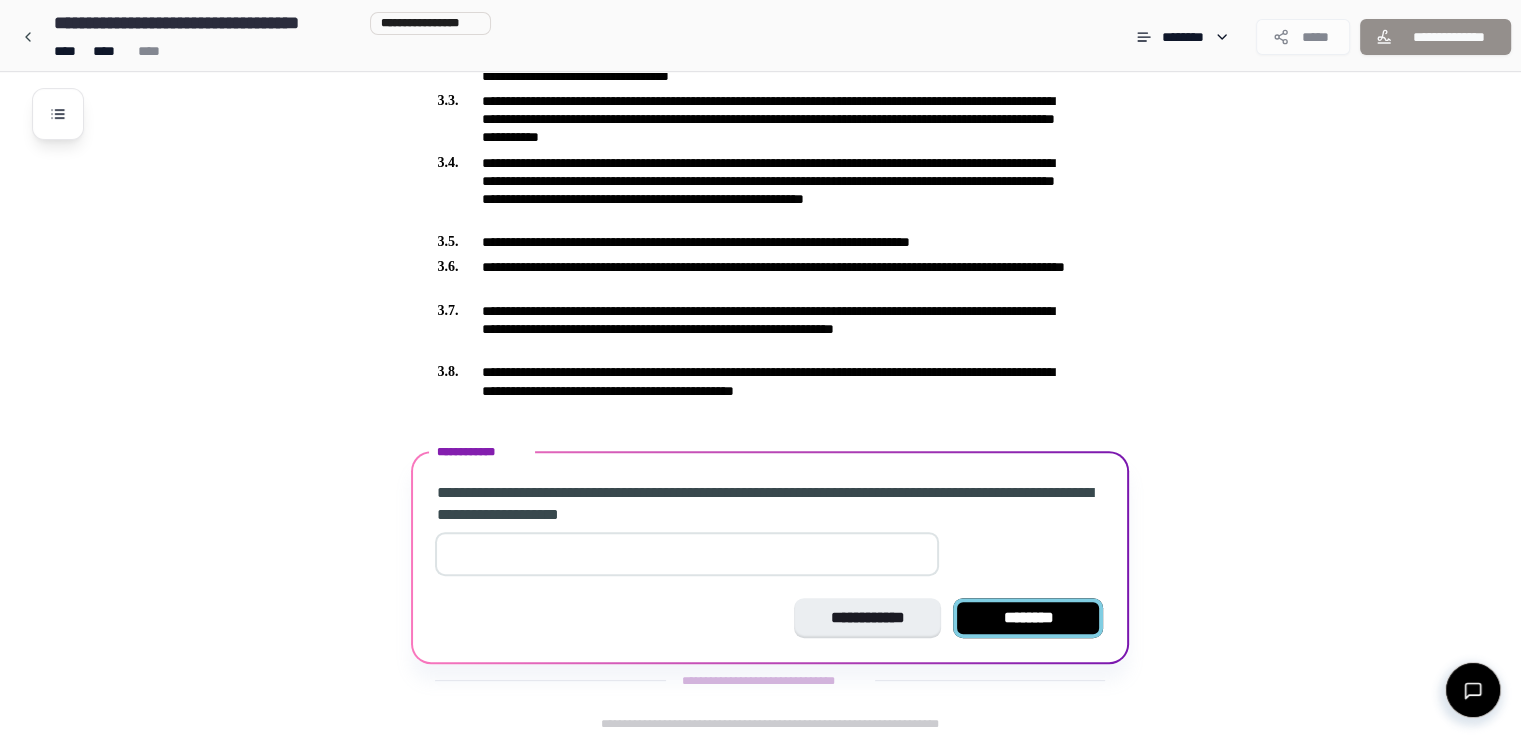 type on "**" 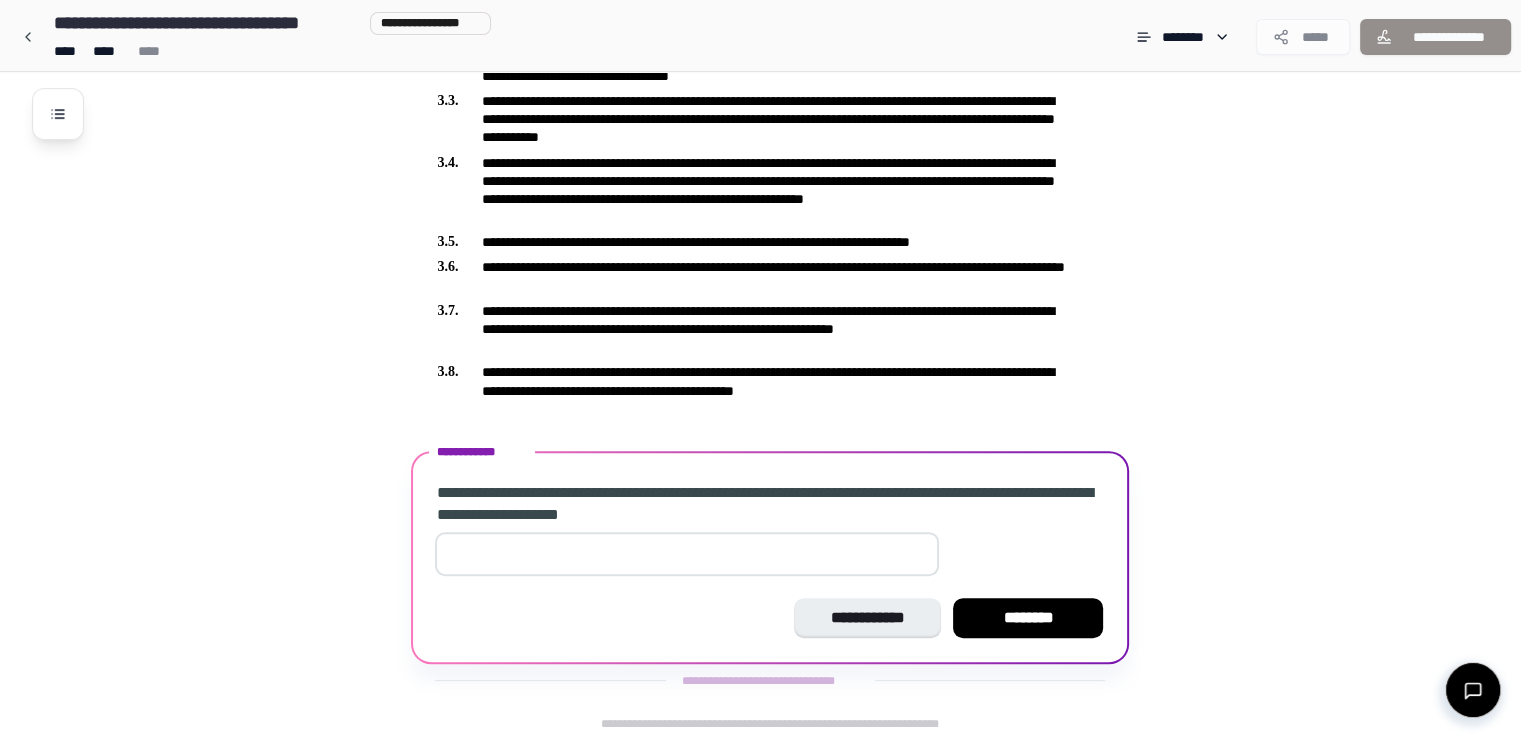 drag, startPoint x: 1016, startPoint y: 613, endPoint x: 910, endPoint y: 622, distance: 106.381386 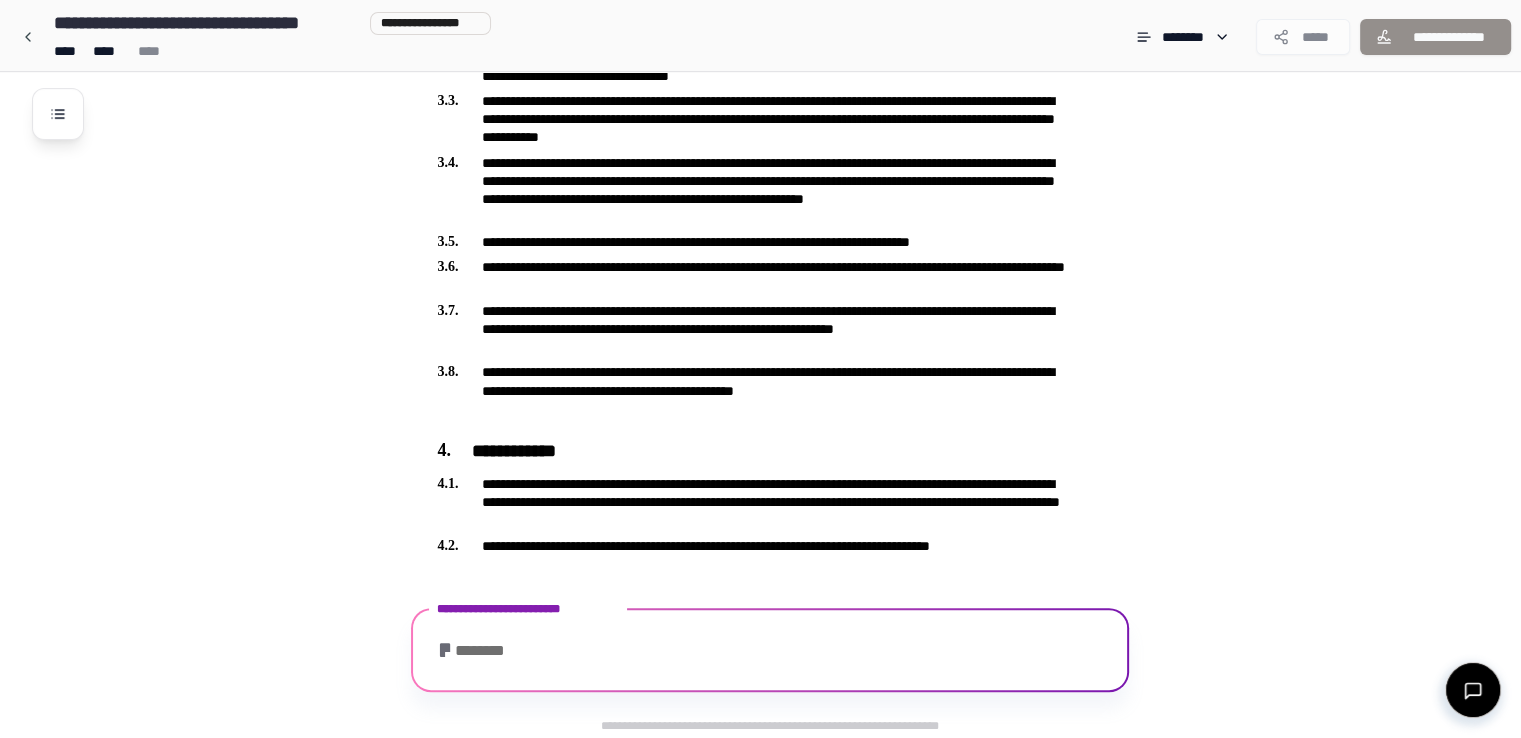 scroll, scrollTop: 708, scrollLeft: 0, axis: vertical 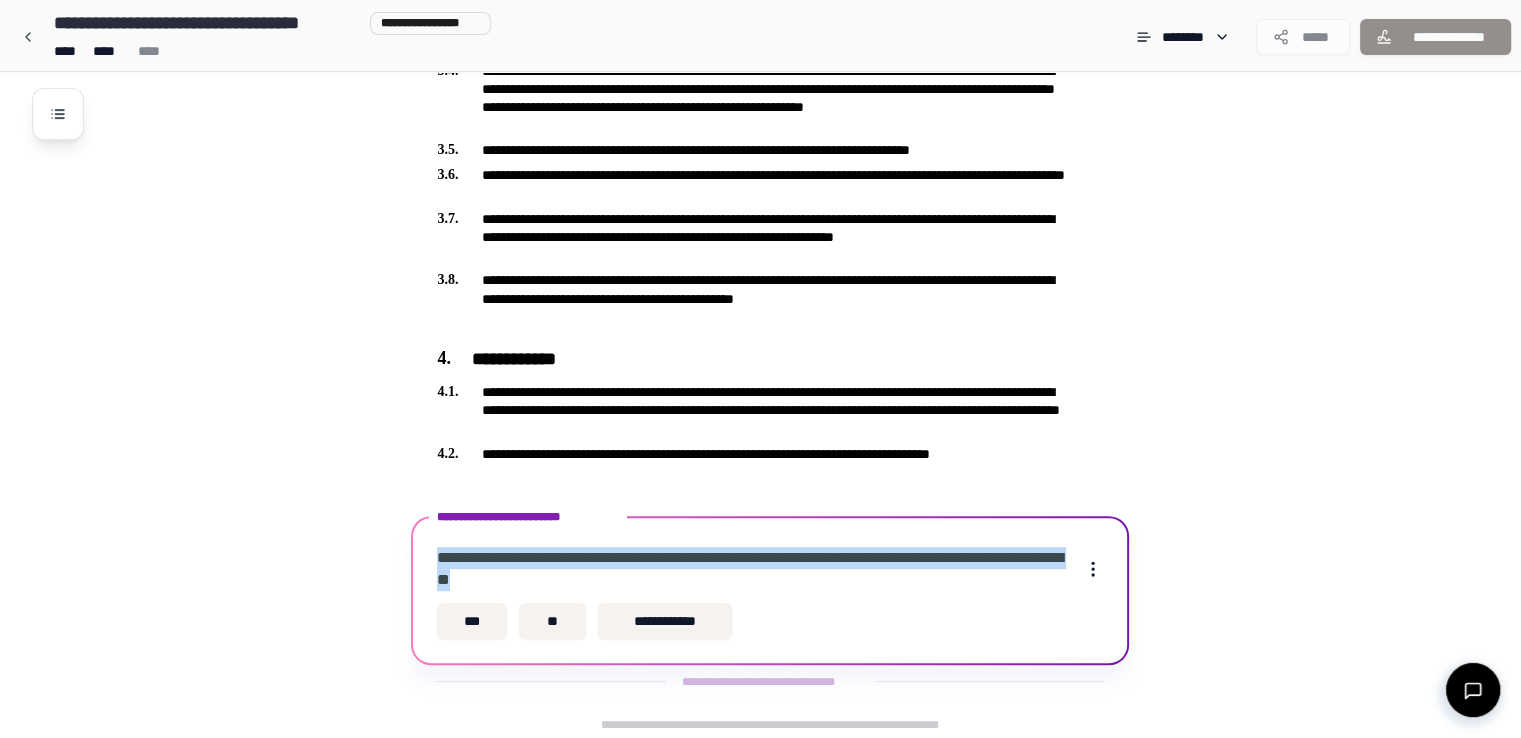 drag, startPoint x: 433, startPoint y: 551, endPoint x: 606, endPoint y: 571, distance: 174.15224 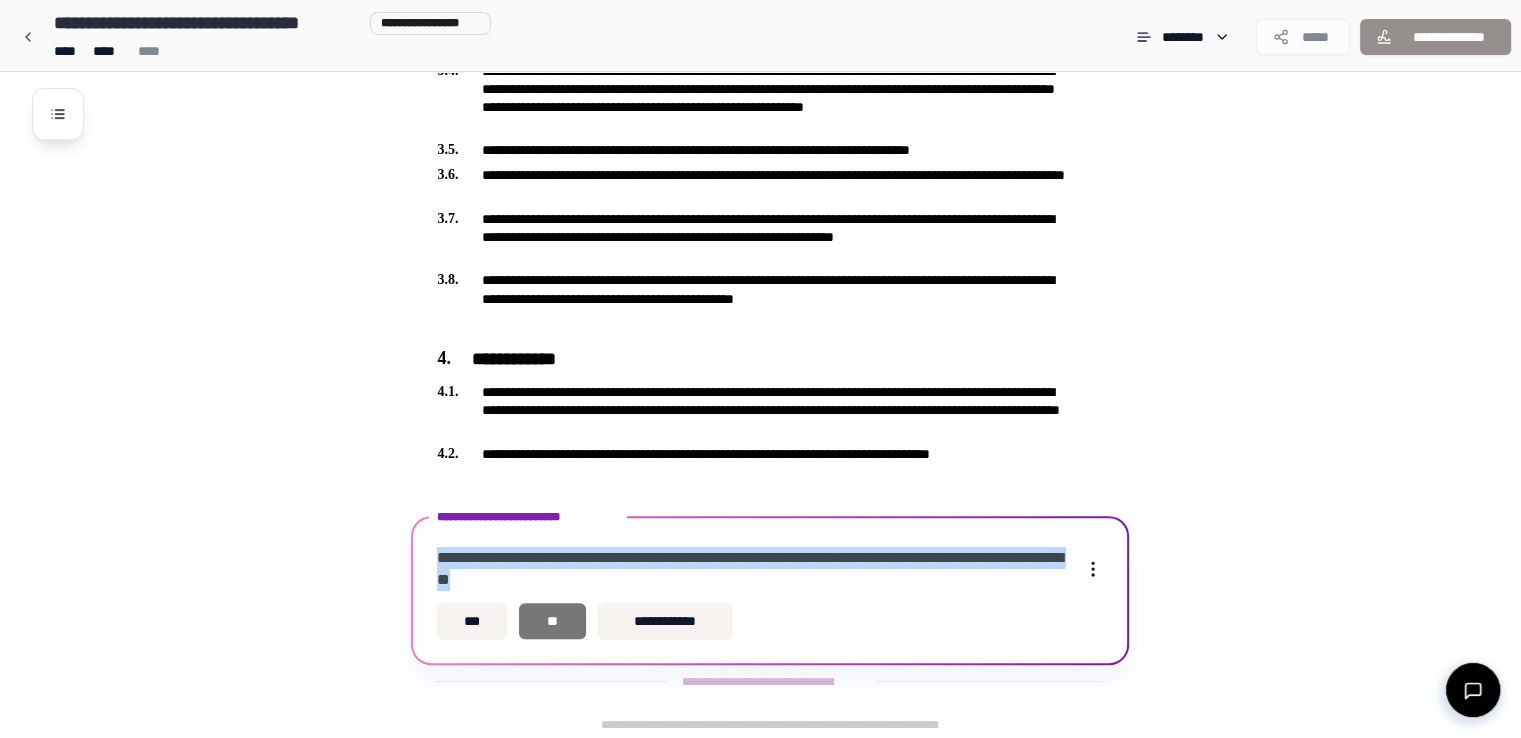 click on "**" at bounding box center [552, 621] 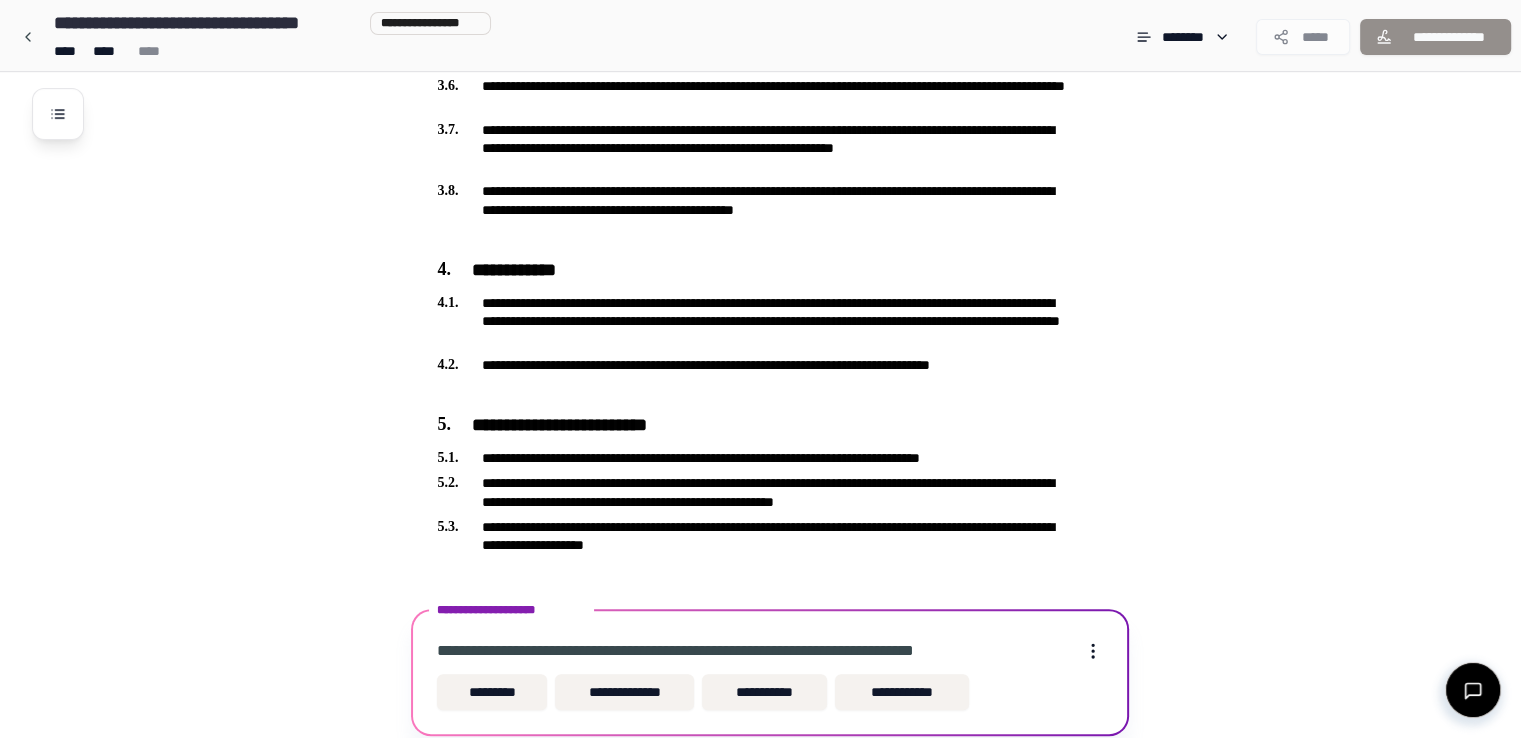 scroll, scrollTop: 868, scrollLeft: 0, axis: vertical 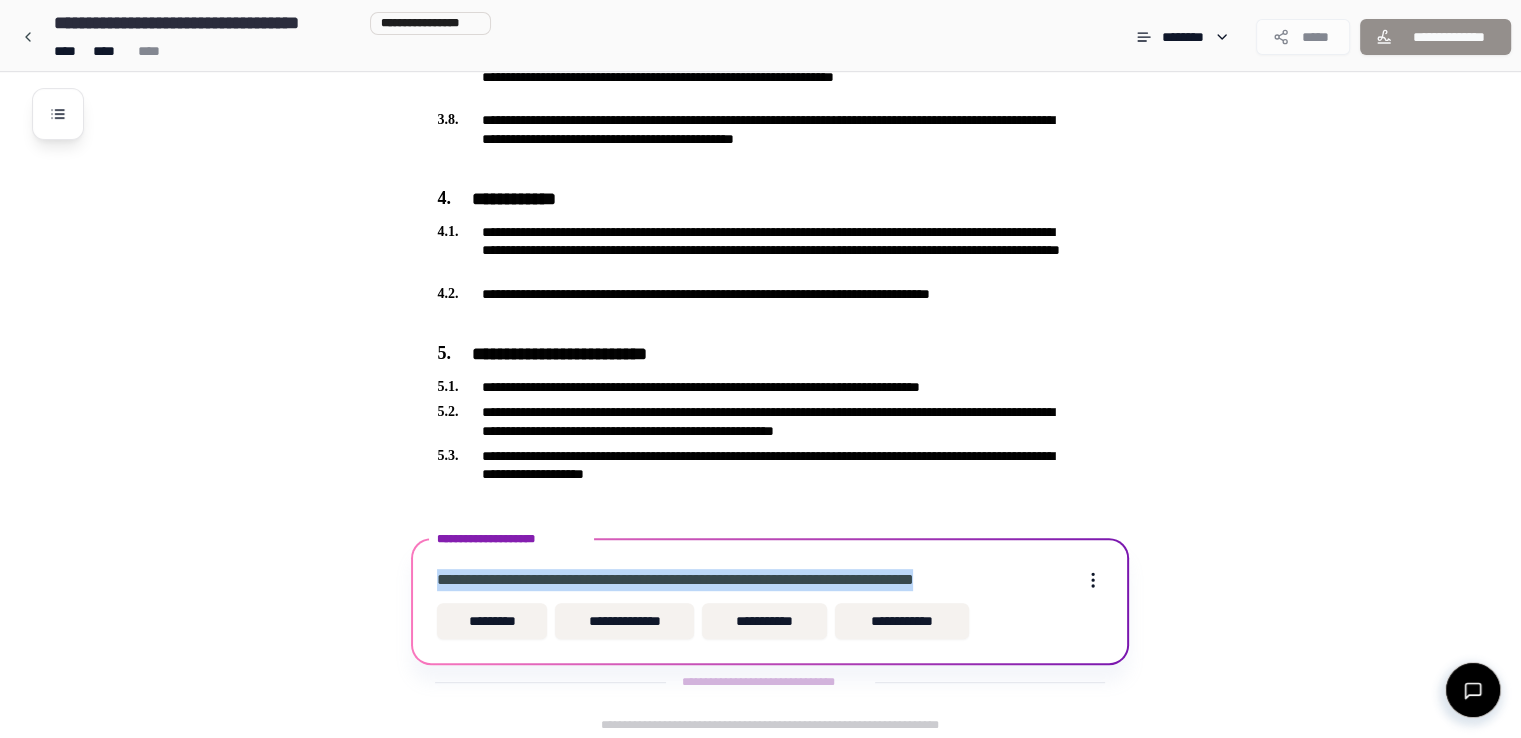 drag, startPoint x: 434, startPoint y: 573, endPoint x: 1016, endPoint y: 569, distance: 582.01373 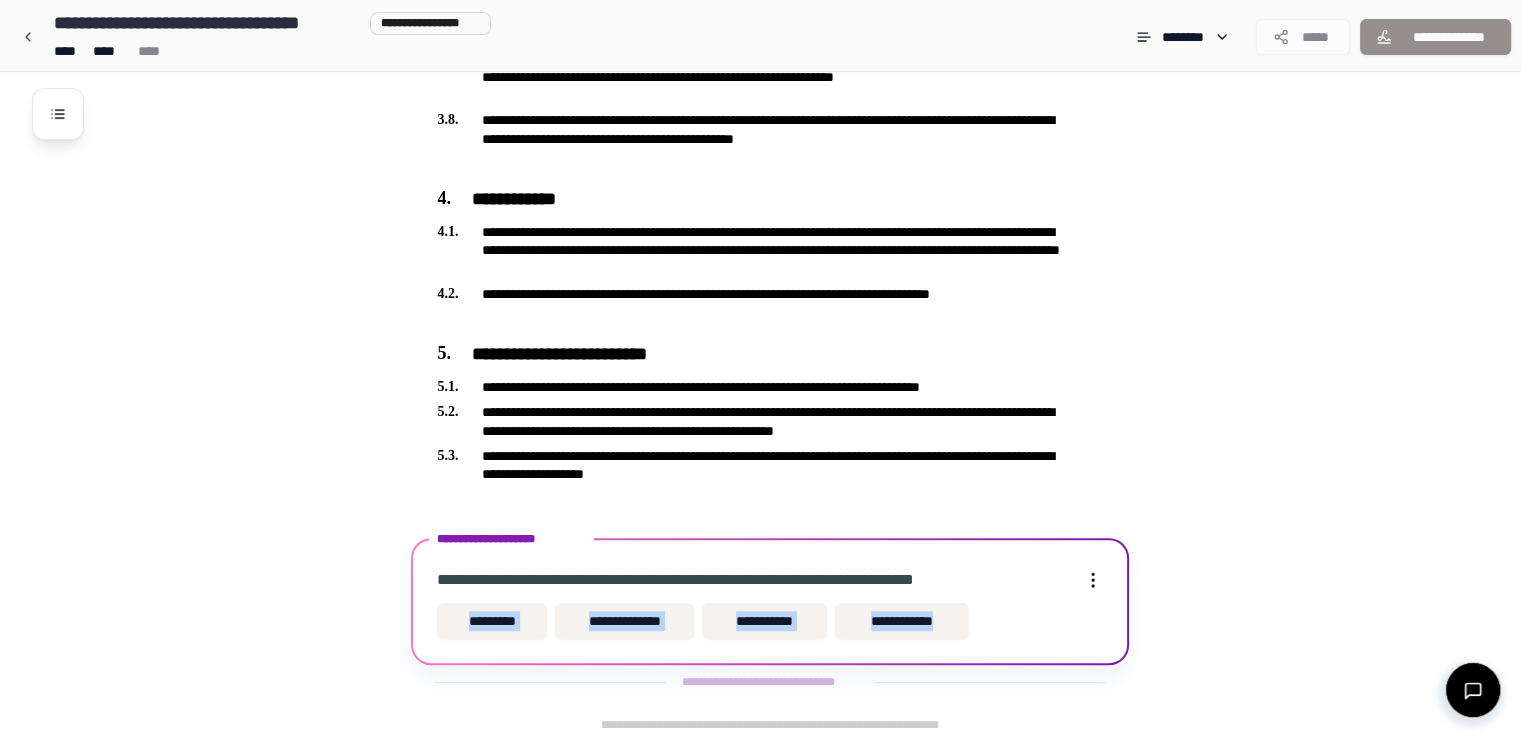 drag, startPoint x: 1017, startPoint y: 625, endPoint x: 397, endPoint y: 610, distance: 620.1814 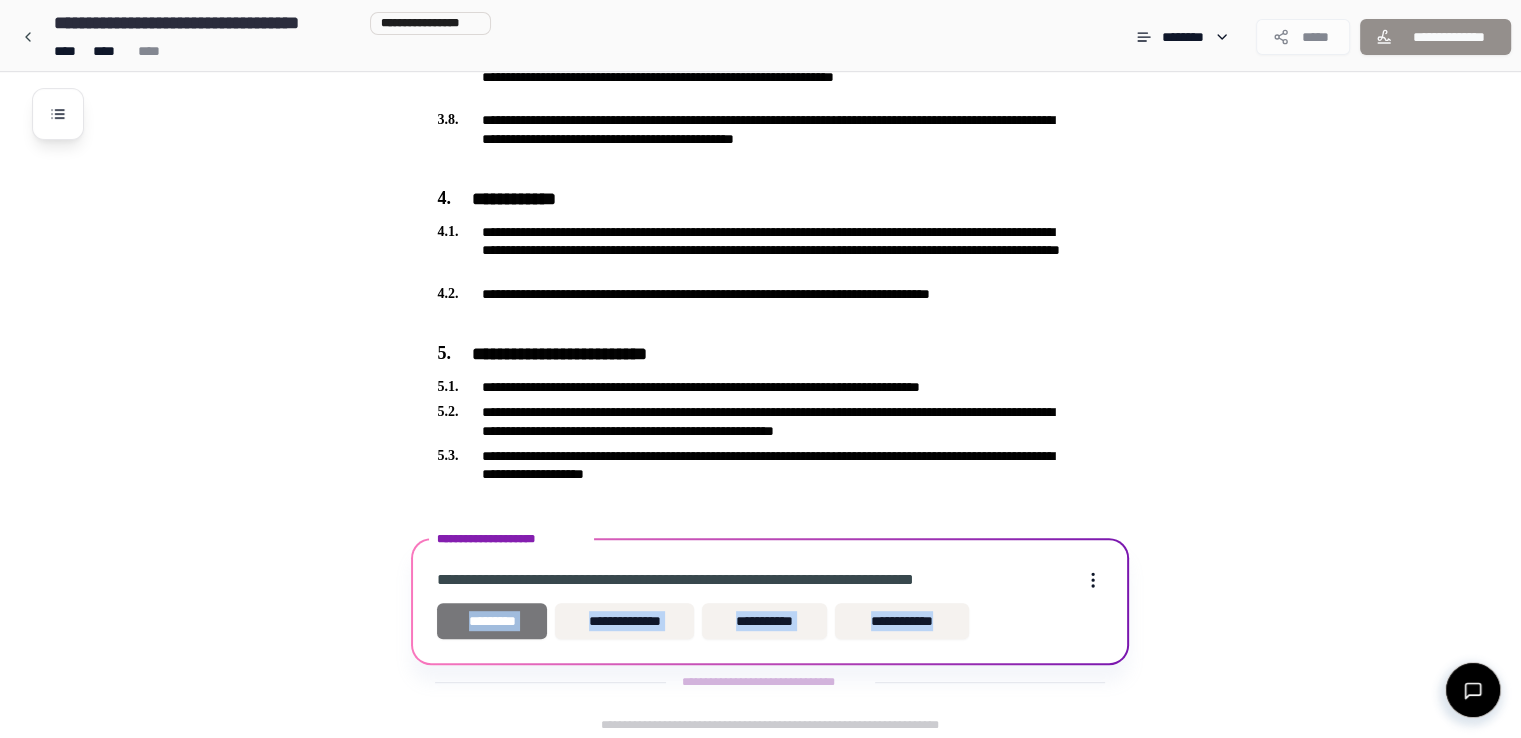 click on "*********" at bounding box center [492, 621] 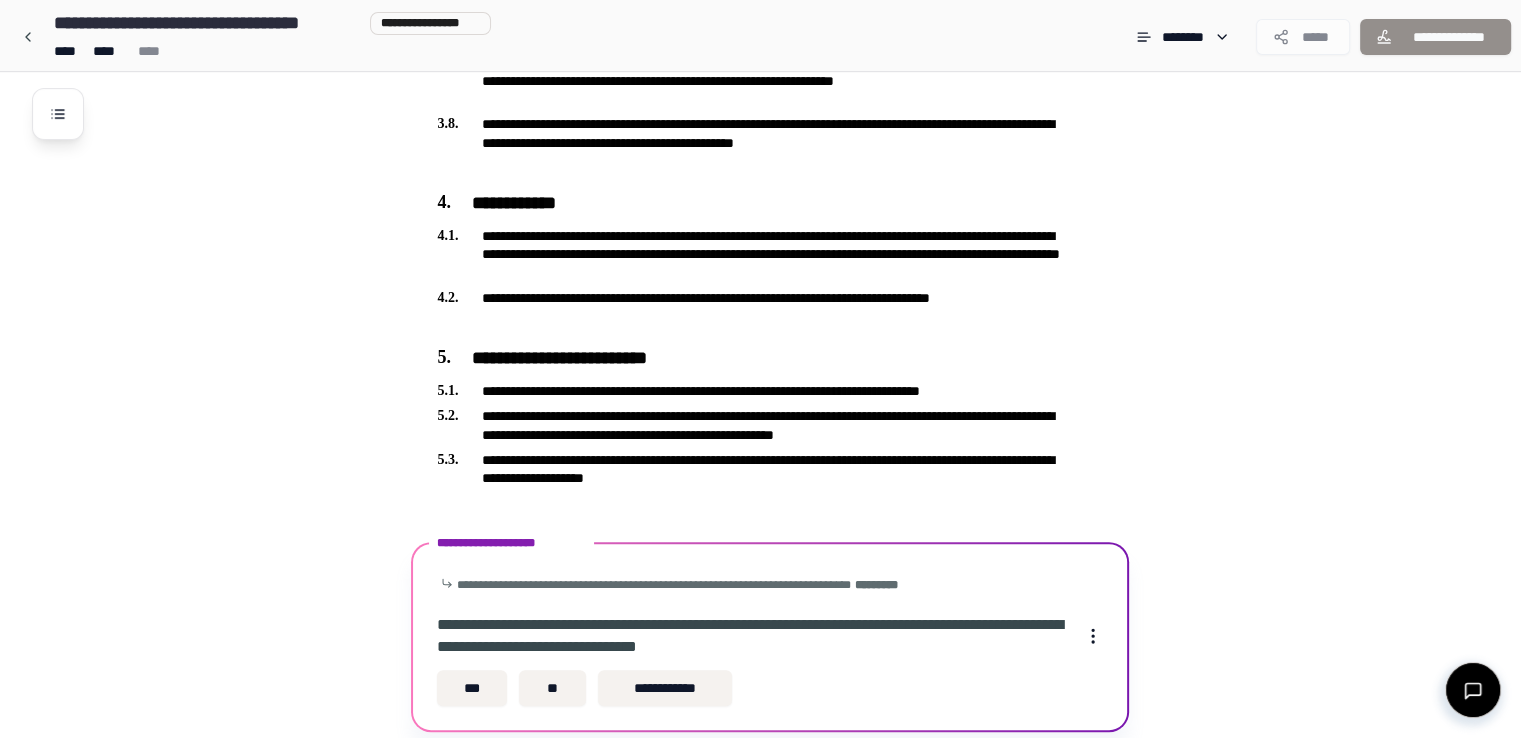 scroll, scrollTop: 931, scrollLeft: 0, axis: vertical 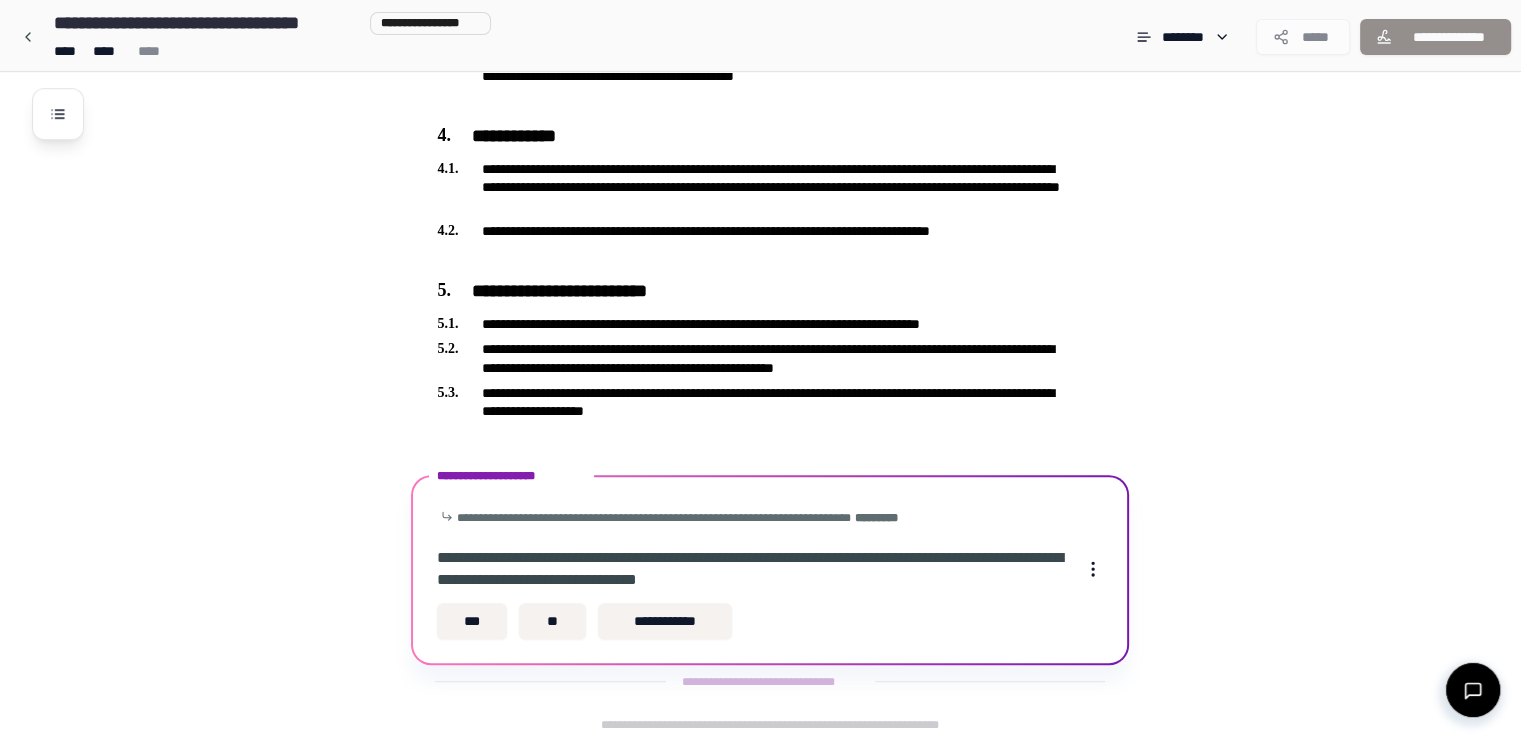 click on "Rental Agreement [NAME] [ADDRESS] [CITY] [STATE] [ZIP] [PHONE] [EMAIL] [SSN] [DLN] [CC] [DOB]" at bounding box center (786, -58) 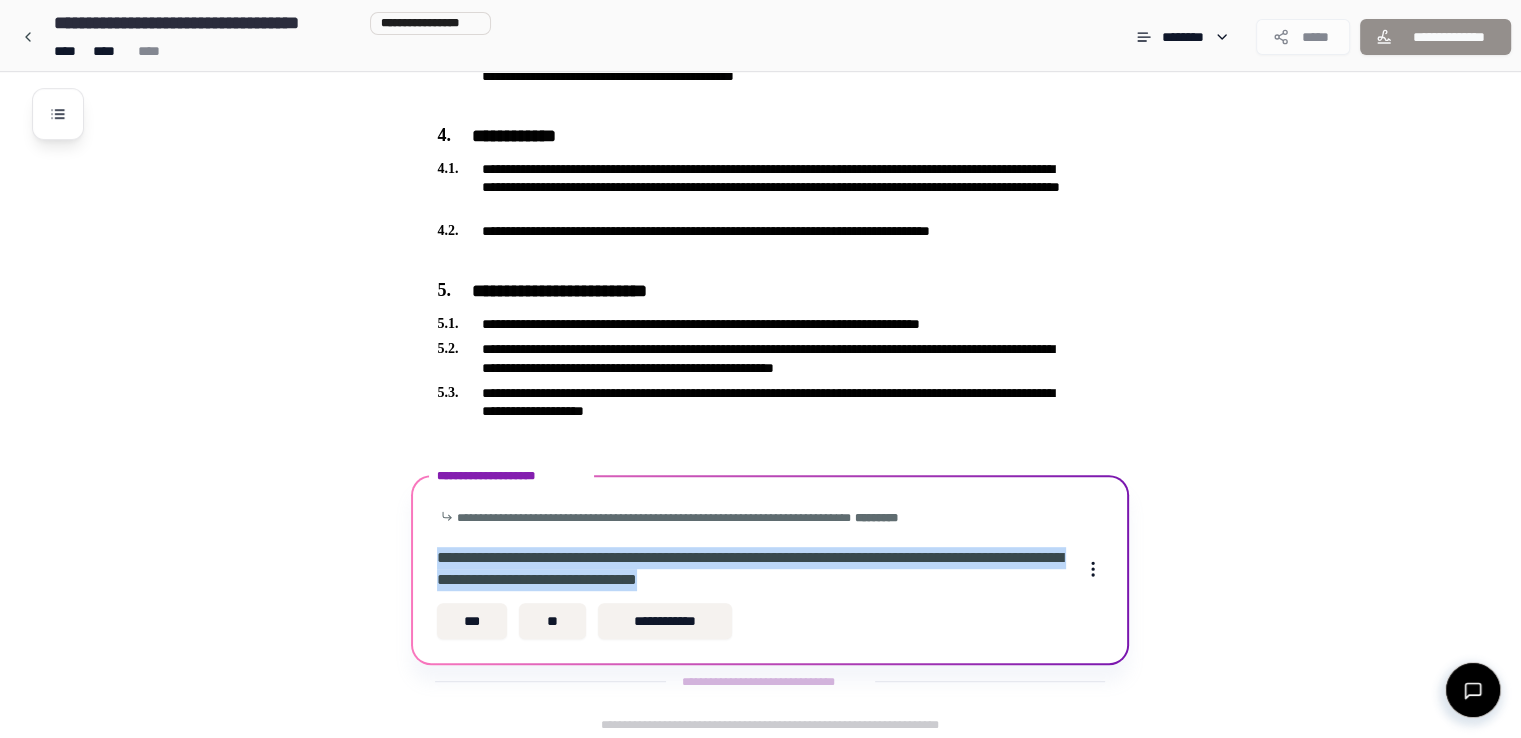 drag, startPoint x: 464, startPoint y: 552, endPoint x: 795, endPoint y: 573, distance: 331.6655 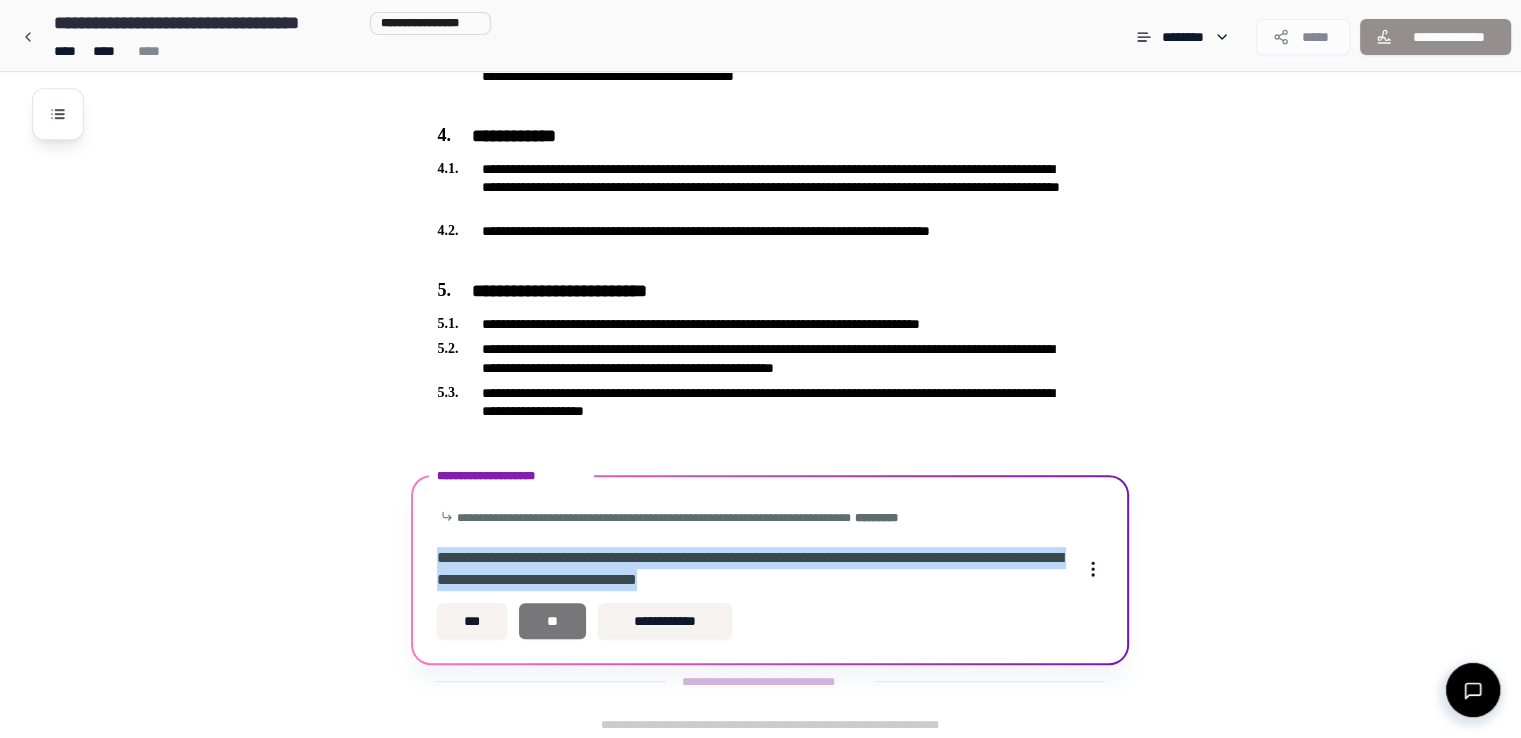 click on "**" at bounding box center (552, 621) 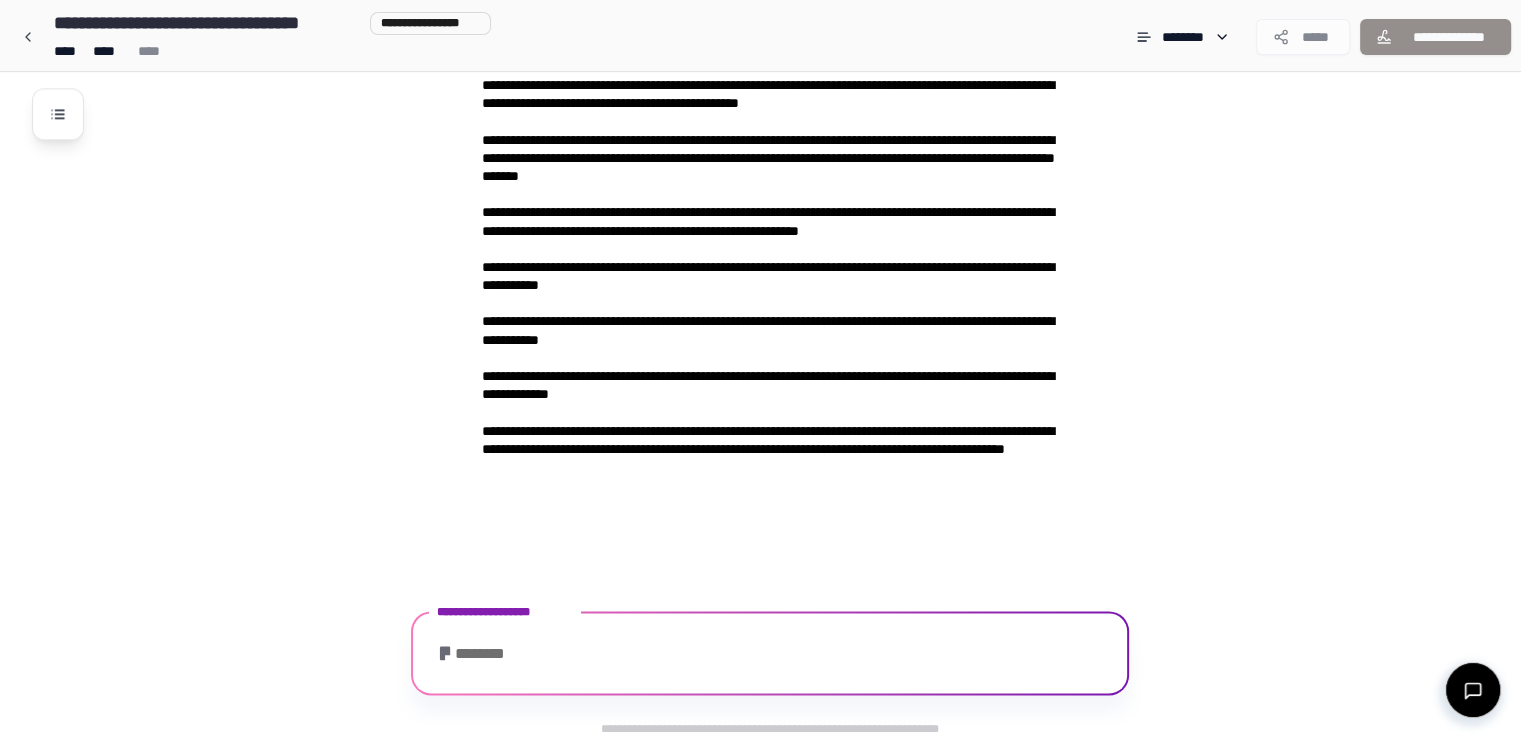 scroll, scrollTop: 2487, scrollLeft: 0, axis: vertical 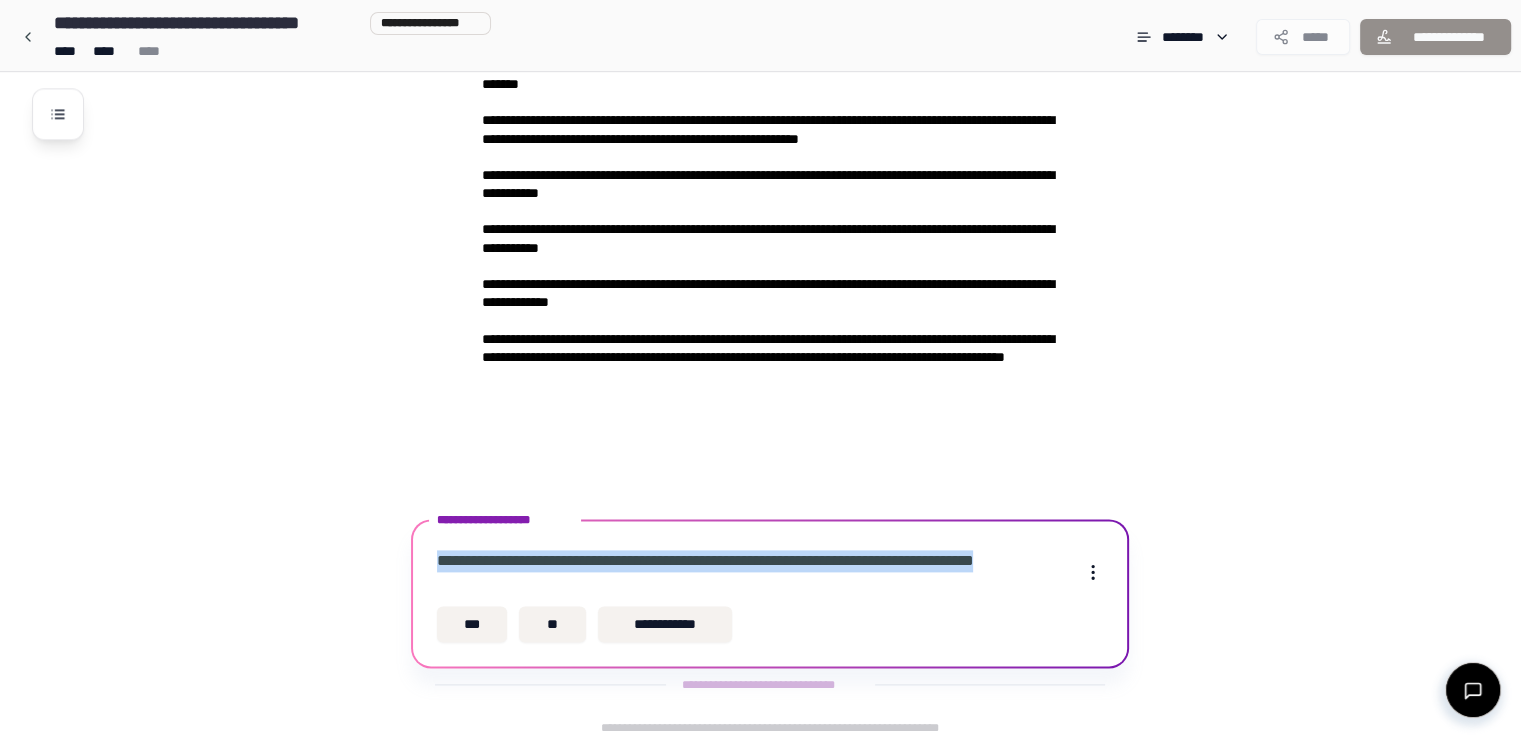 drag, startPoint x: 491, startPoint y: 555, endPoint x: 529, endPoint y: 573, distance: 42.047592 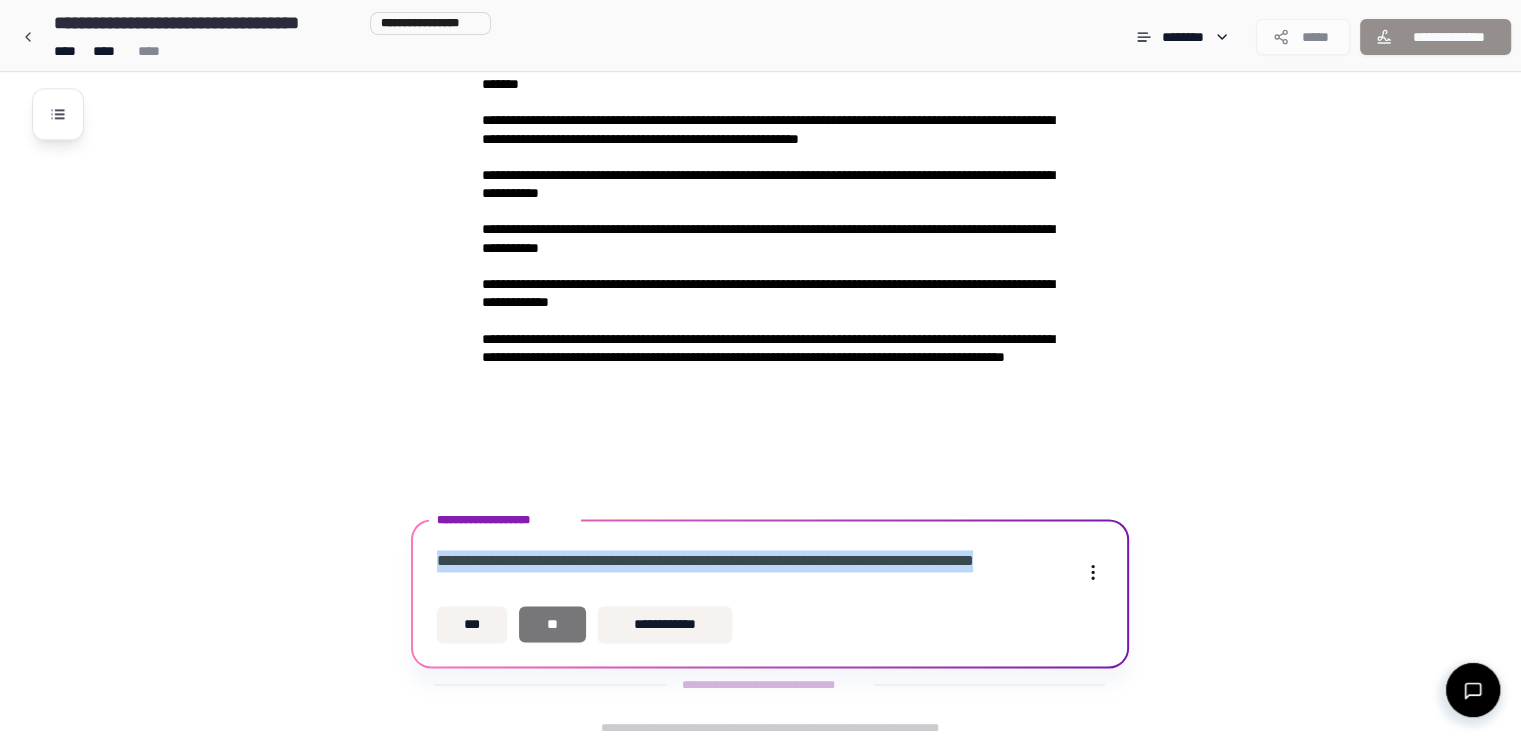click on "**" at bounding box center (552, 624) 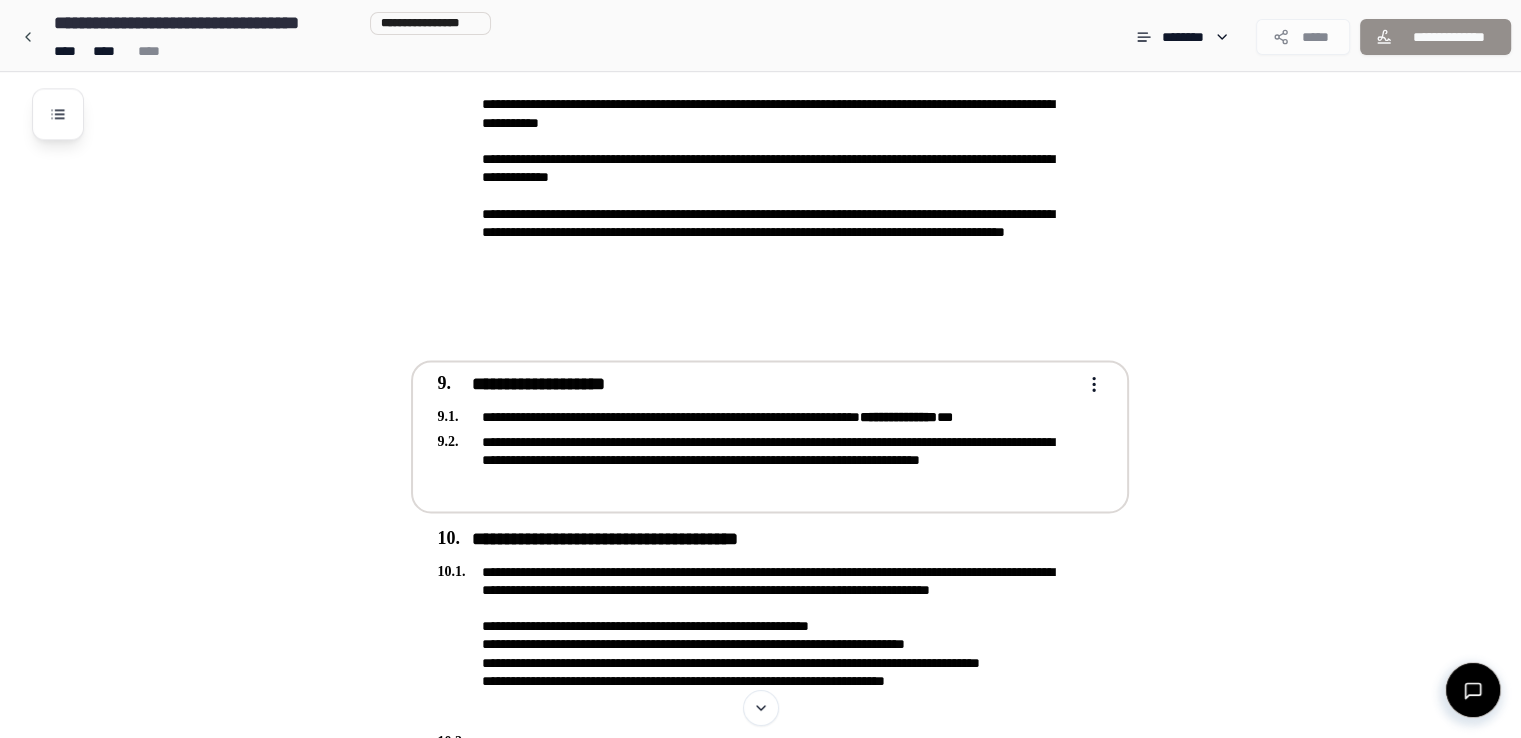 scroll, scrollTop: 2512, scrollLeft: 0, axis: vertical 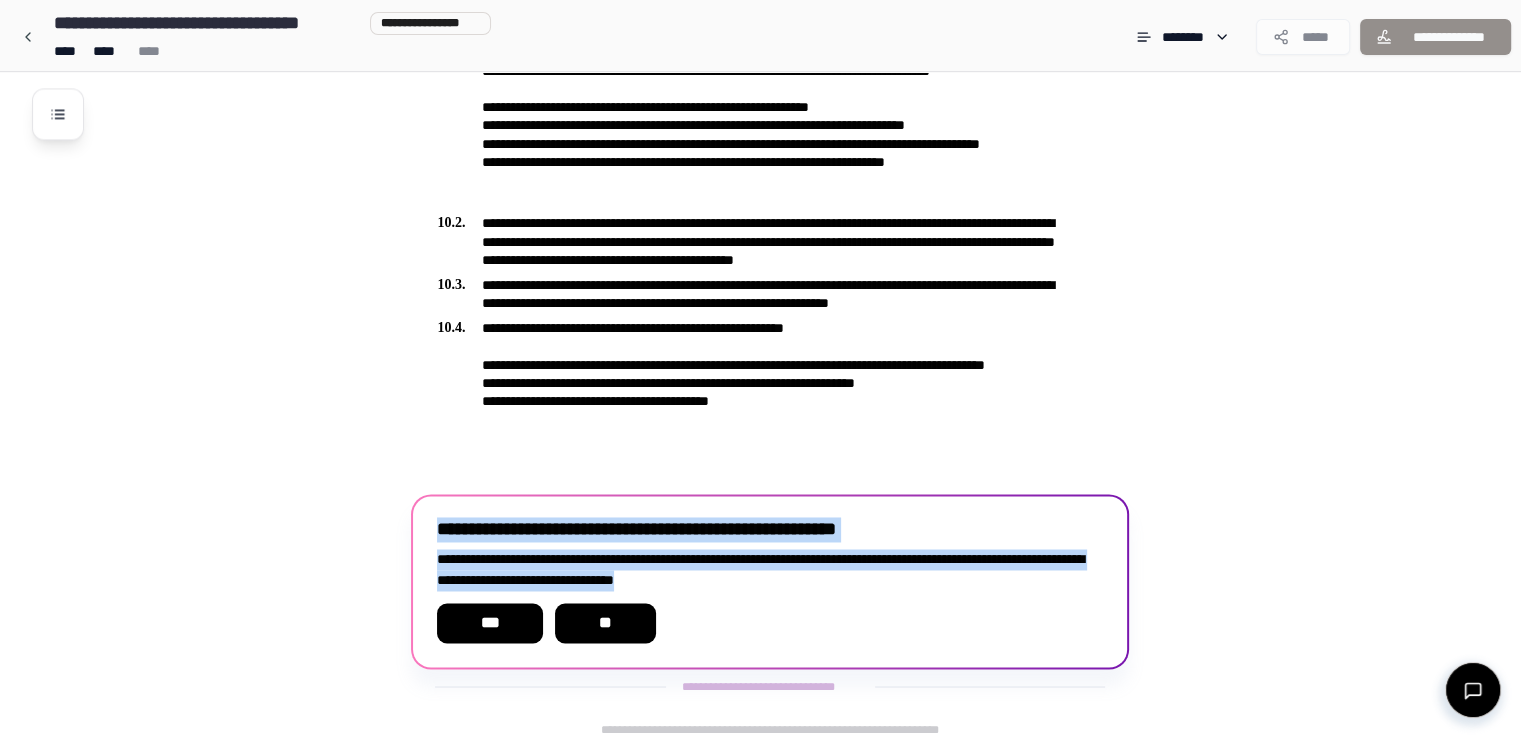 drag, startPoint x: 456, startPoint y: 518, endPoint x: 802, endPoint y: 572, distance: 350.1885 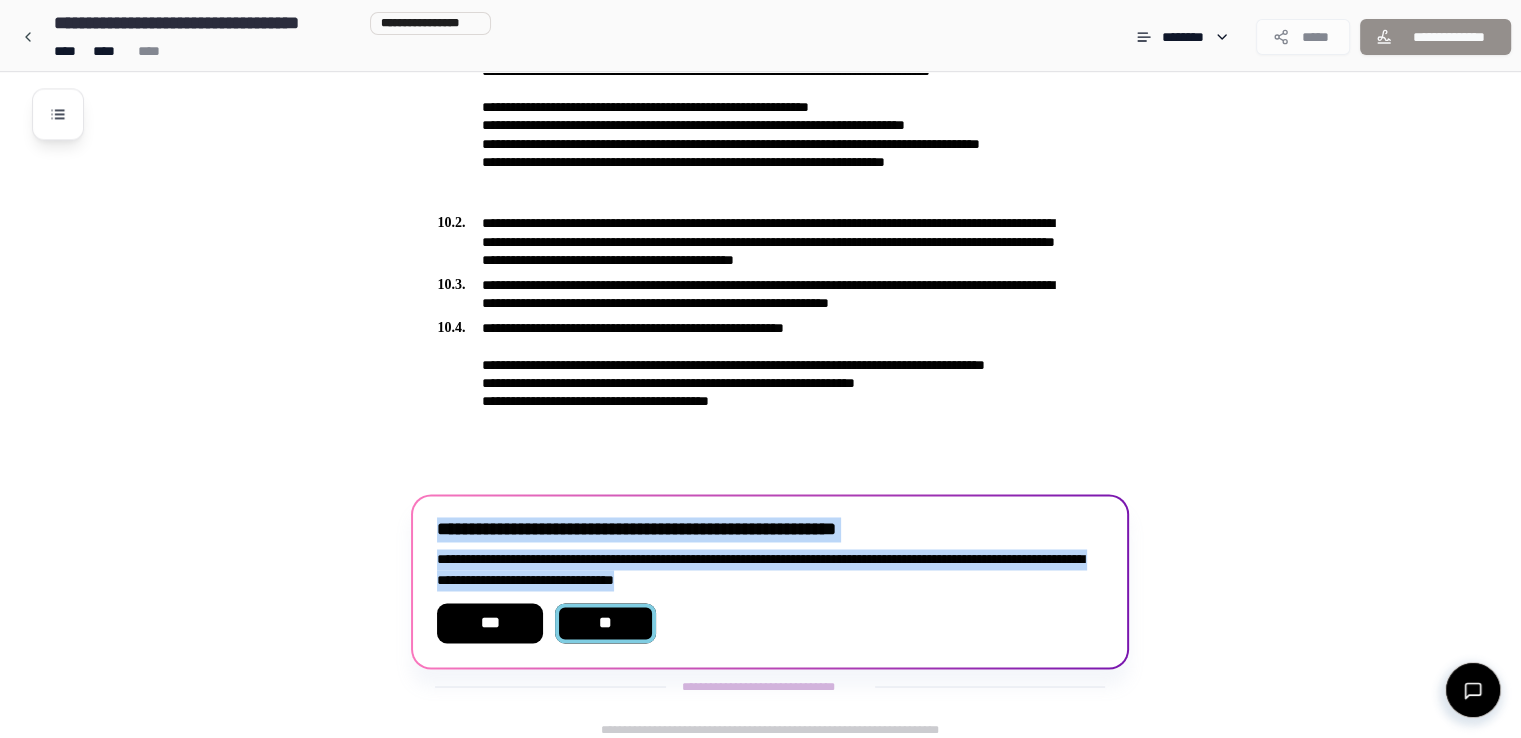 click on "**" at bounding box center [606, 623] 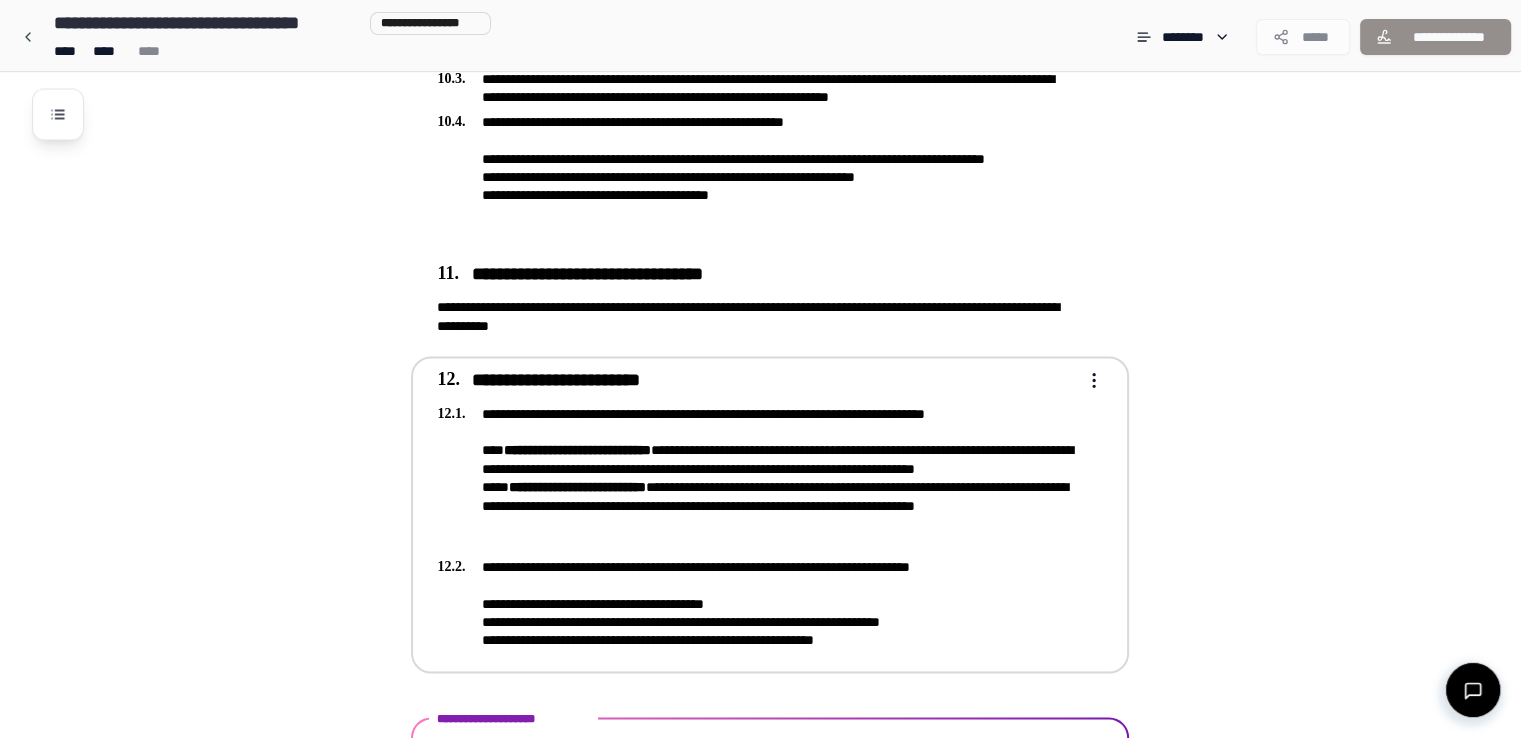 scroll, scrollTop: 3440, scrollLeft: 0, axis: vertical 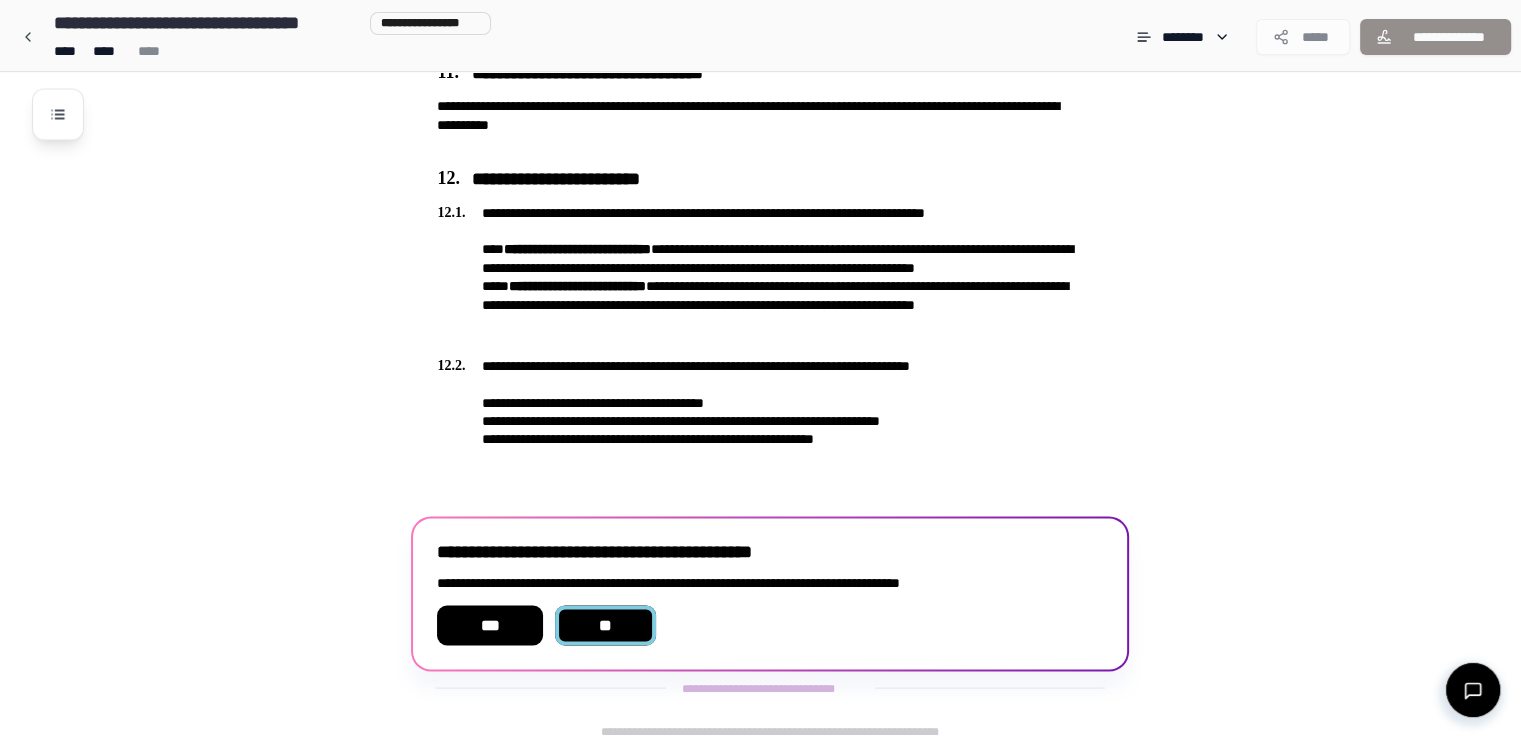 click on "**" at bounding box center [606, 625] 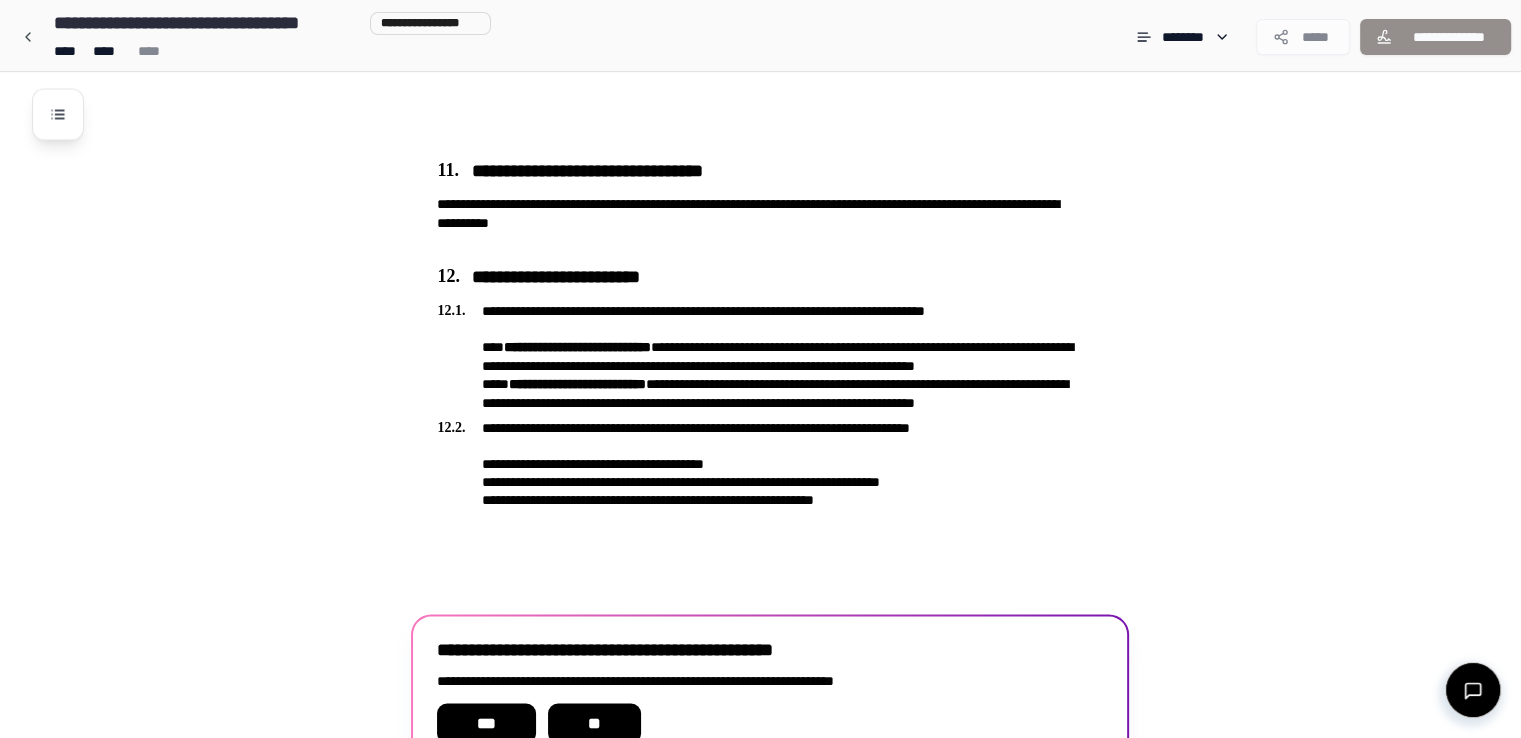 scroll, scrollTop: 3538, scrollLeft: 0, axis: vertical 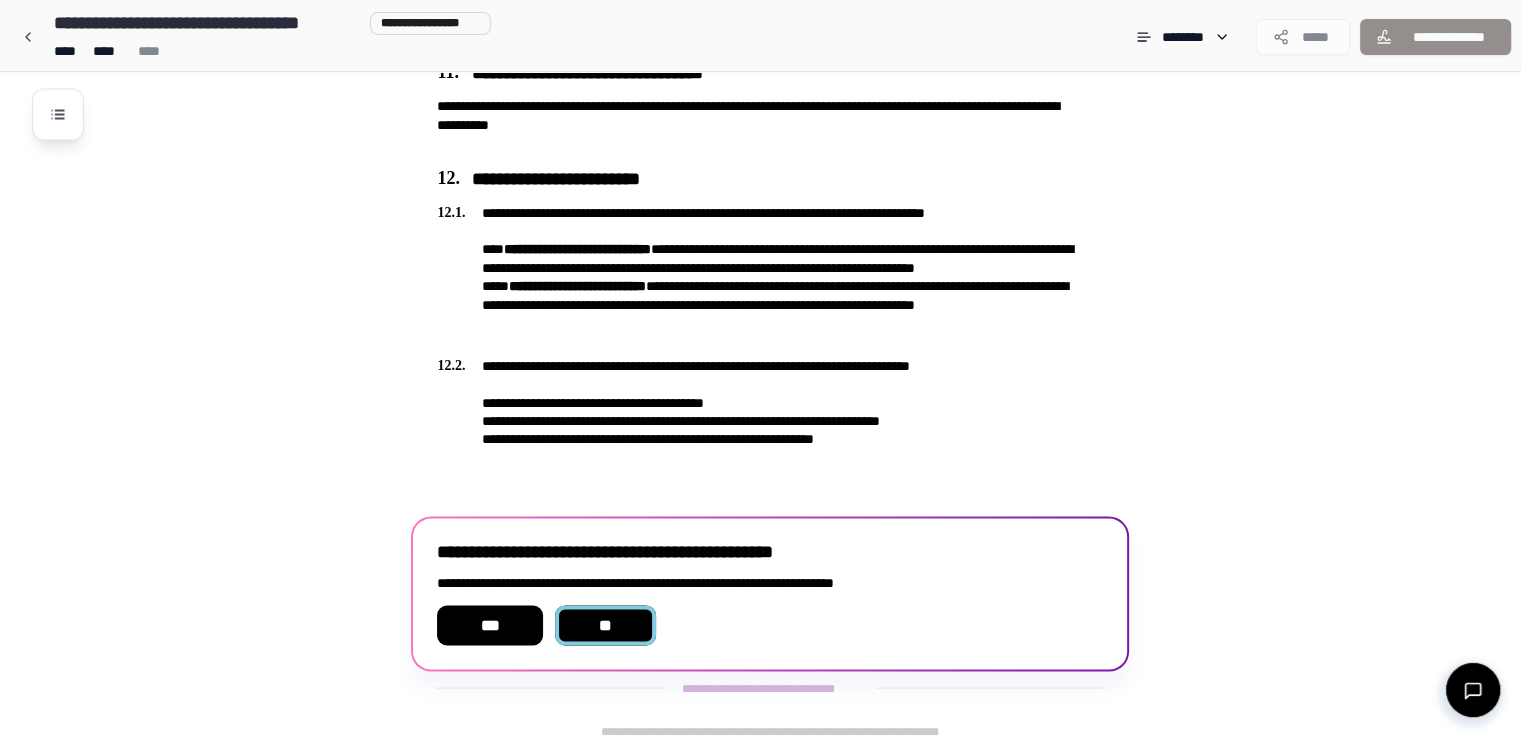 click on "**" at bounding box center [606, 625] 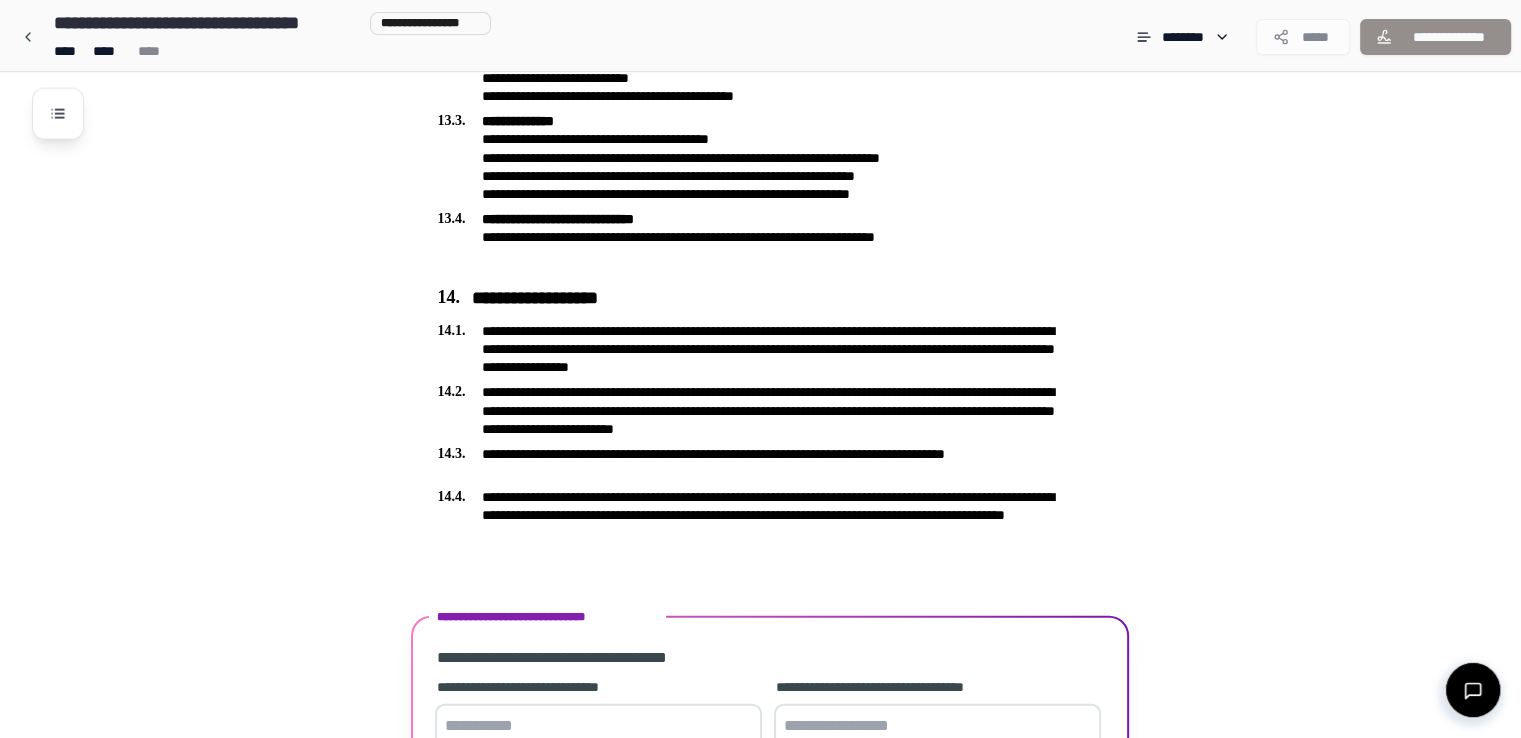 scroll, scrollTop: 4380, scrollLeft: 0, axis: vertical 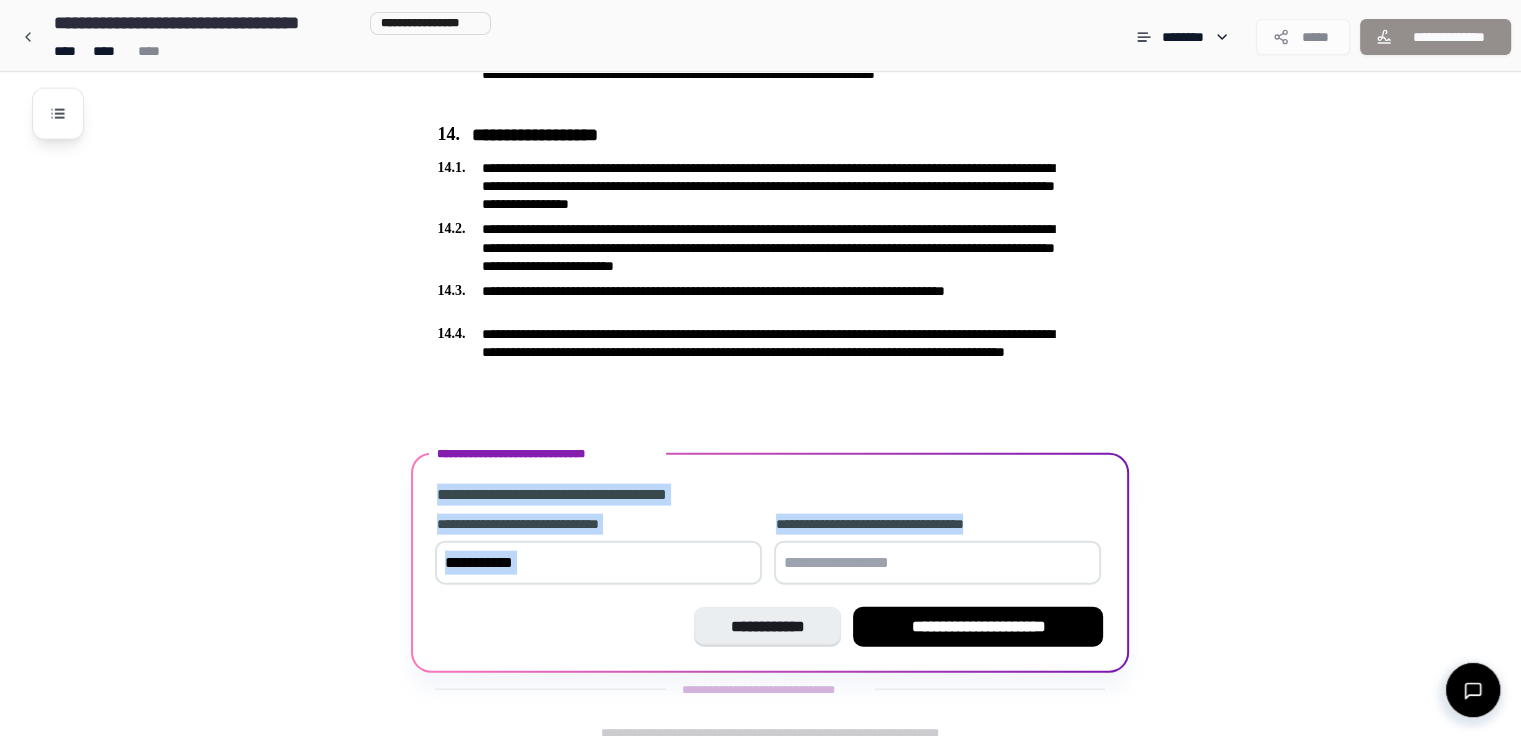 drag, startPoint x: 434, startPoint y: 481, endPoint x: 1036, endPoint y: 509, distance: 602.6508 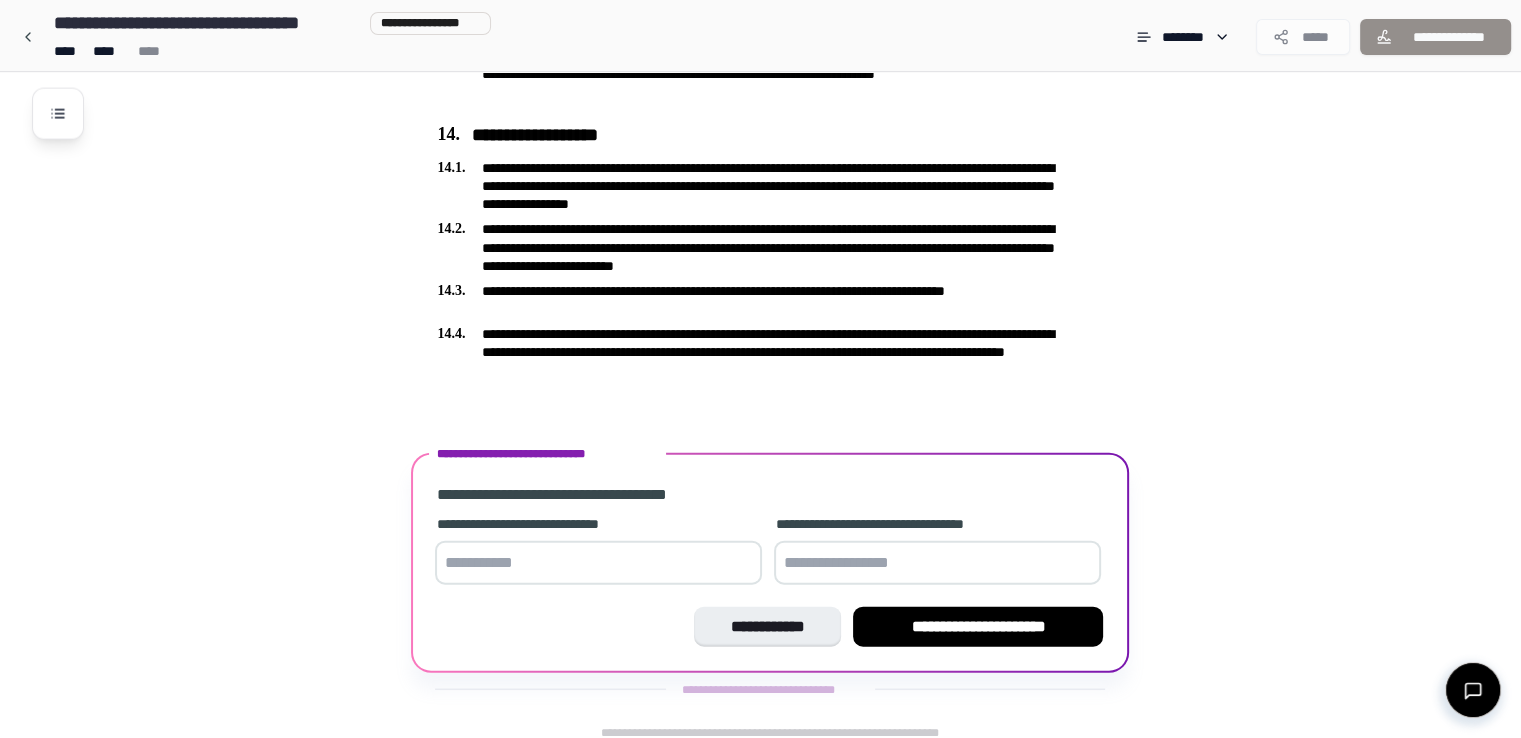 click on "**********" at bounding box center [770, 627] 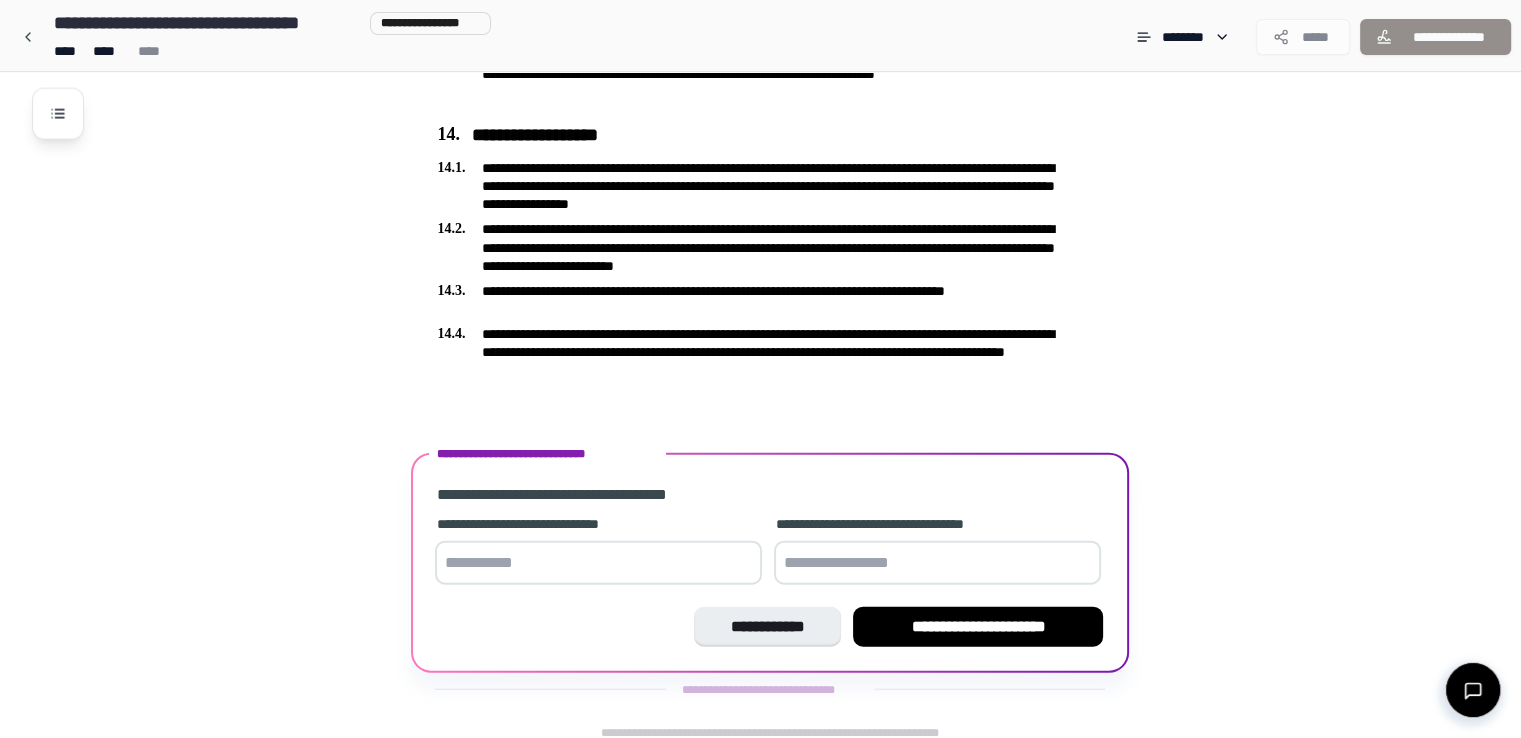 drag, startPoint x: 807, startPoint y: 545, endPoint x: 868, endPoint y: 545, distance: 61 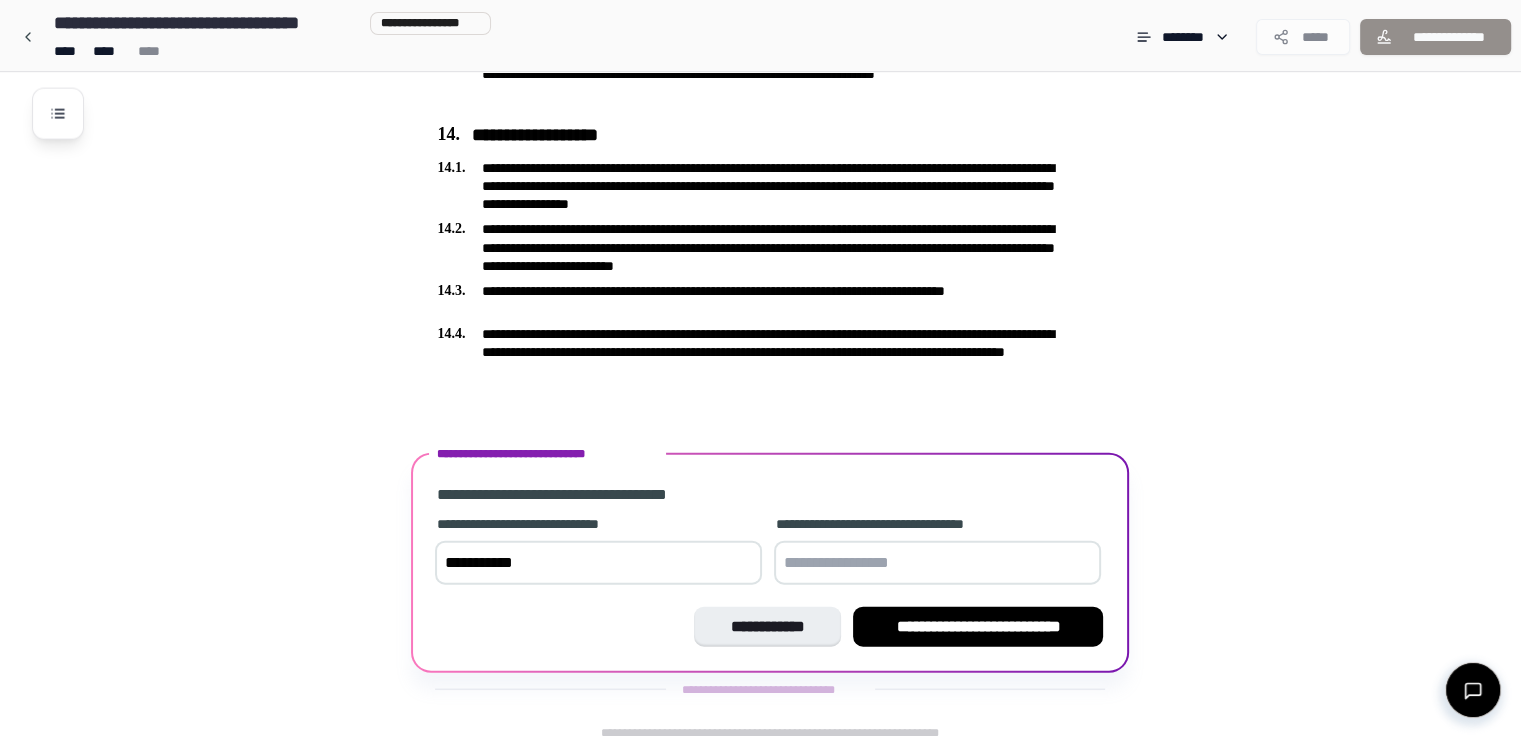 drag, startPoint x: 511, startPoint y: 558, endPoint x: 445, endPoint y: 550, distance: 66.48308 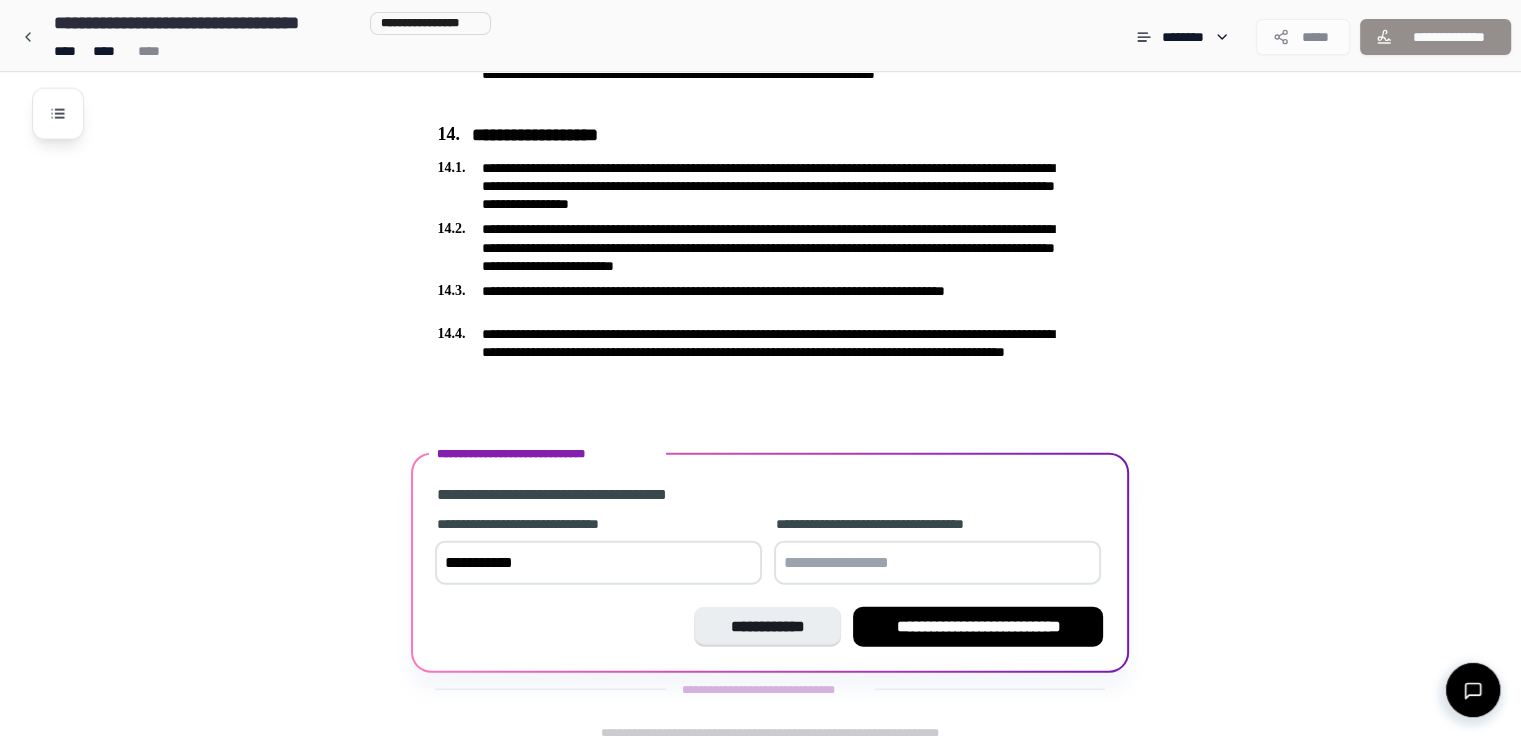 paste on "**********" 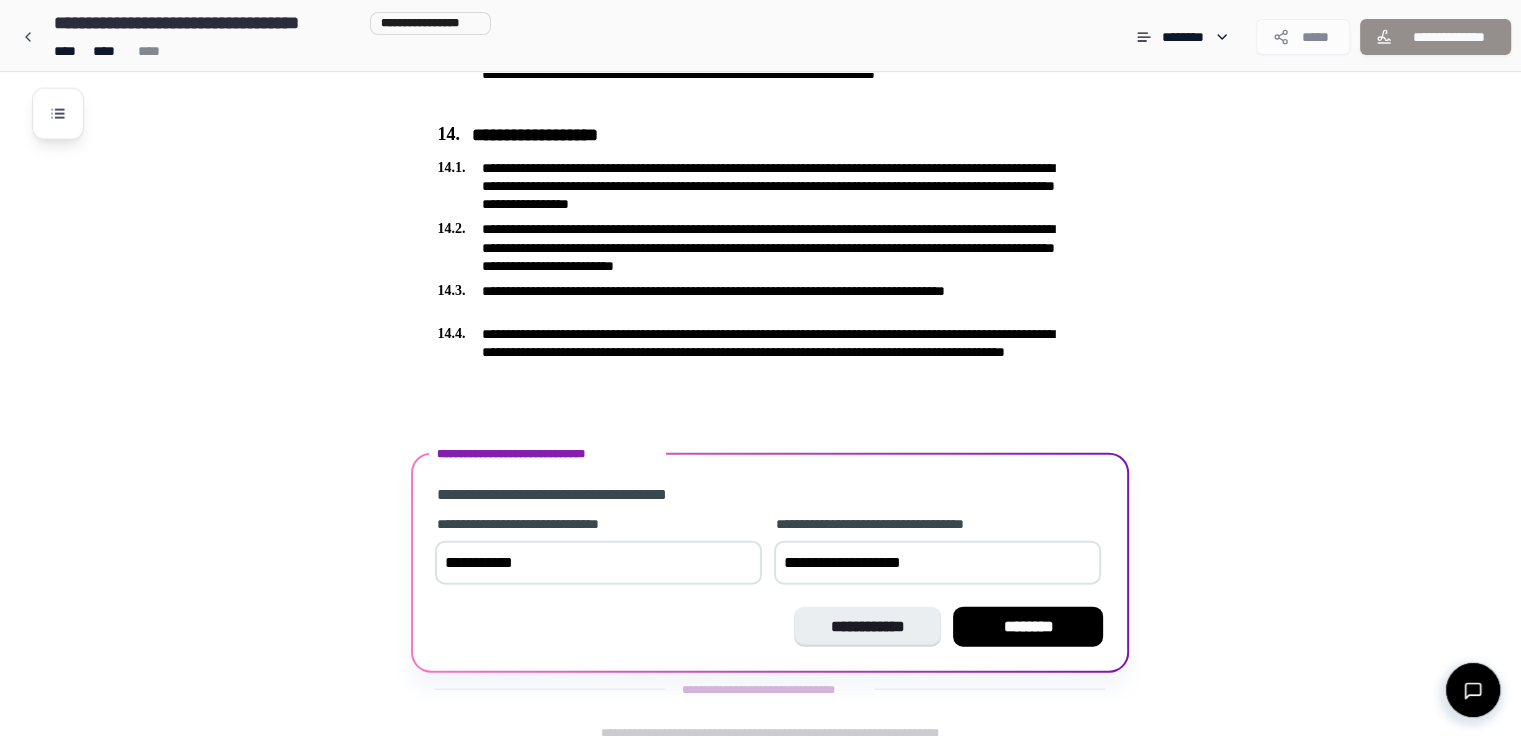 drag, startPoint x: 880, startPoint y: 549, endPoint x: 846, endPoint y: 555, distance: 34.525352 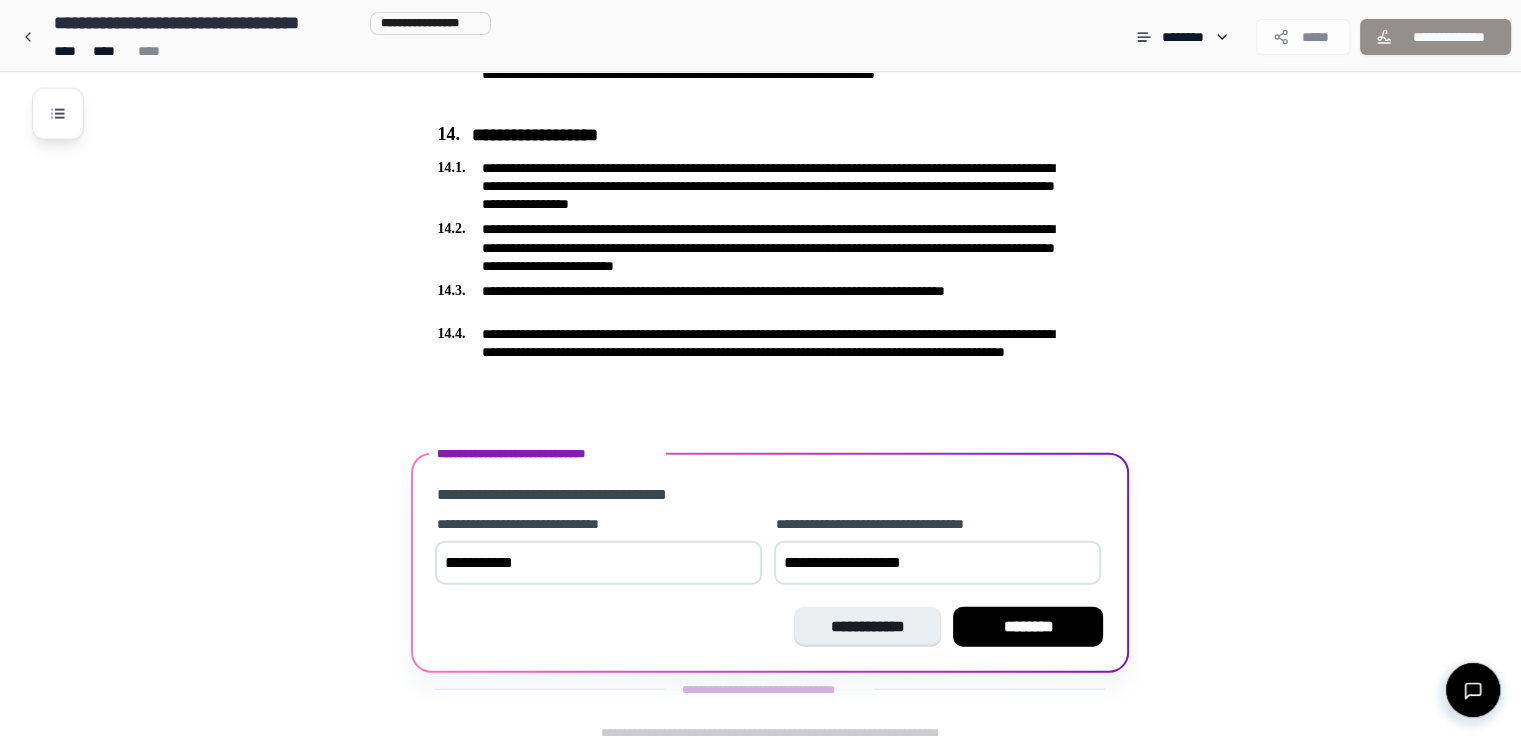 drag, startPoint x: 466, startPoint y: 549, endPoint x: 291, endPoint y: 556, distance: 175.13994 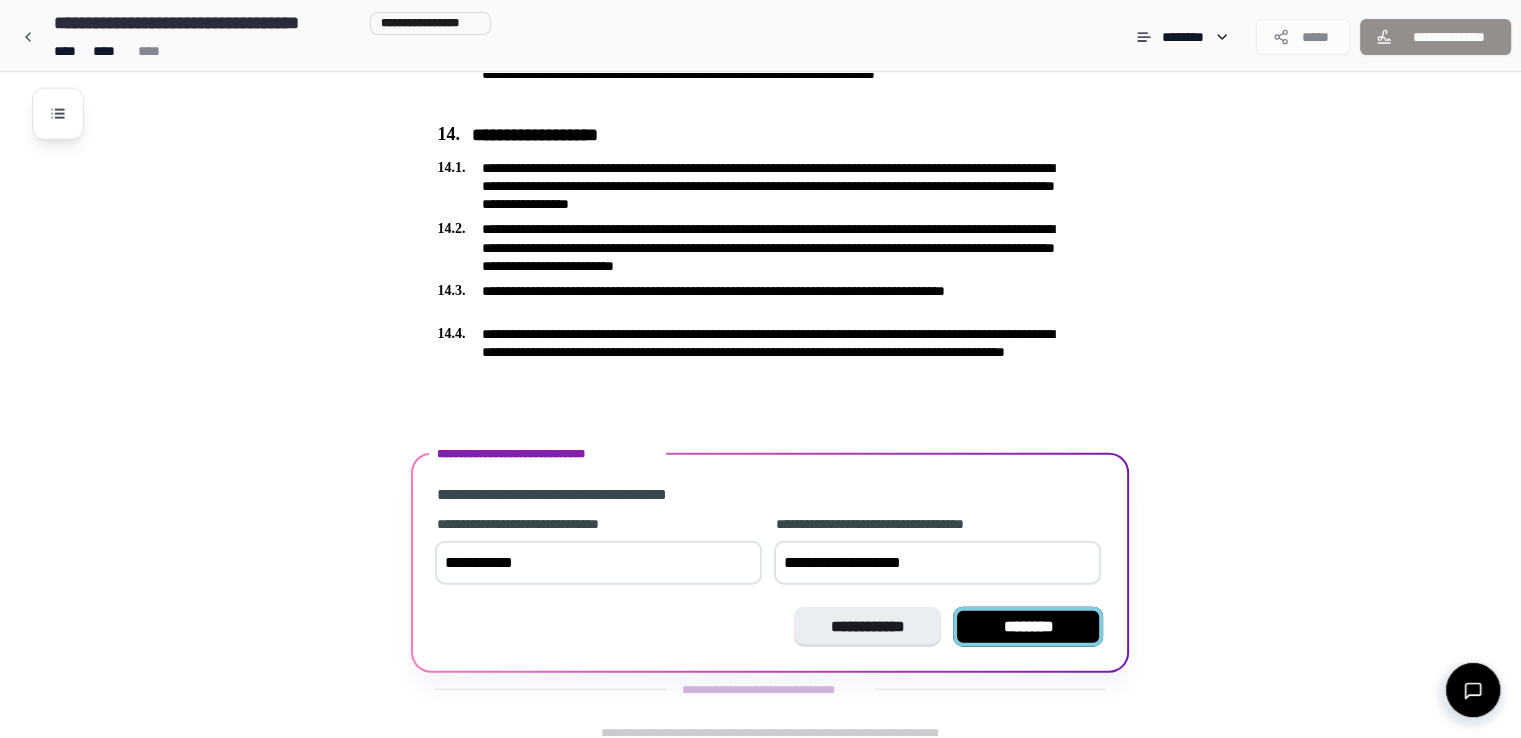 click on "********" at bounding box center (1028, 627) 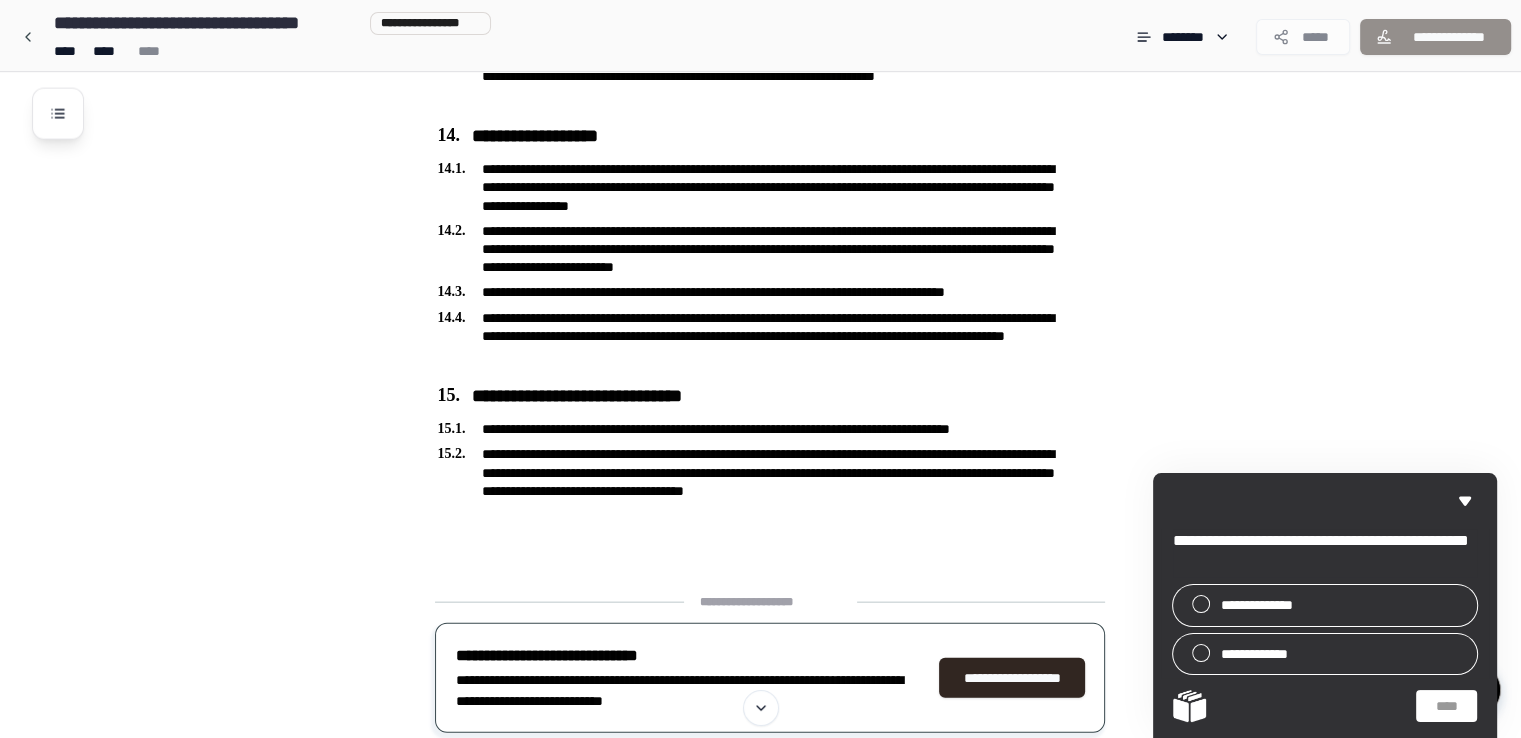 scroll, scrollTop: 4560, scrollLeft: 0, axis: vertical 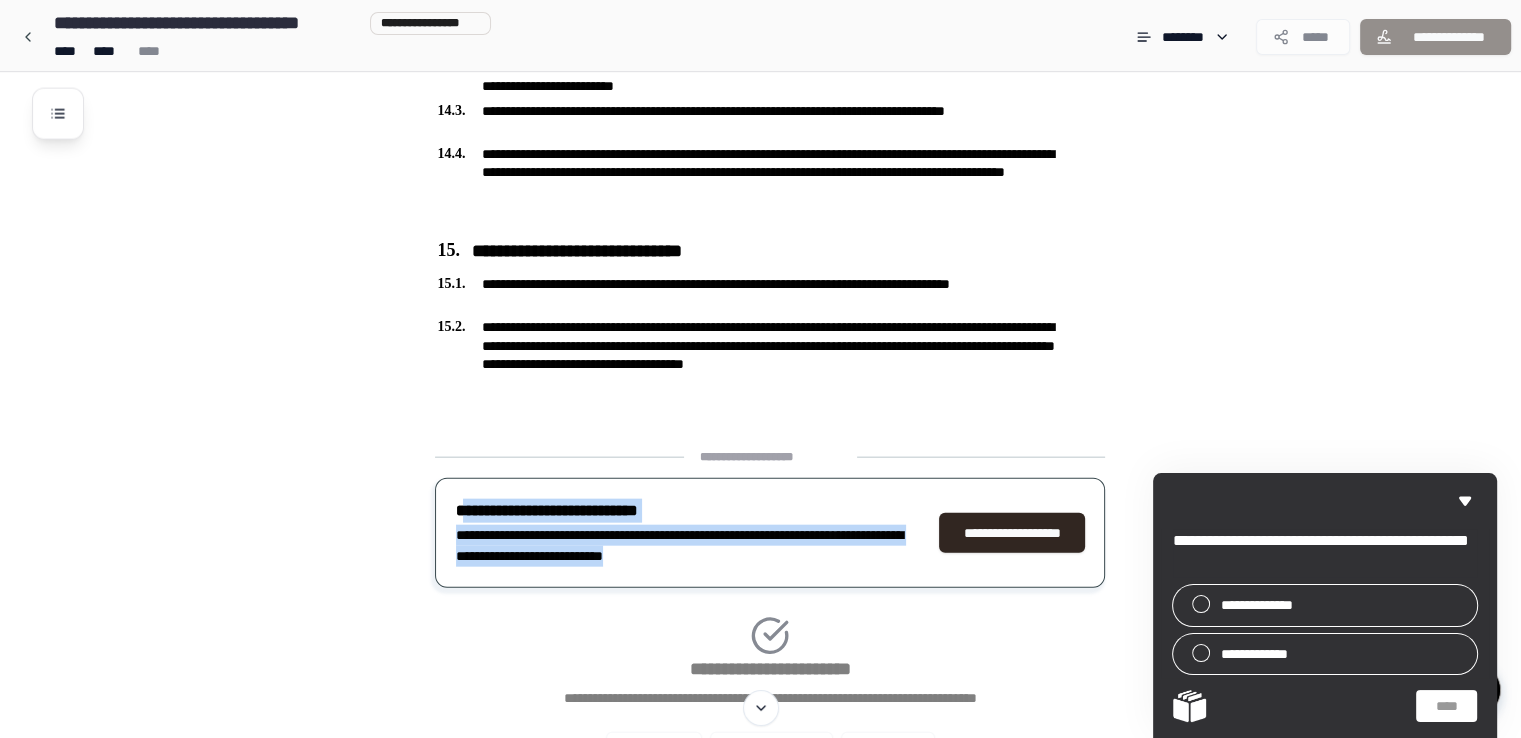 drag, startPoint x: 468, startPoint y: 493, endPoint x: 801, endPoint y: 549, distance: 337.67587 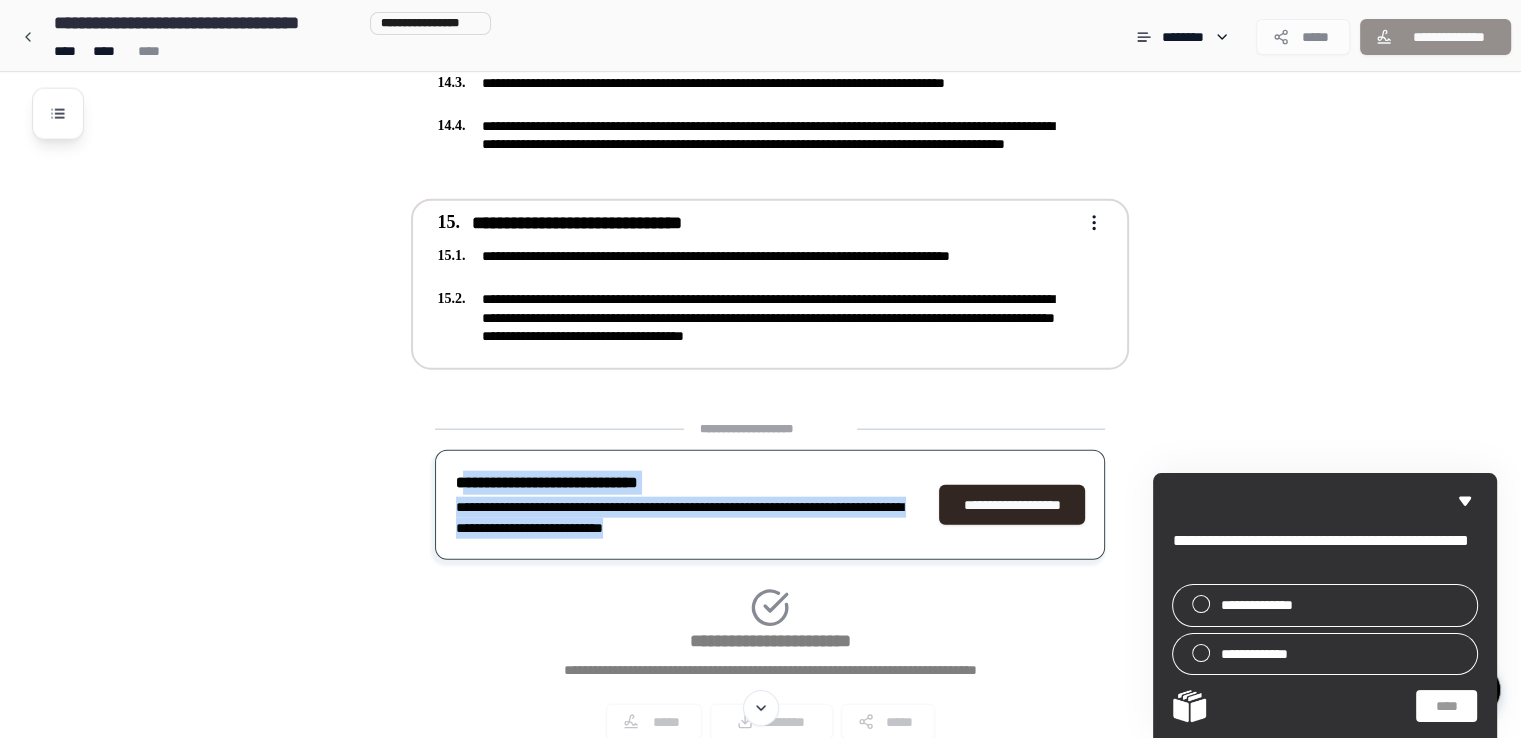 scroll, scrollTop: 4660, scrollLeft: 0, axis: vertical 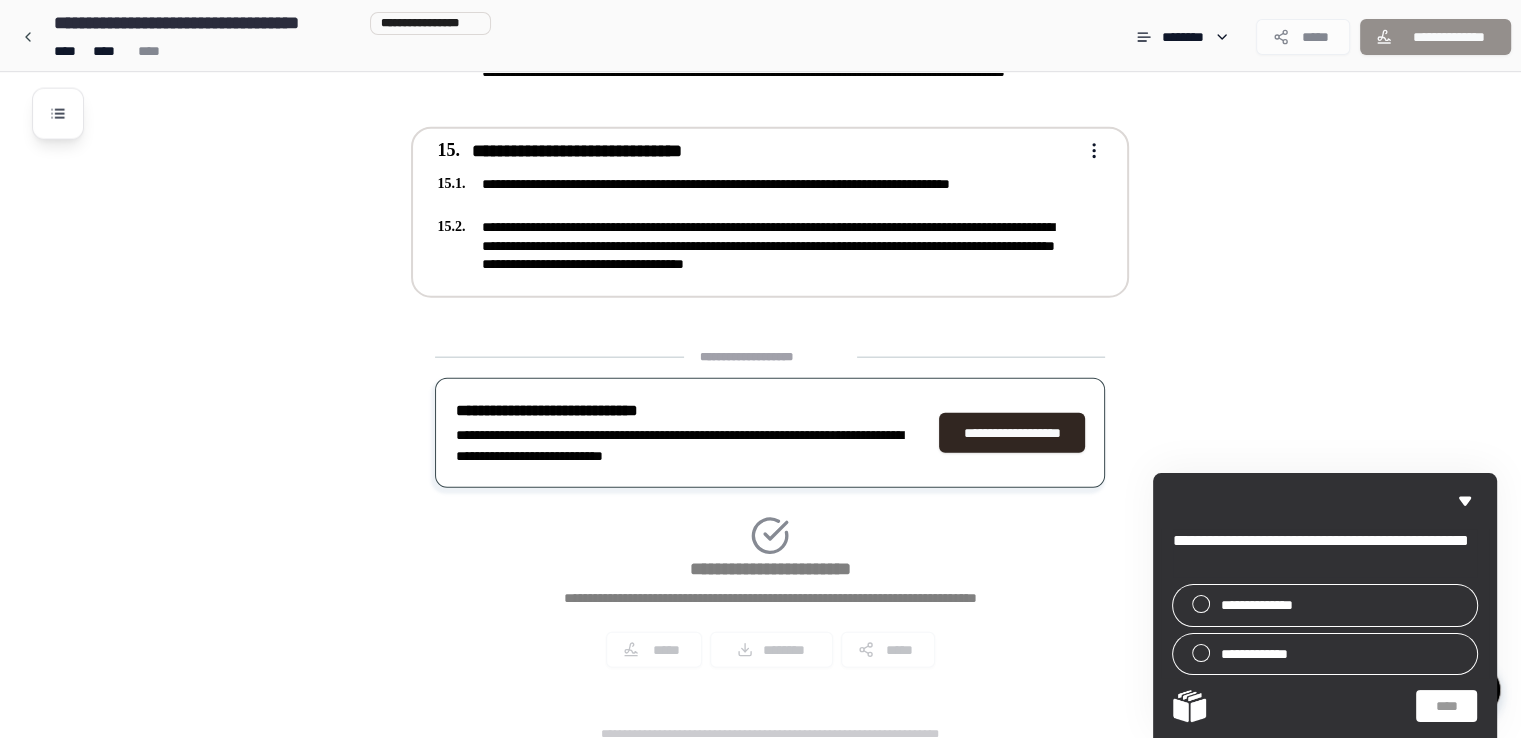 click on "**********" at bounding box center (770, 516) 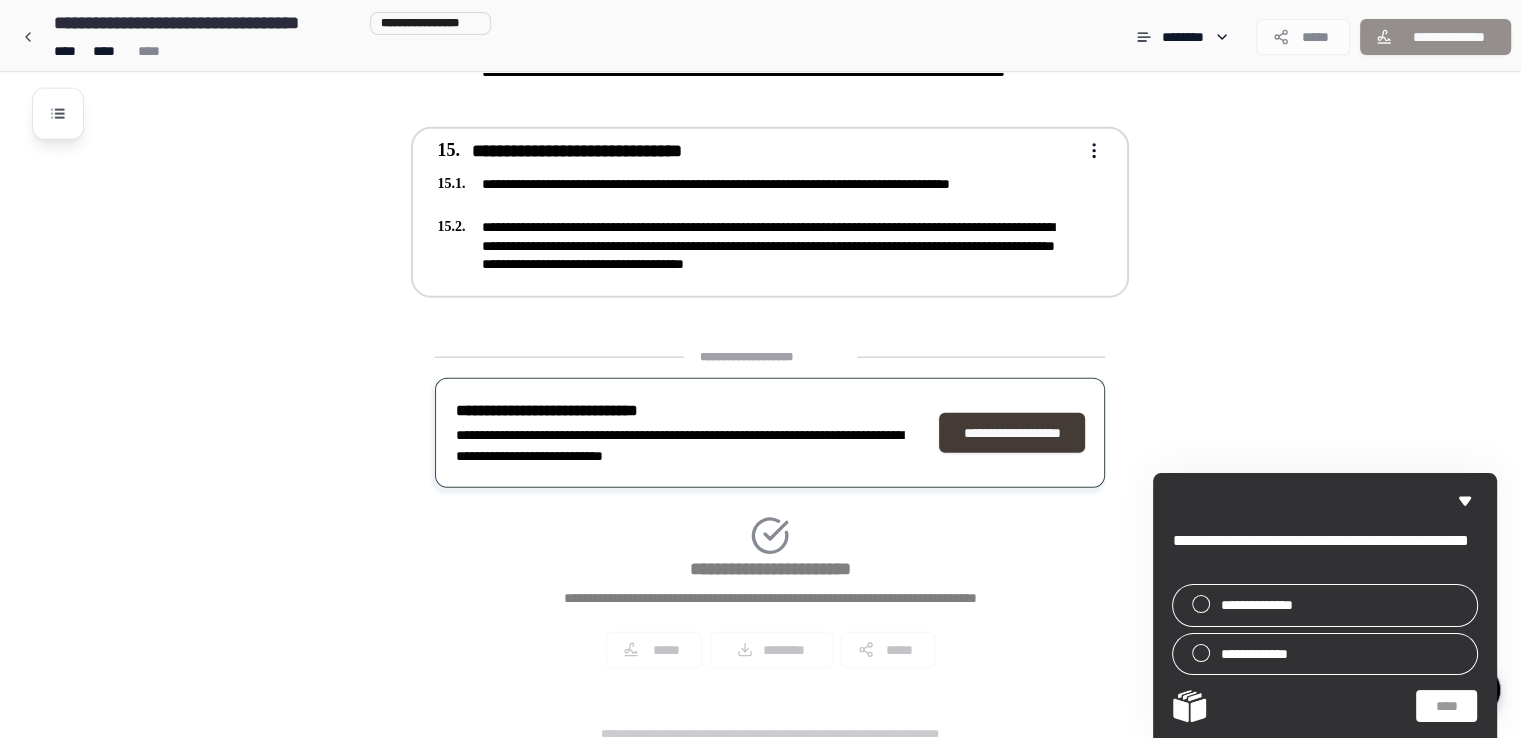 click on "**********" at bounding box center (1012, 433) 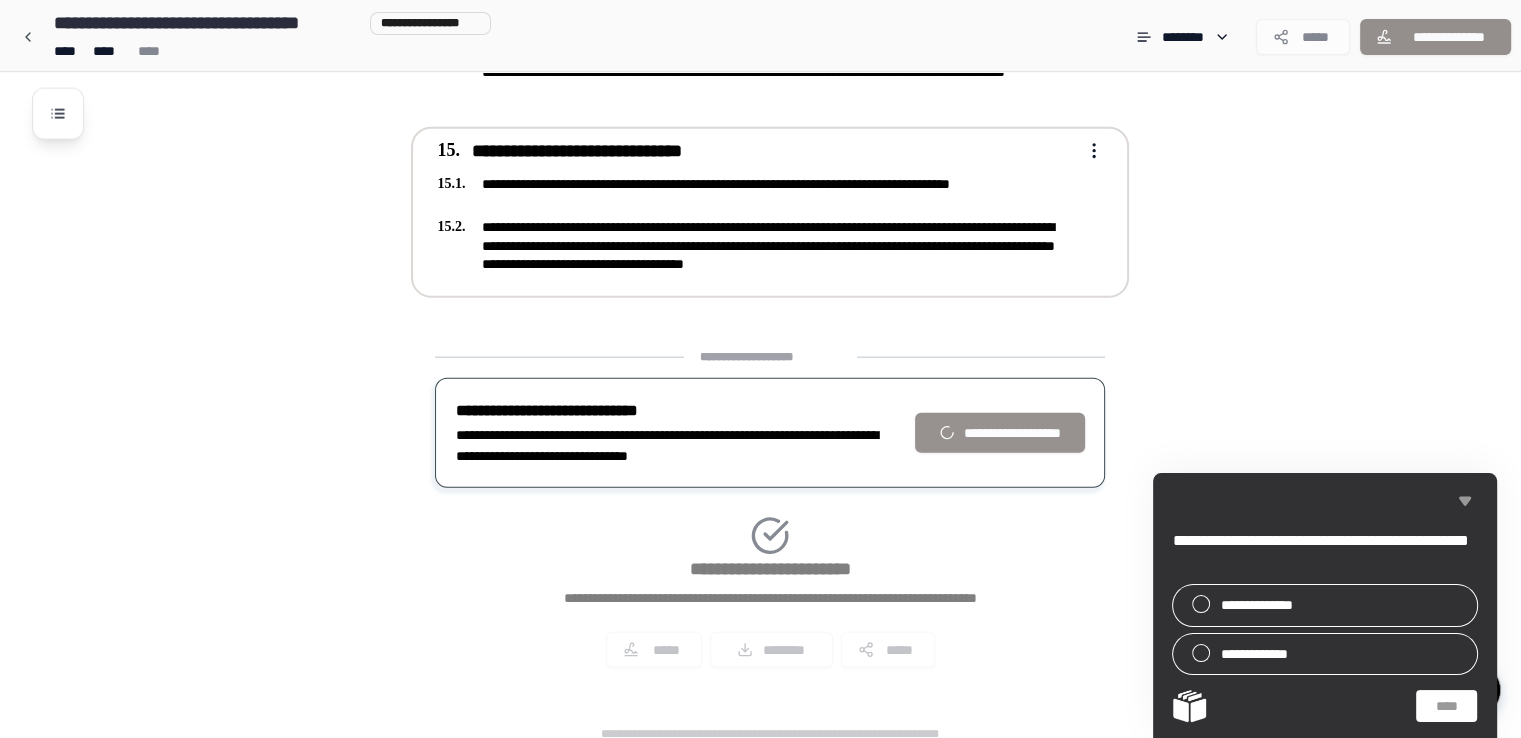 click 